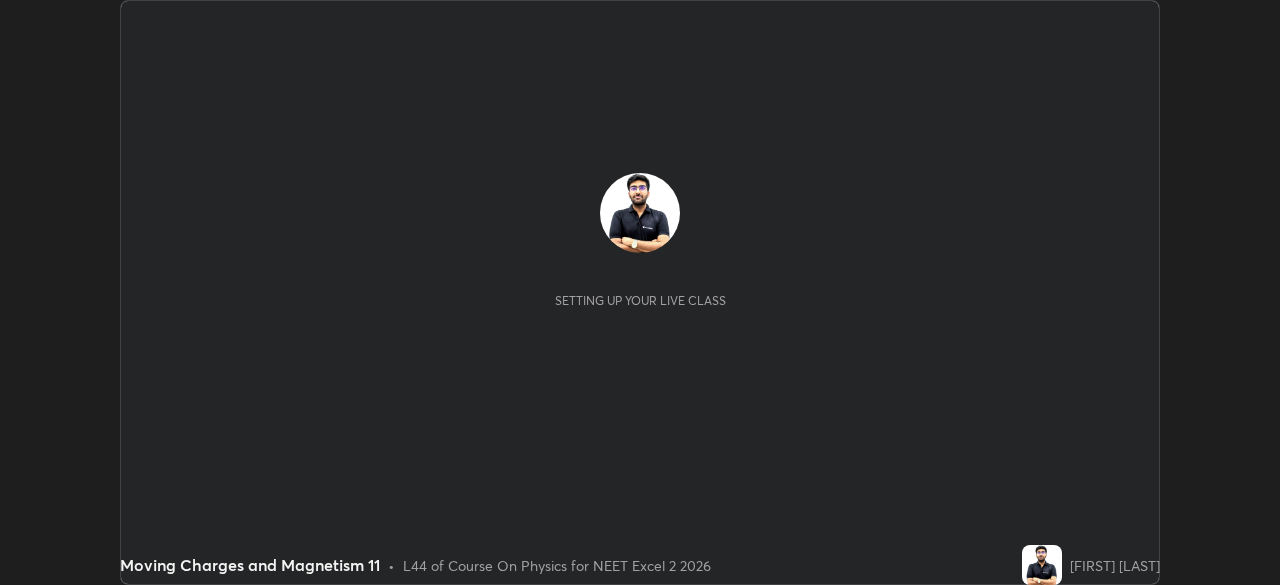 scroll, scrollTop: 0, scrollLeft: 0, axis: both 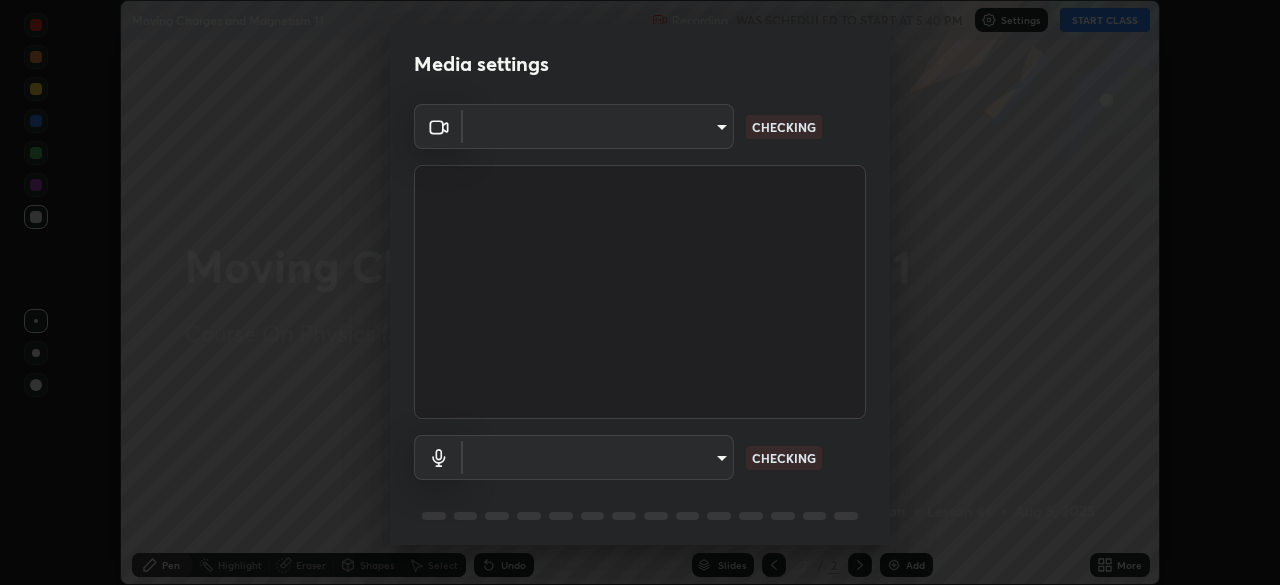 type on "0fd92c63274a1da87ca8b83bccb824cc967b90f14fb0b07e914fad7f84ec74b5" 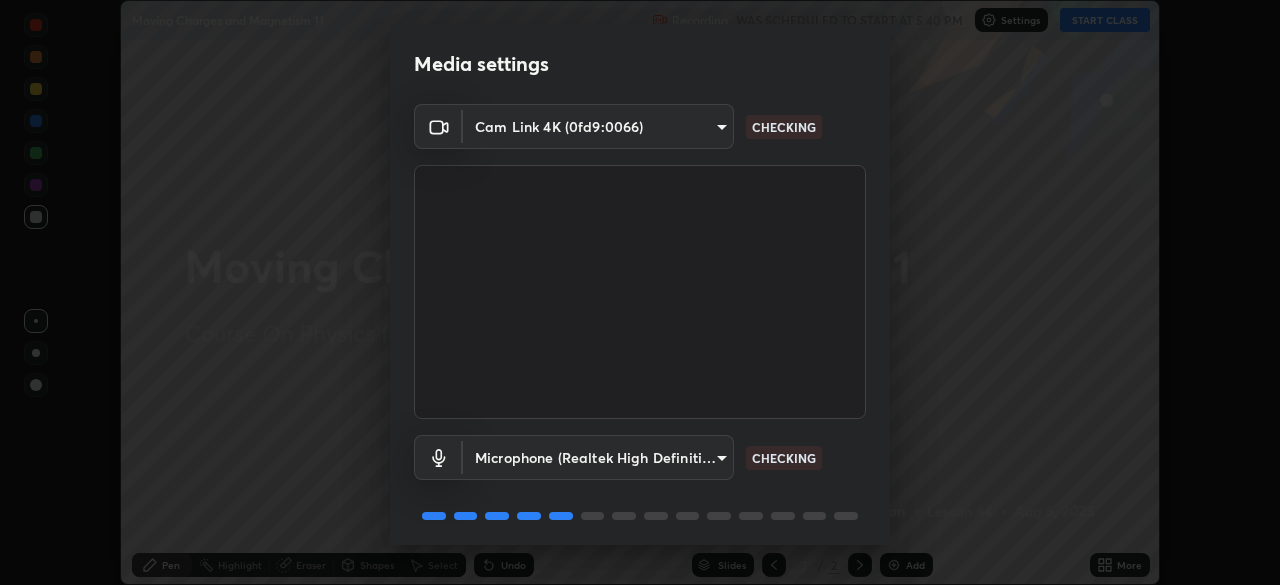 scroll, scrollTop: 71, scrollLeft: 0, axis: vertical 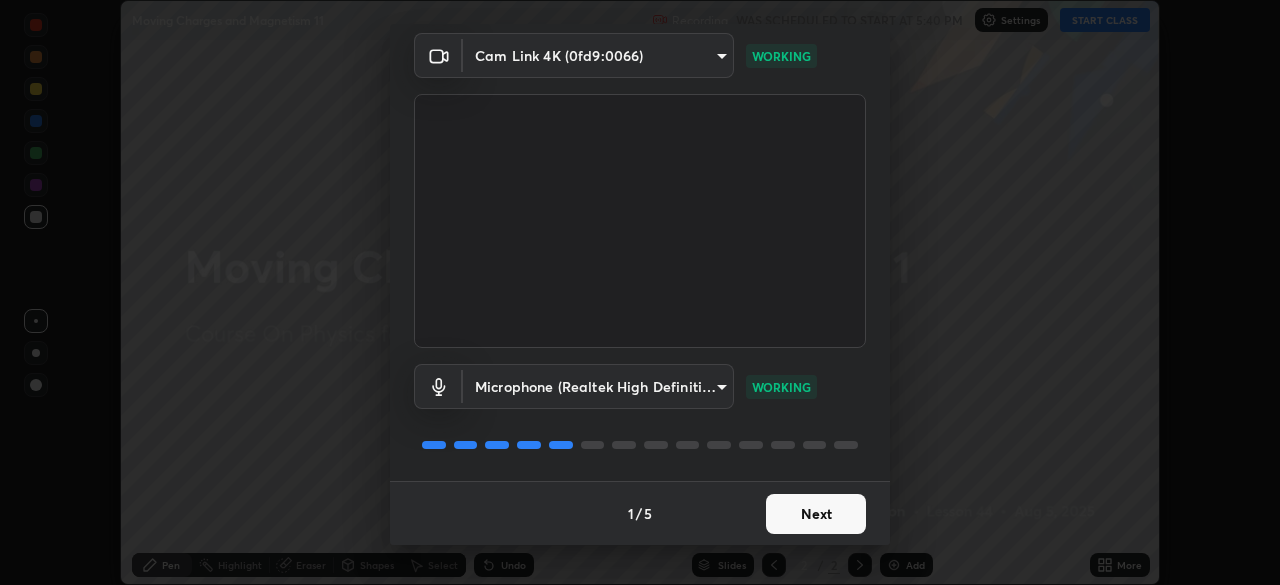 click on "Next" at bounding box center [816, 514] 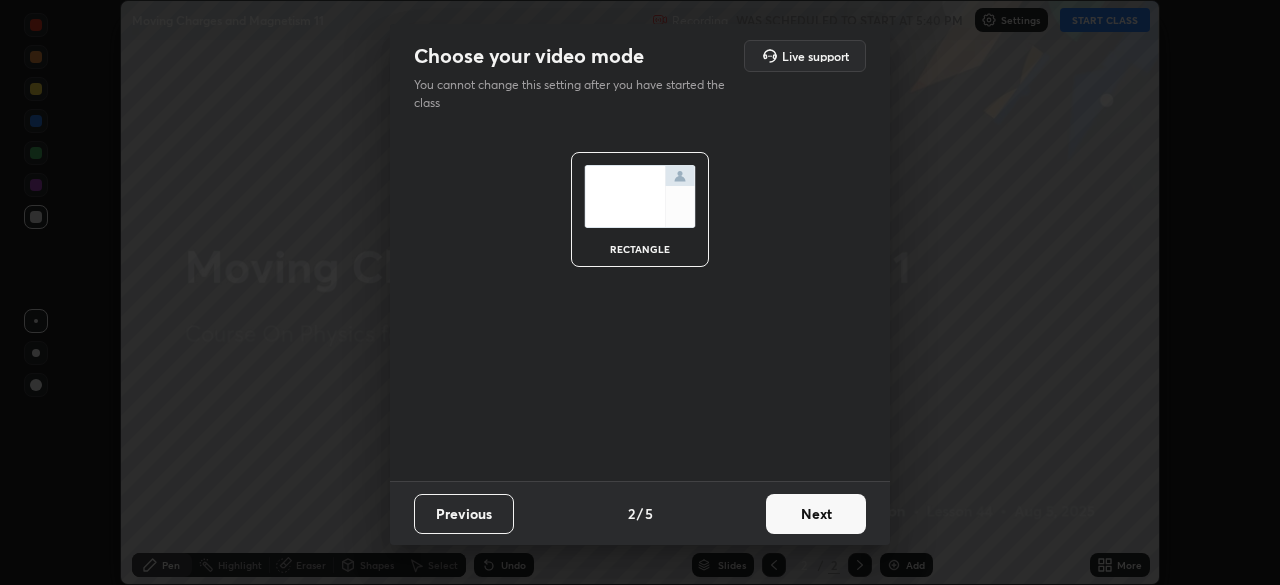 scroll, scrollTop: 0, scrollLeft: 0, axis: both 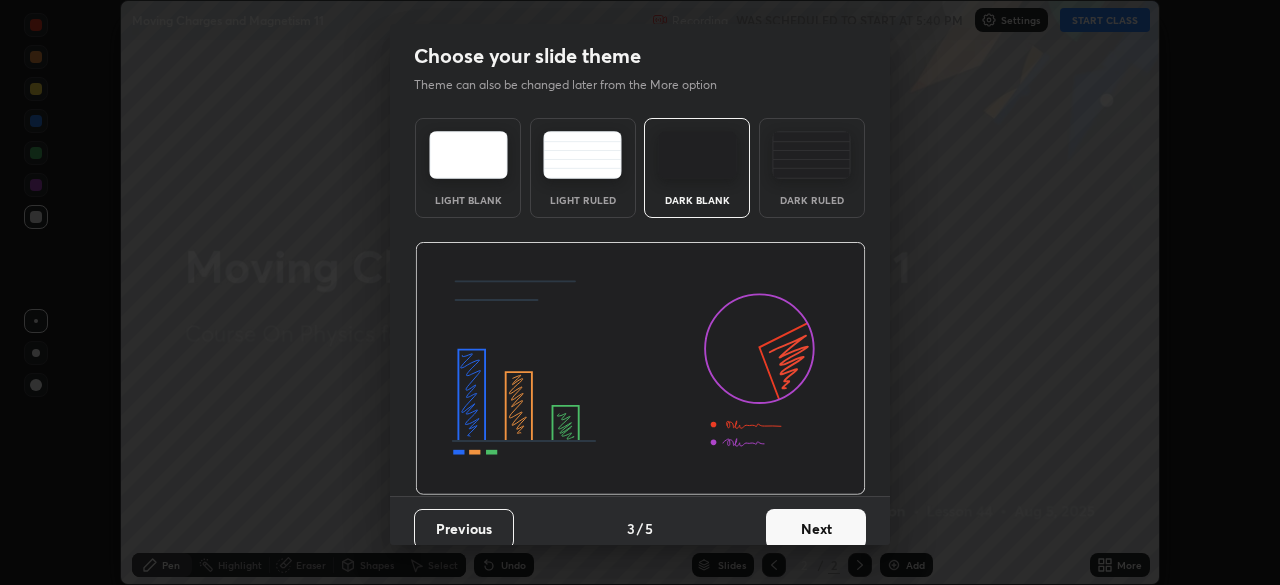 click on "Next" at bounding box center (816, 529) 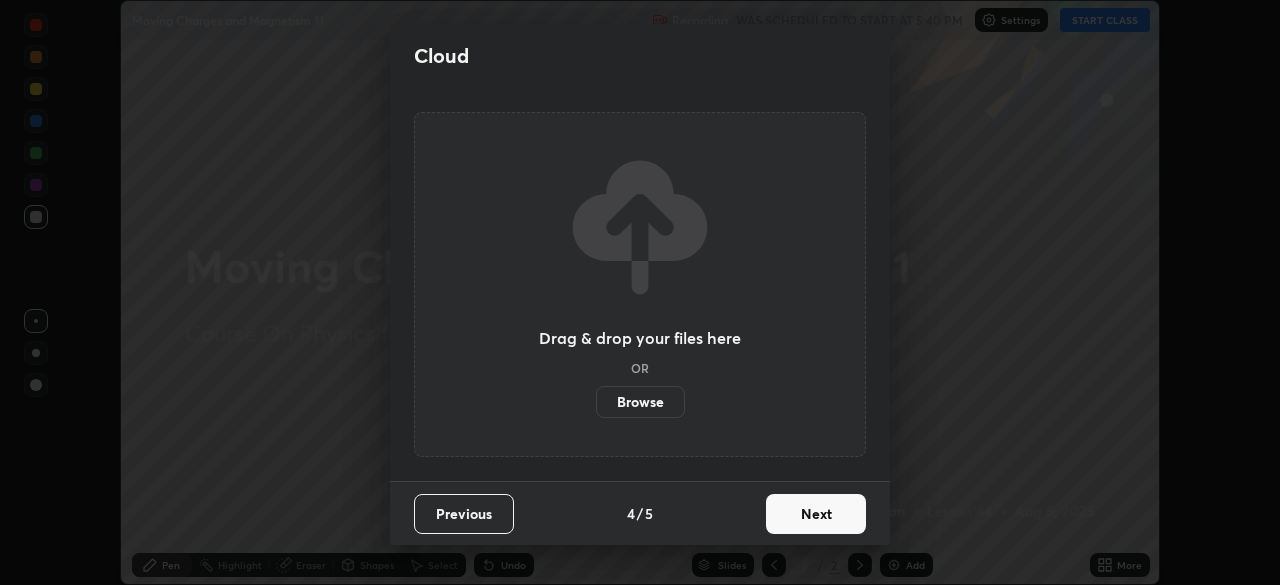 click on "Next" at bounding box center [816, 514] 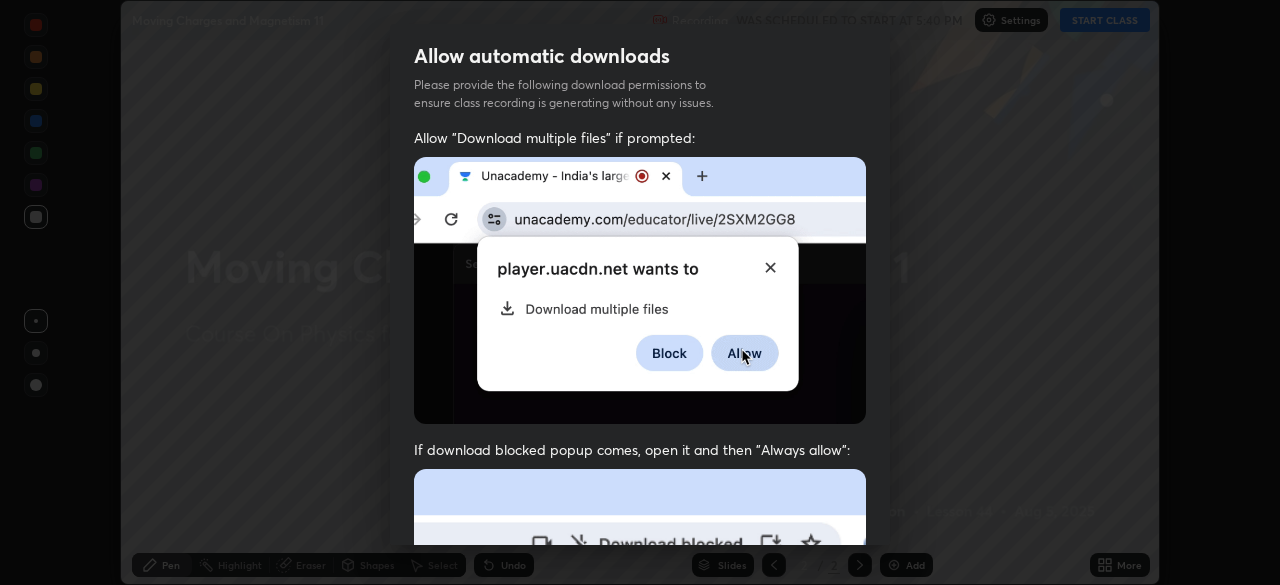 click at bounding box center (640, 687) 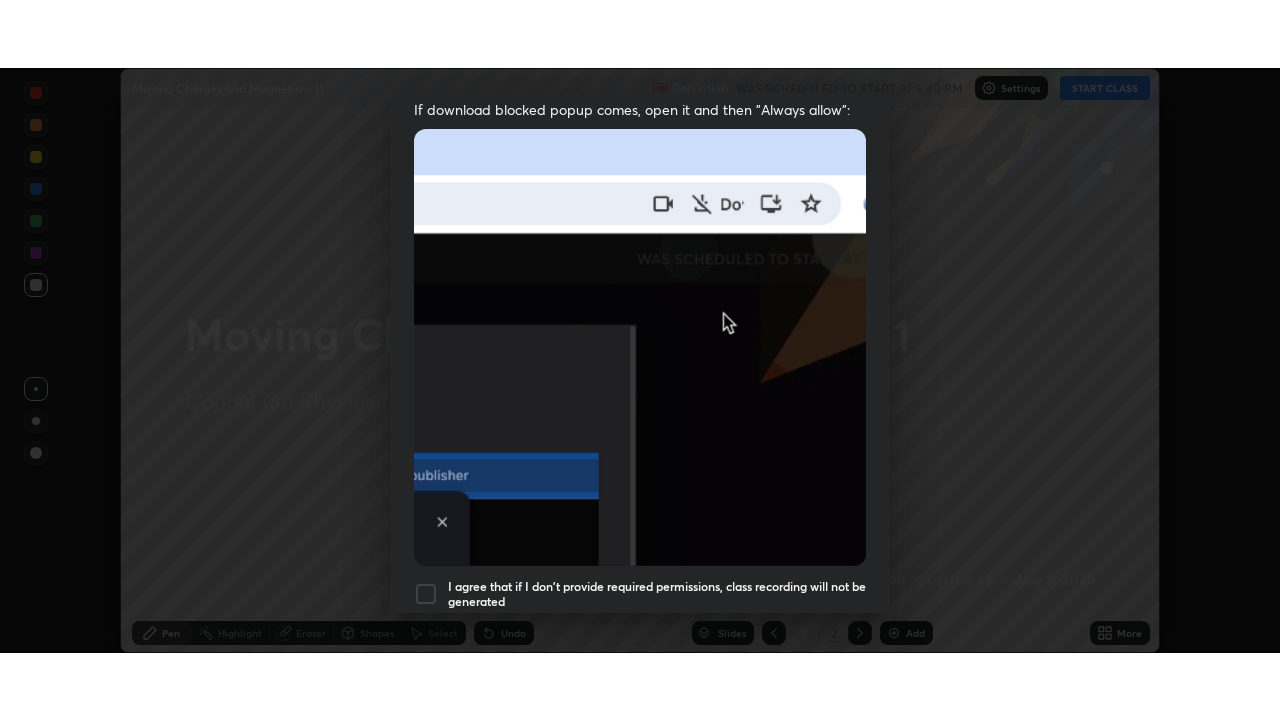 scroll, scrollTop: 479, scrollLeft: 0, axis: vertical 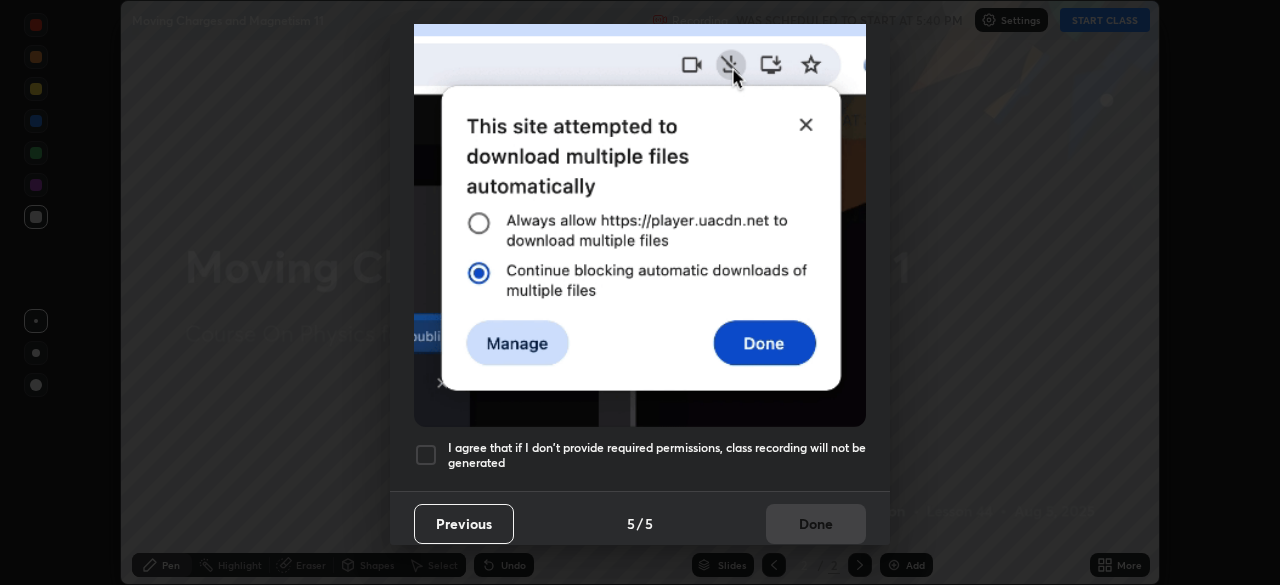 click at bounding box center (426, 455) 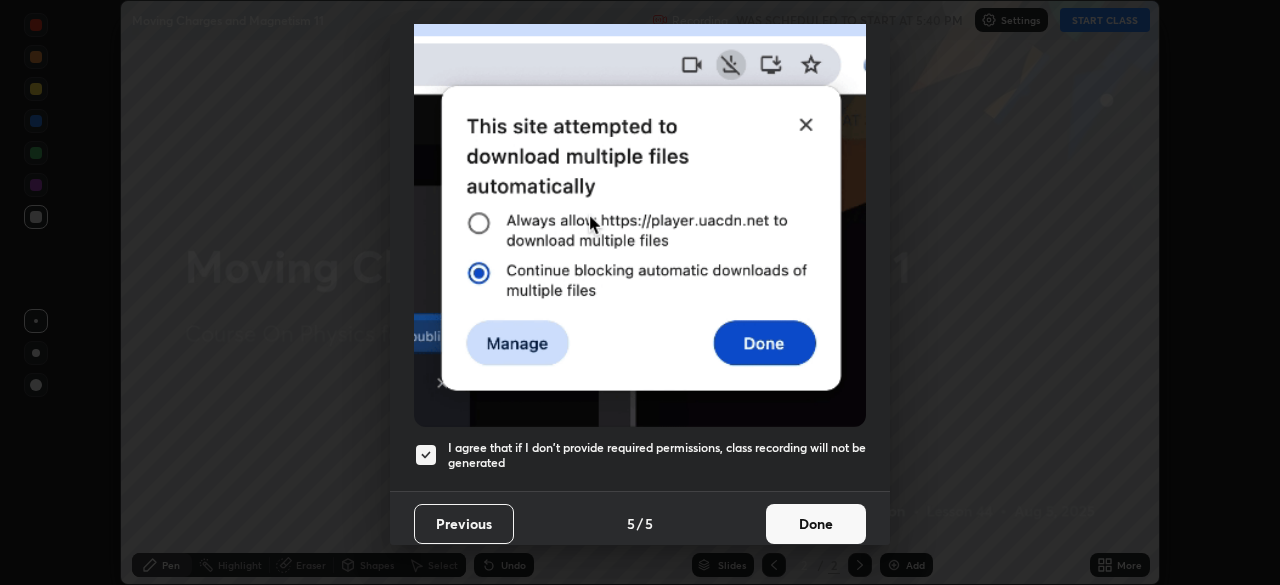 click on "Done" at bounding box center (816, 524) 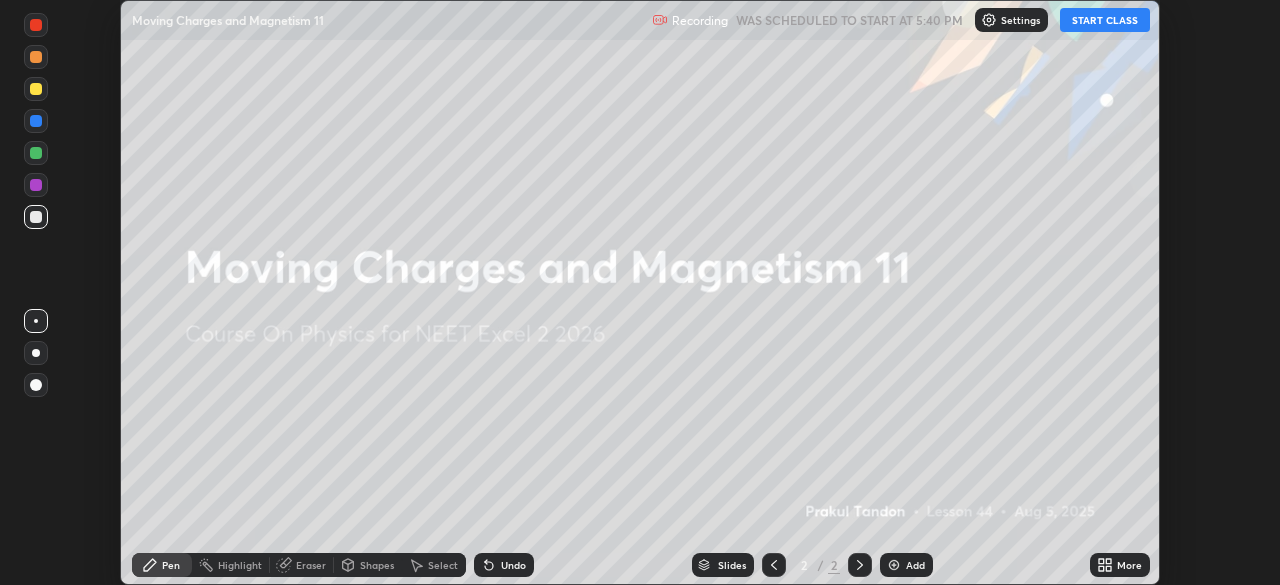 click on "START CLASS" at bounding box center [1105, 20] 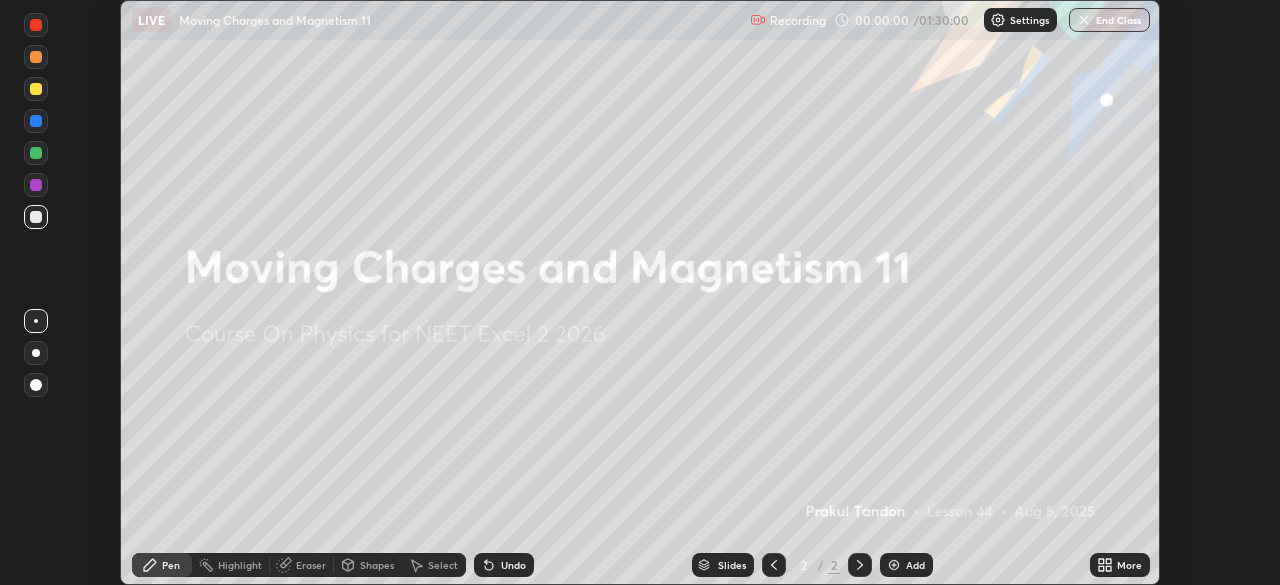 click on "More" at bounding box center [1129, 565] 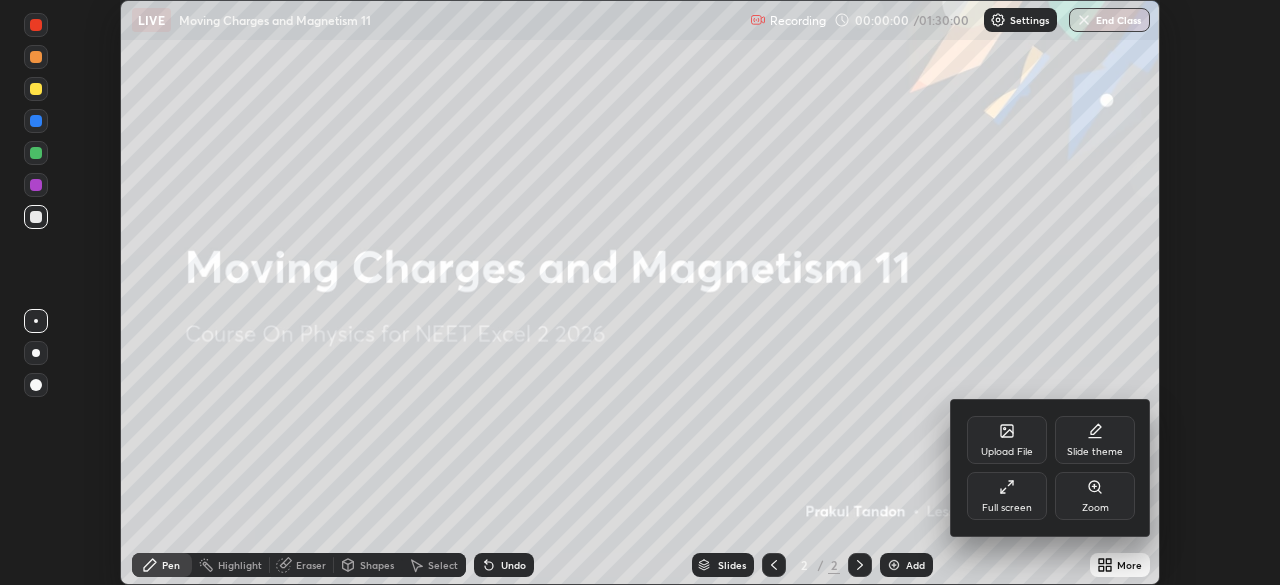 click on "Full screen" at bounding box center (1007, 496) 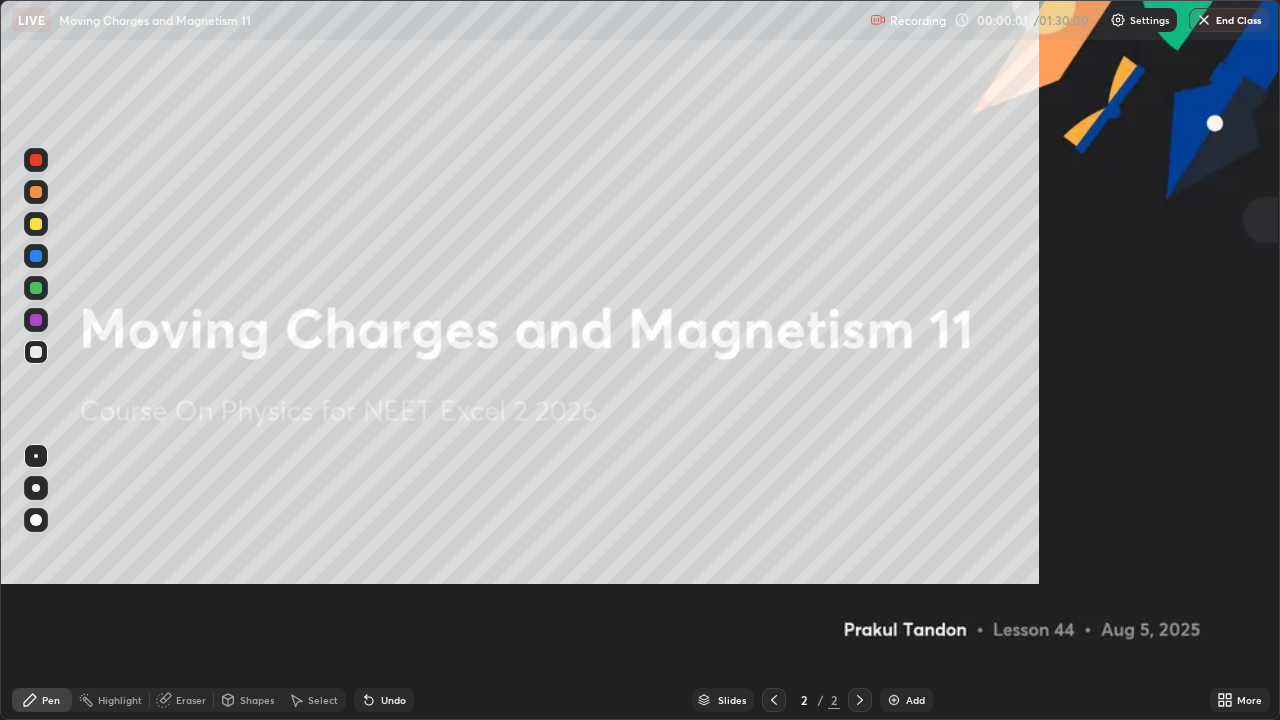 scroll, scrollTop: 99280, scrollLeft: 98720, axis: both 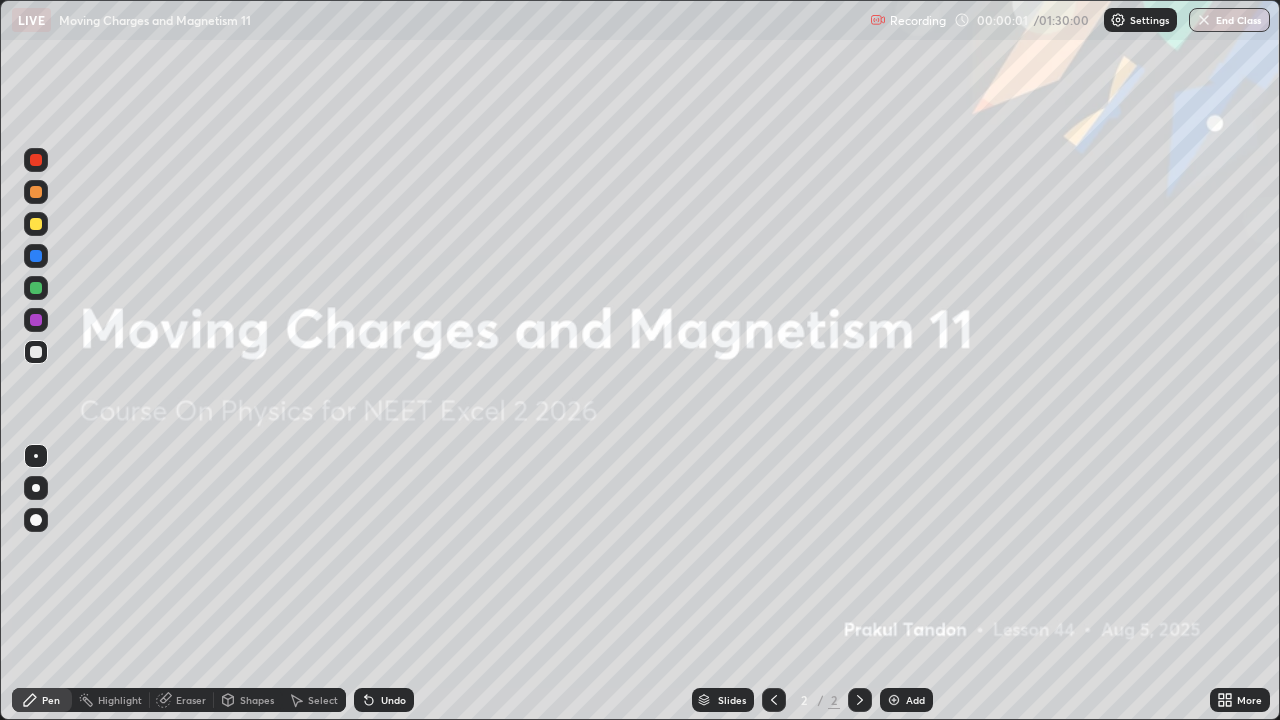 click on "Add" at bounding box center (915, 700) 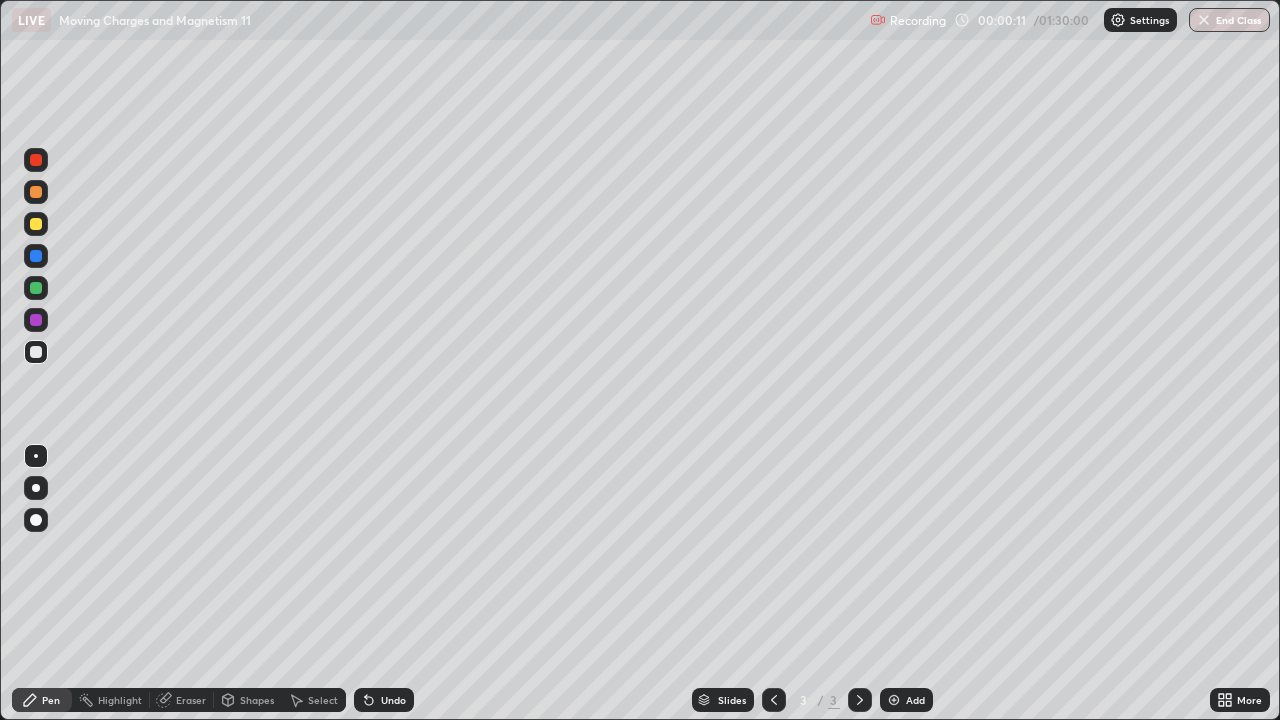 click at bounding box center [36, 224] 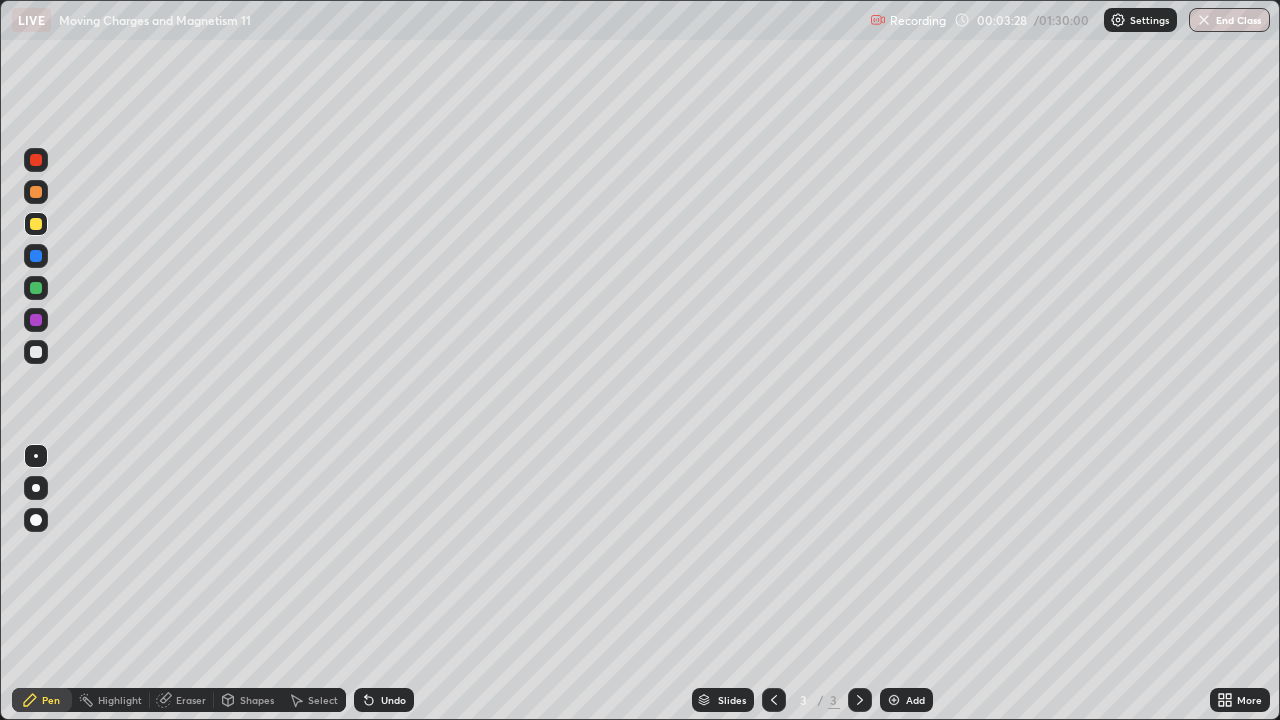 click on "Add" at bounding box center [906, 700] 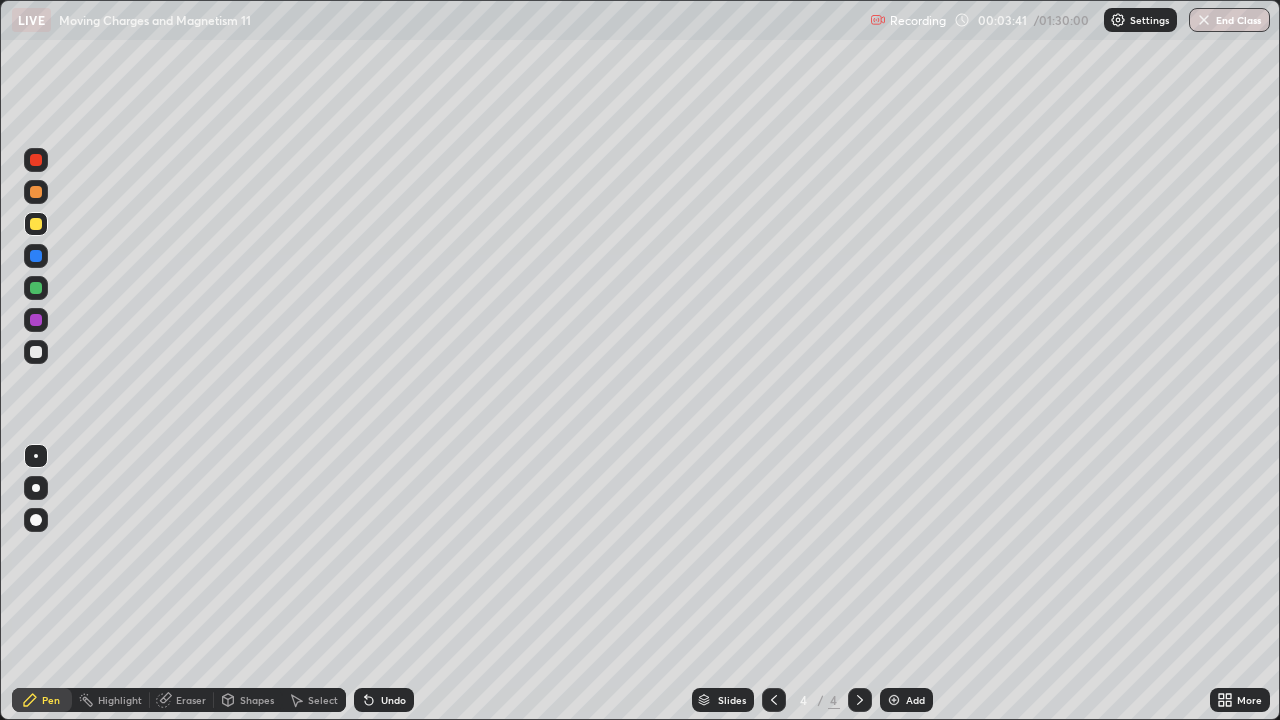 click at bounding box center [36, 288] 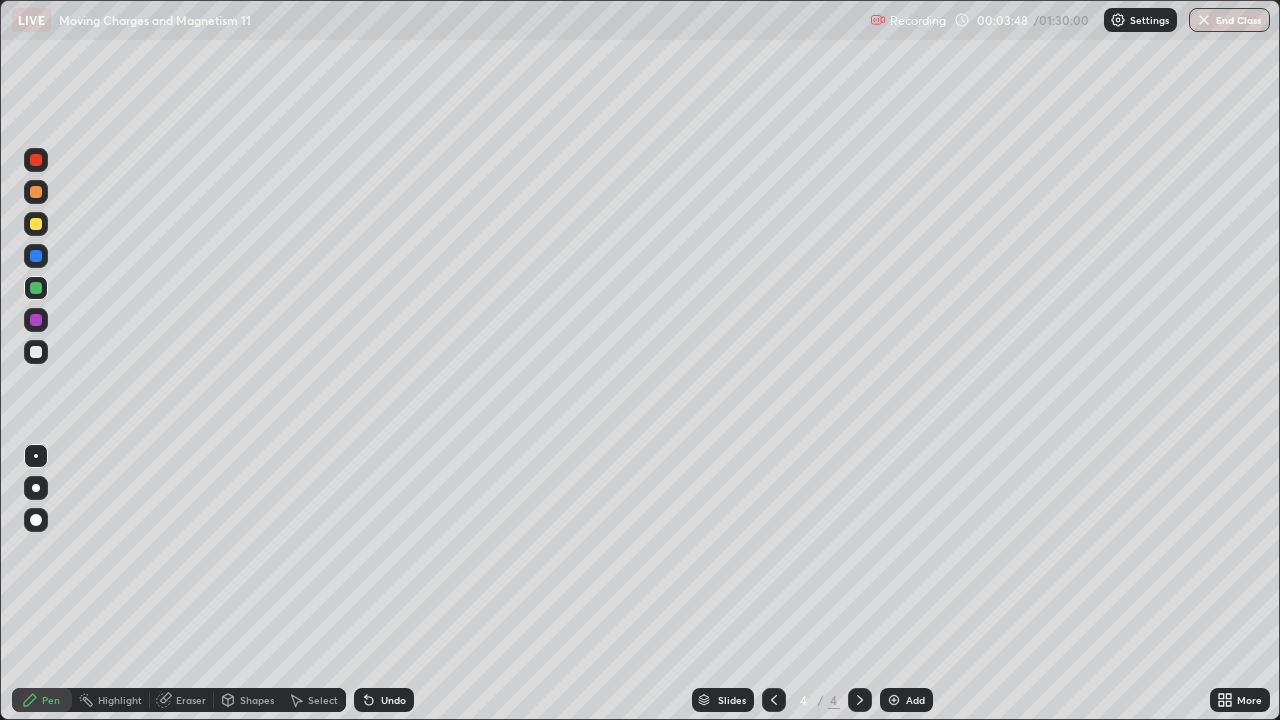 click at bounding box center (36, 224) 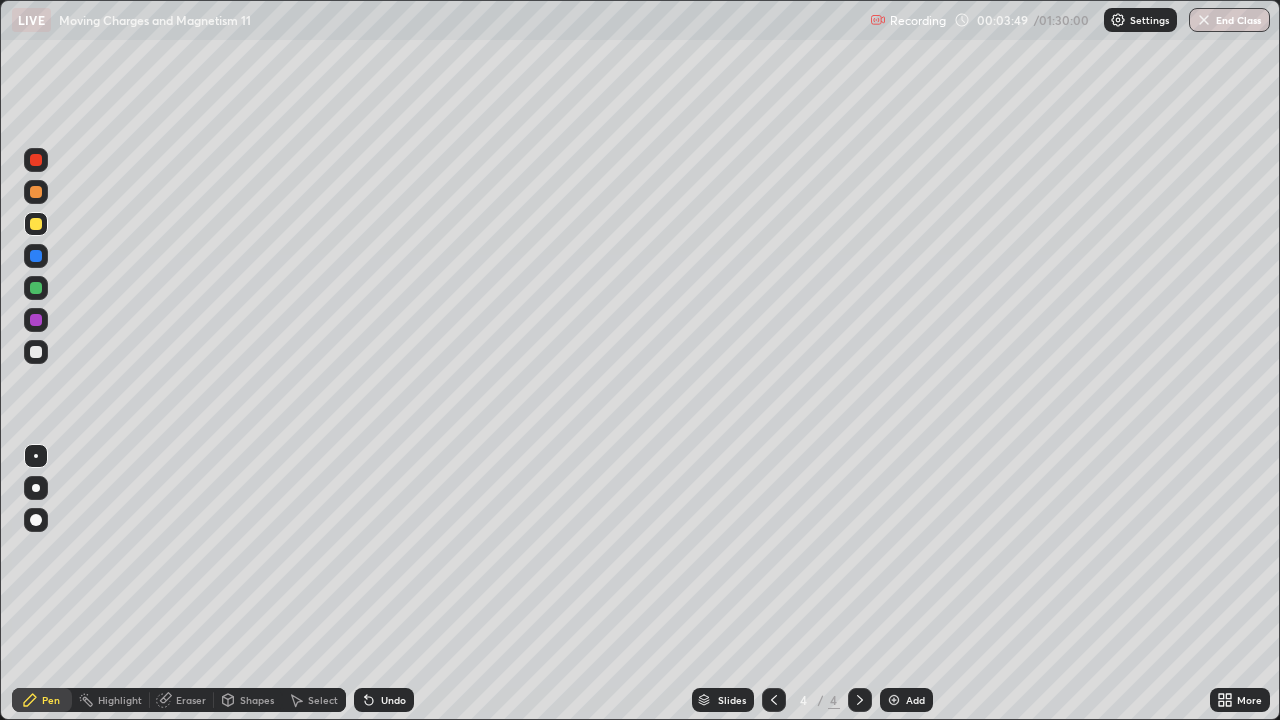 click at bounding box center (36, 352) 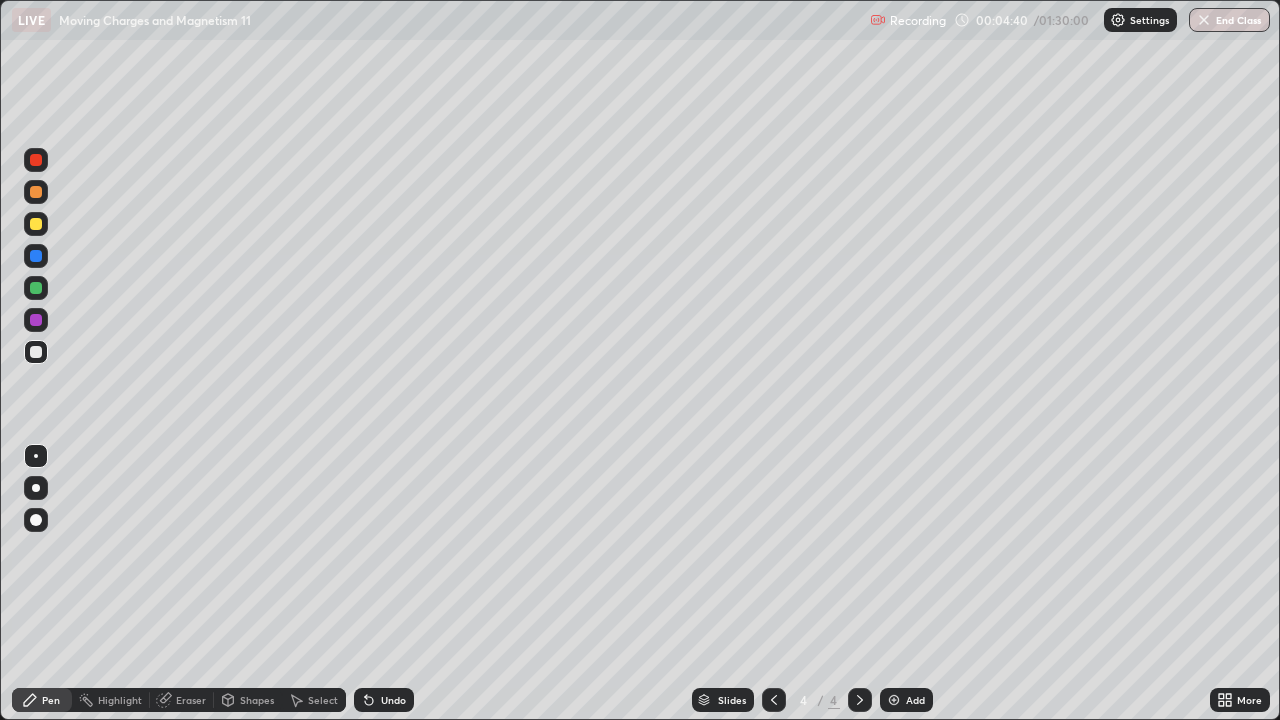 click at bounding box center [36, 224] 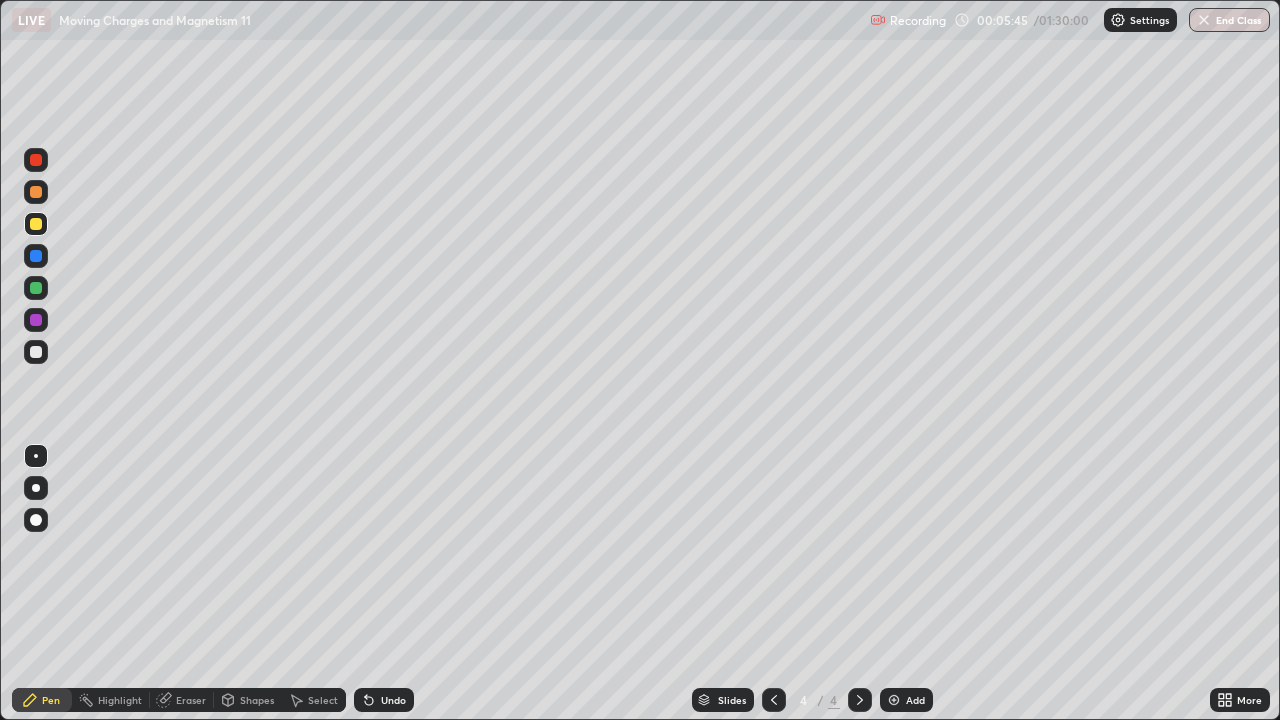 click on "Add" at bounding box center (906, 700) 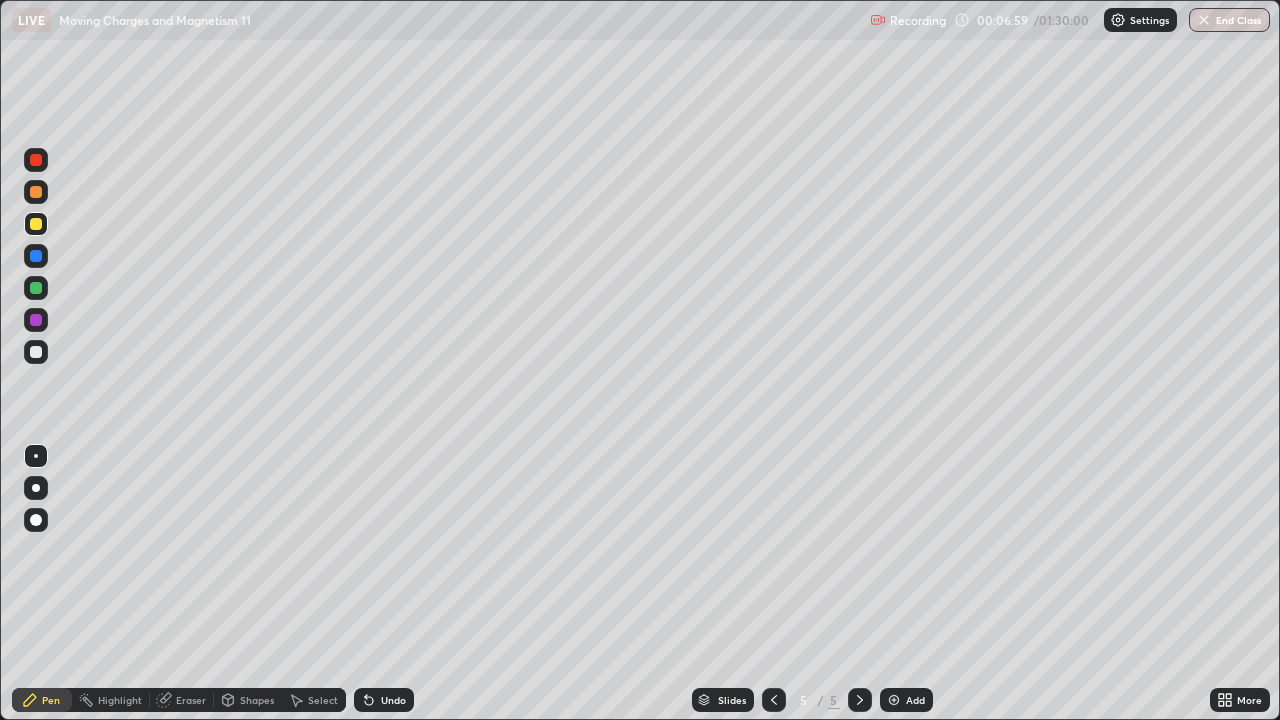 click on "Undo" at bounding box center (384, 700) 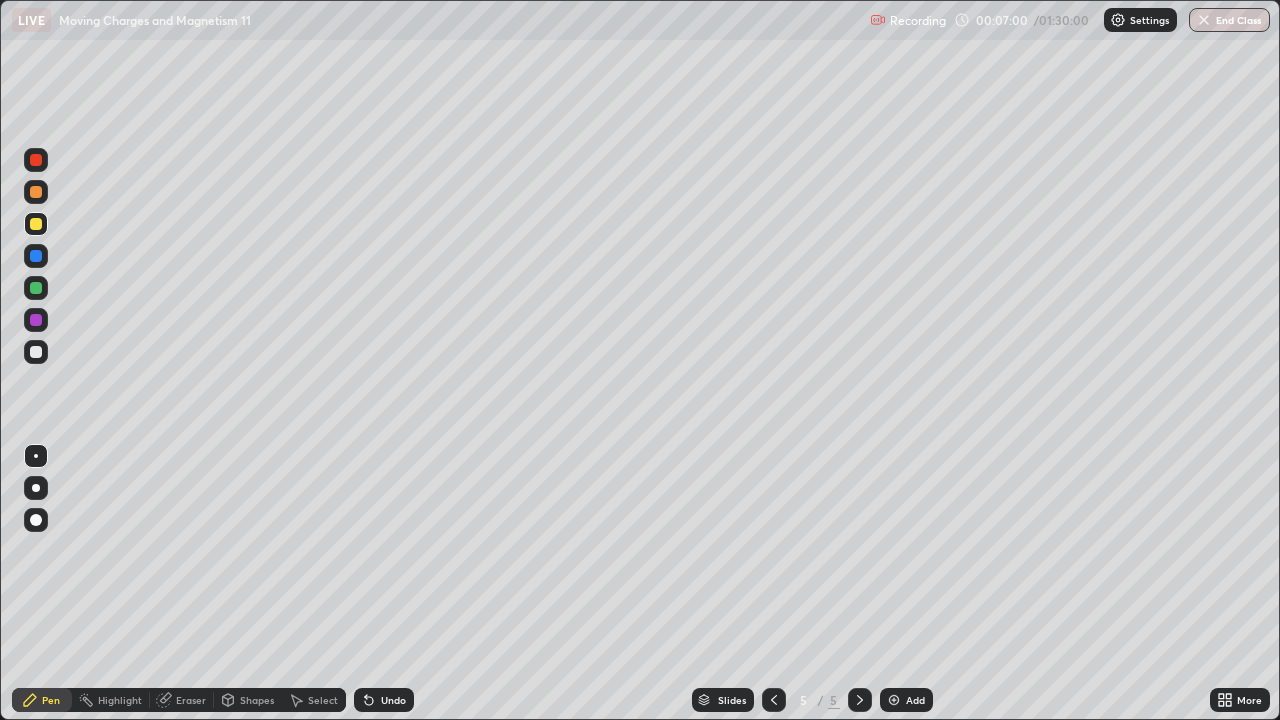 click on "Undo" at bounding box center (384, 700) 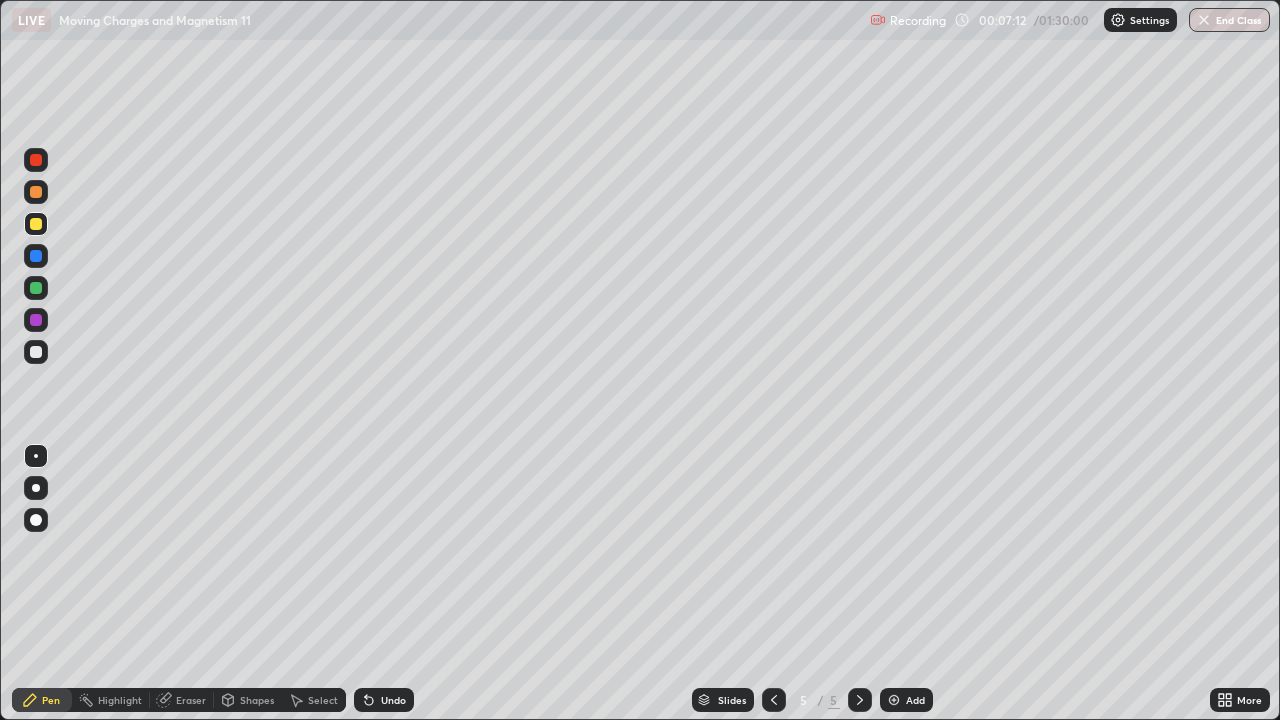 click at bounding box center [36, 352] 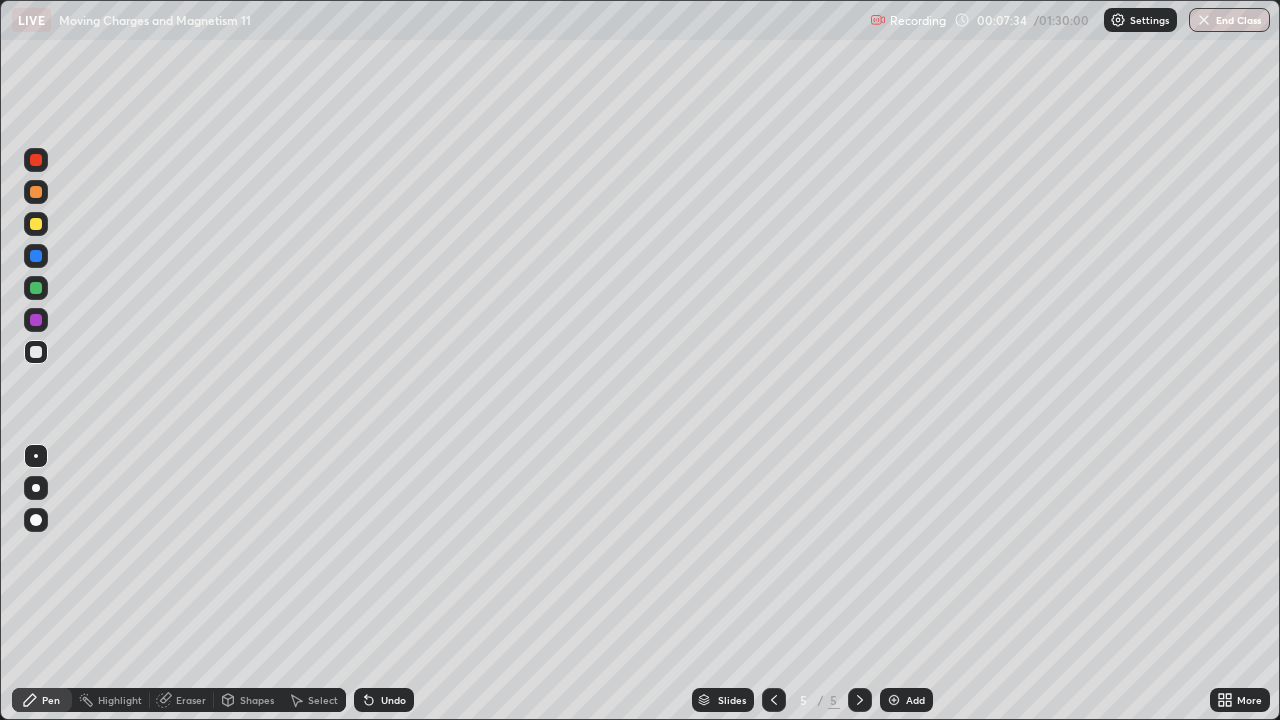 click on "Undo" at bounding box center [384, 700] 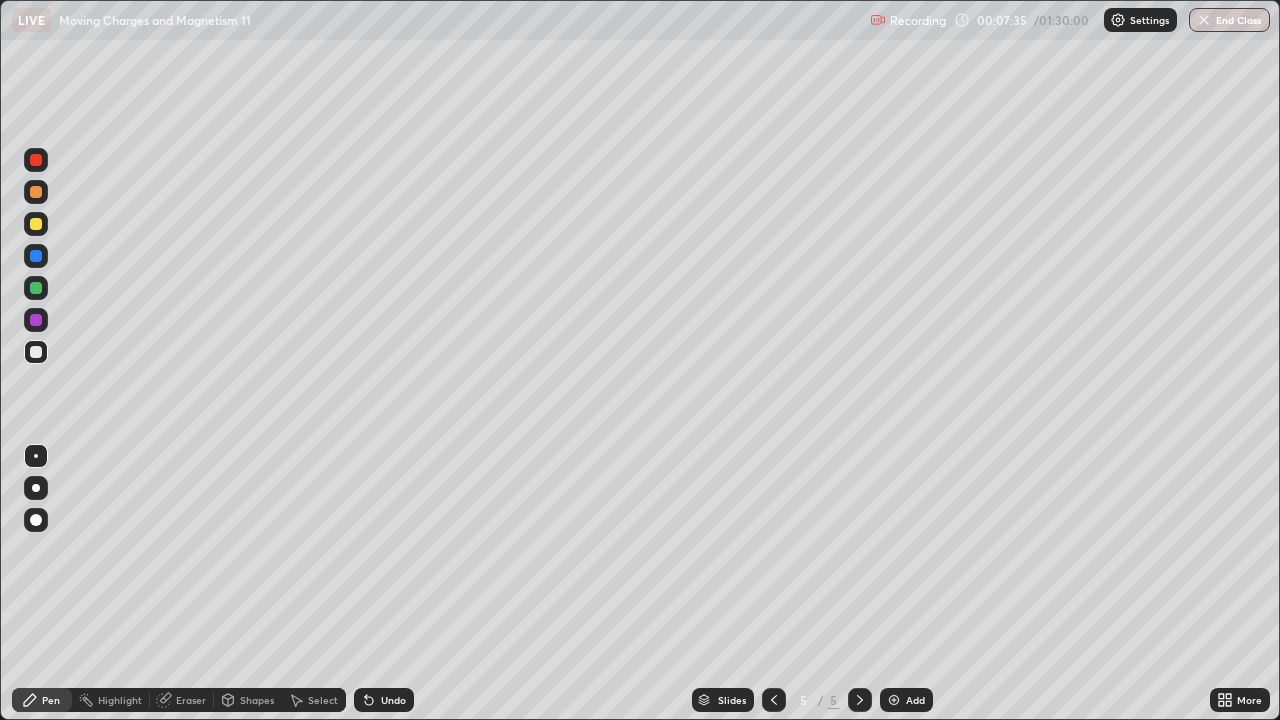 click 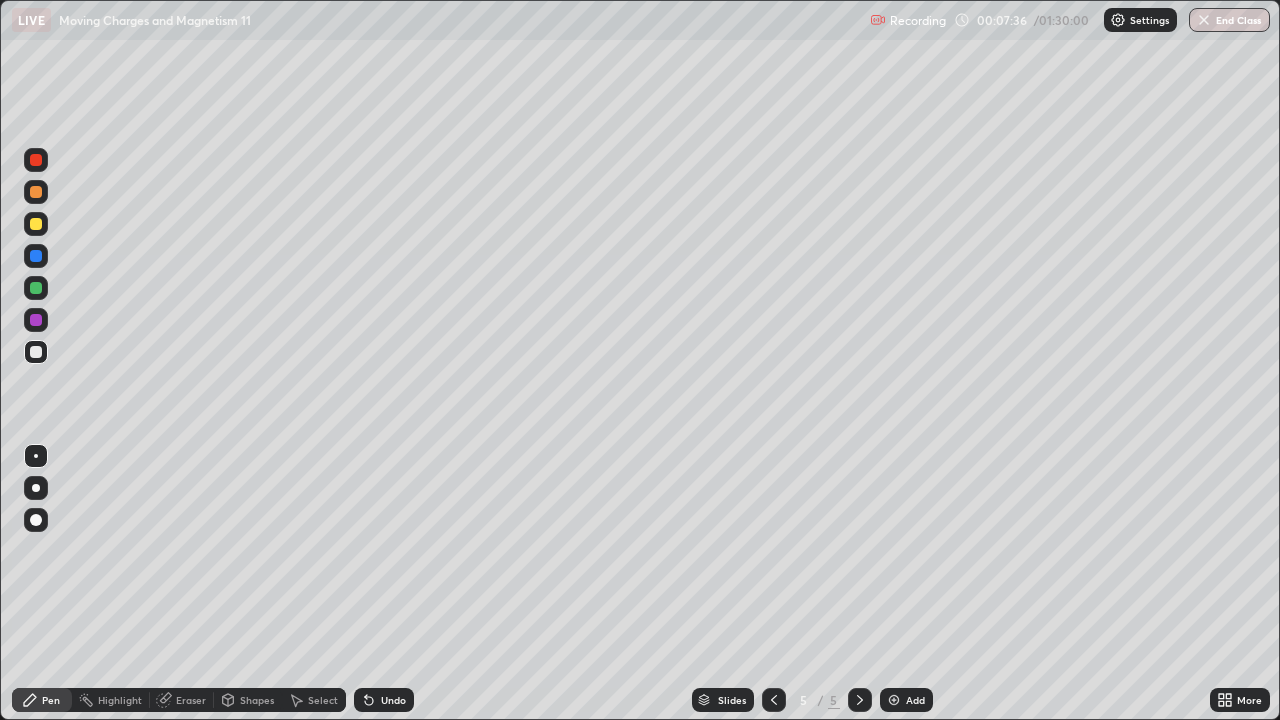 click on "Undo" at bounding box center (393, 700) 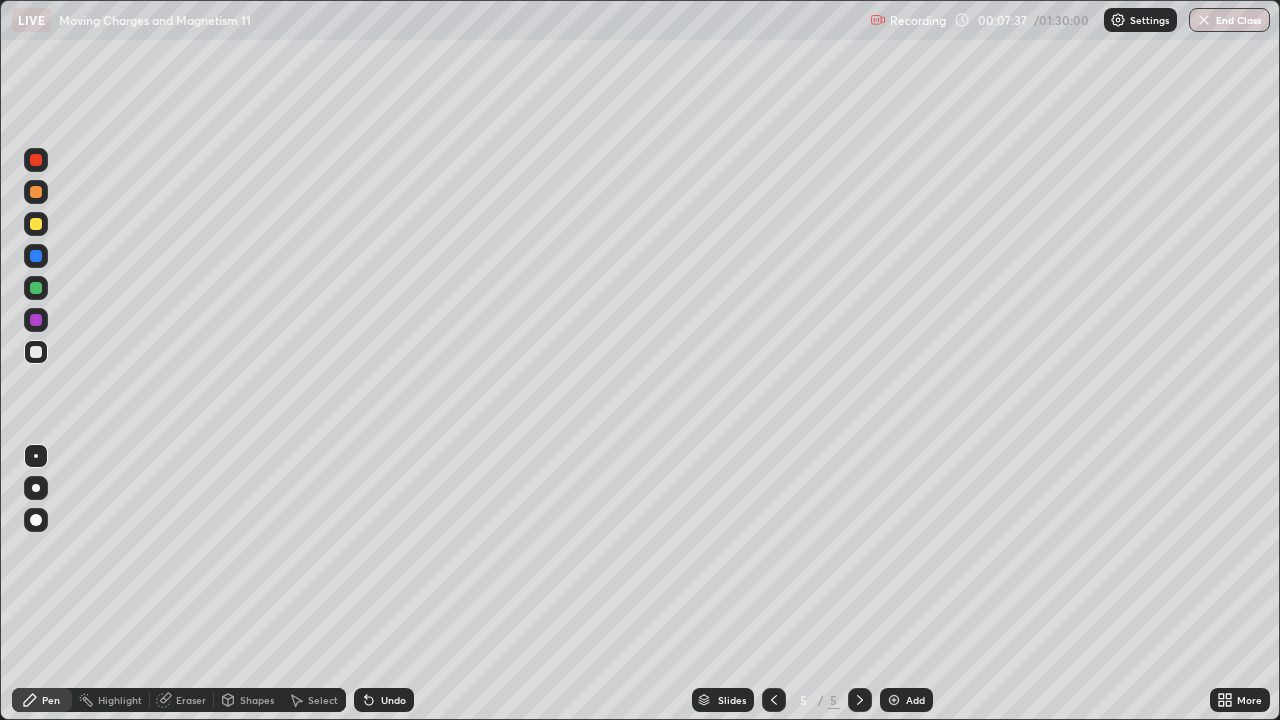 click at bounding box center [36, 224] 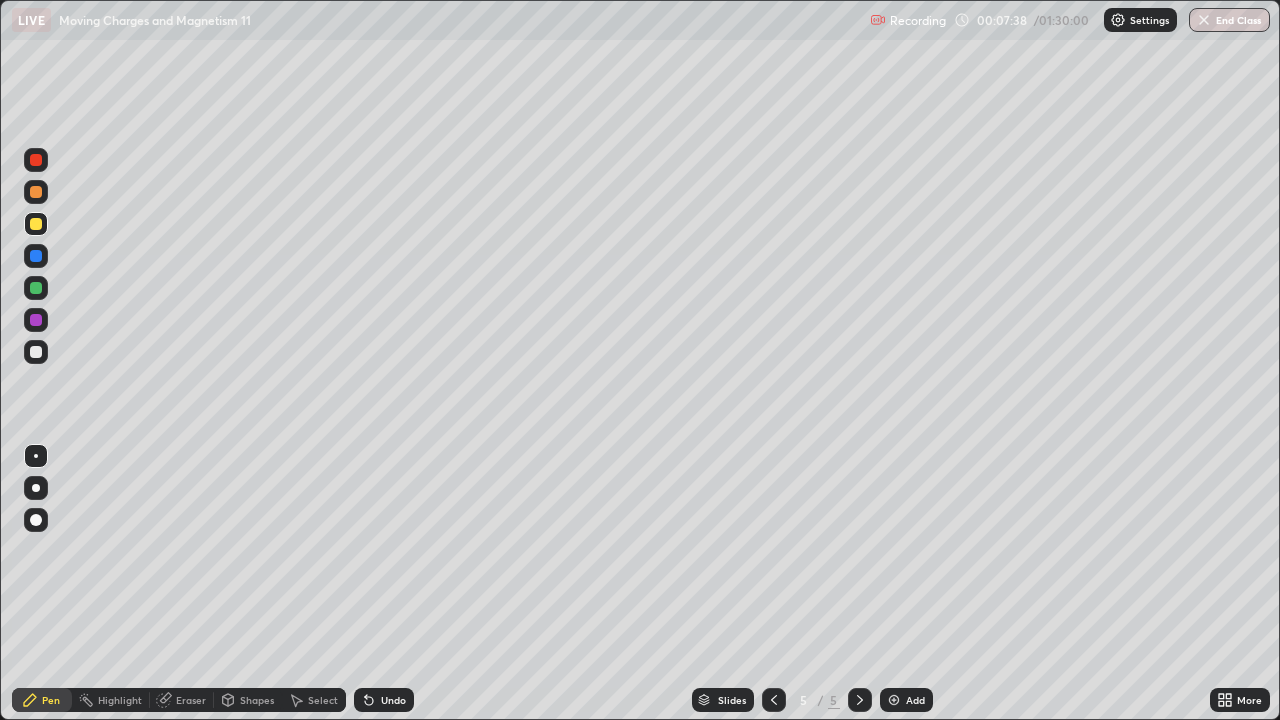 click at bounding box center [36, 352] 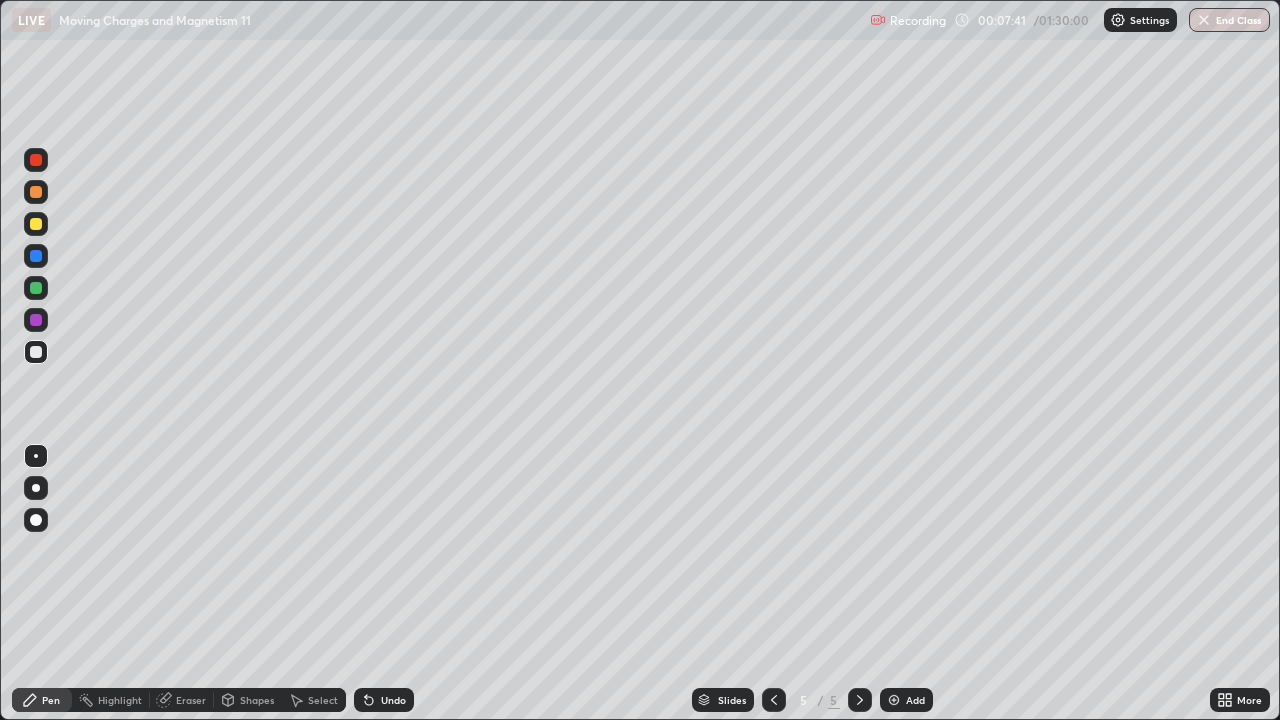 click on "Undo" at bounding box center (393, 700) 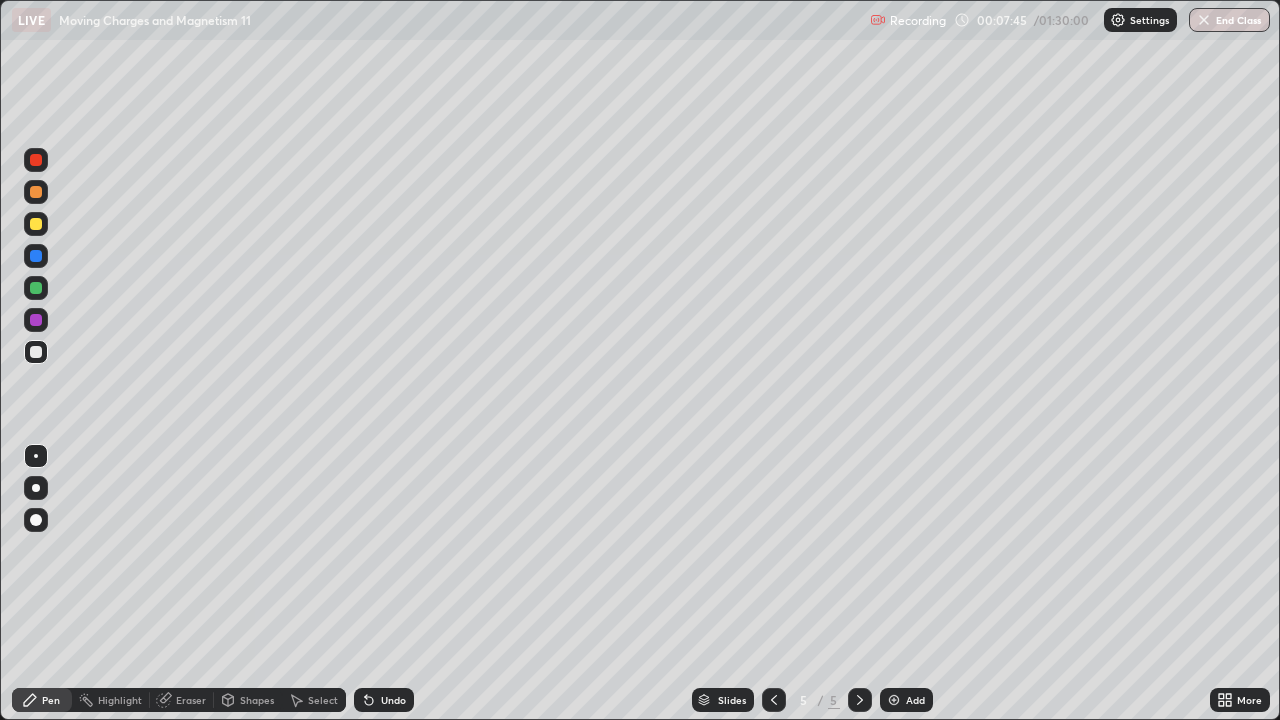 click at bounding box center (36, 224) 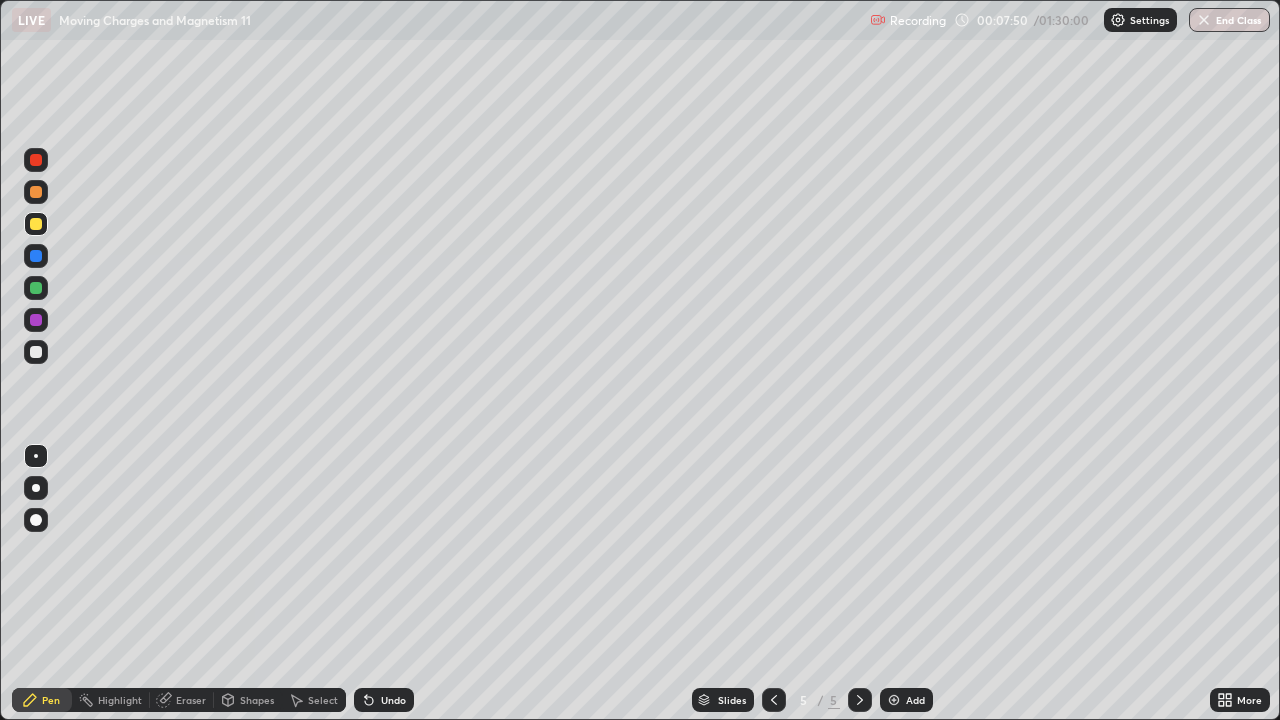 click on "Undo" at bounding box center (393, 700) 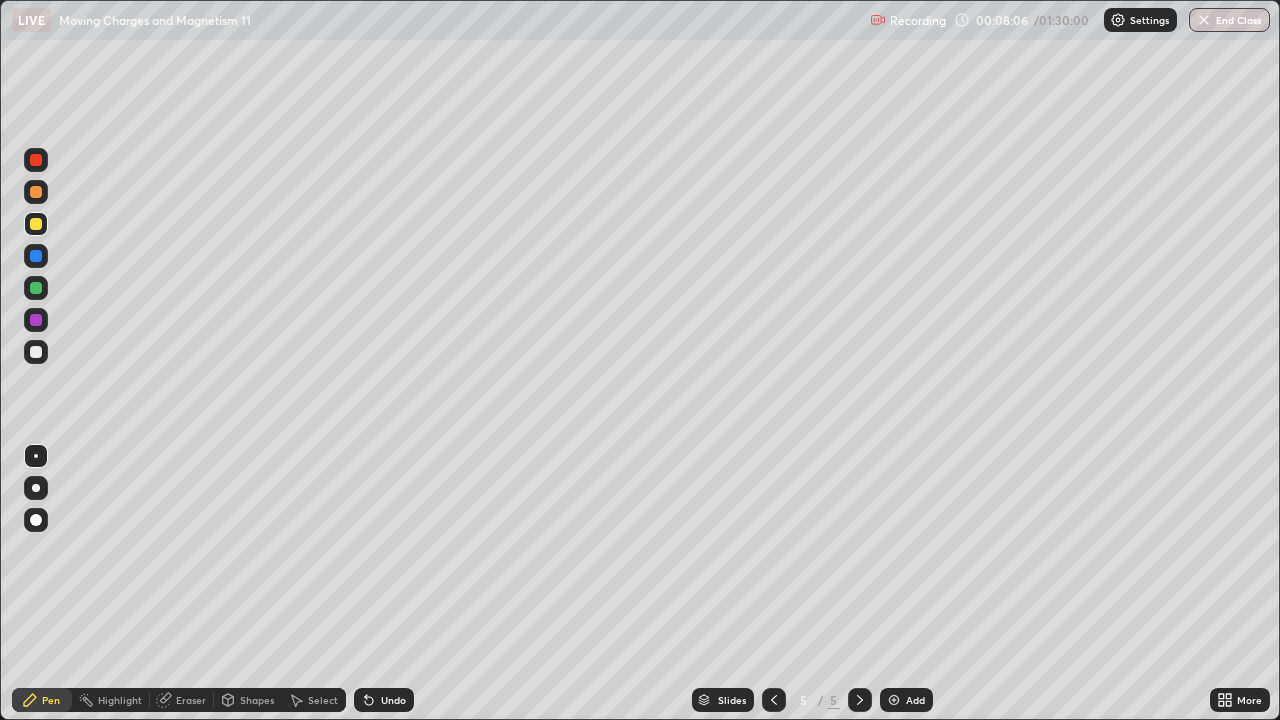 click at bounding box center [36, 192] 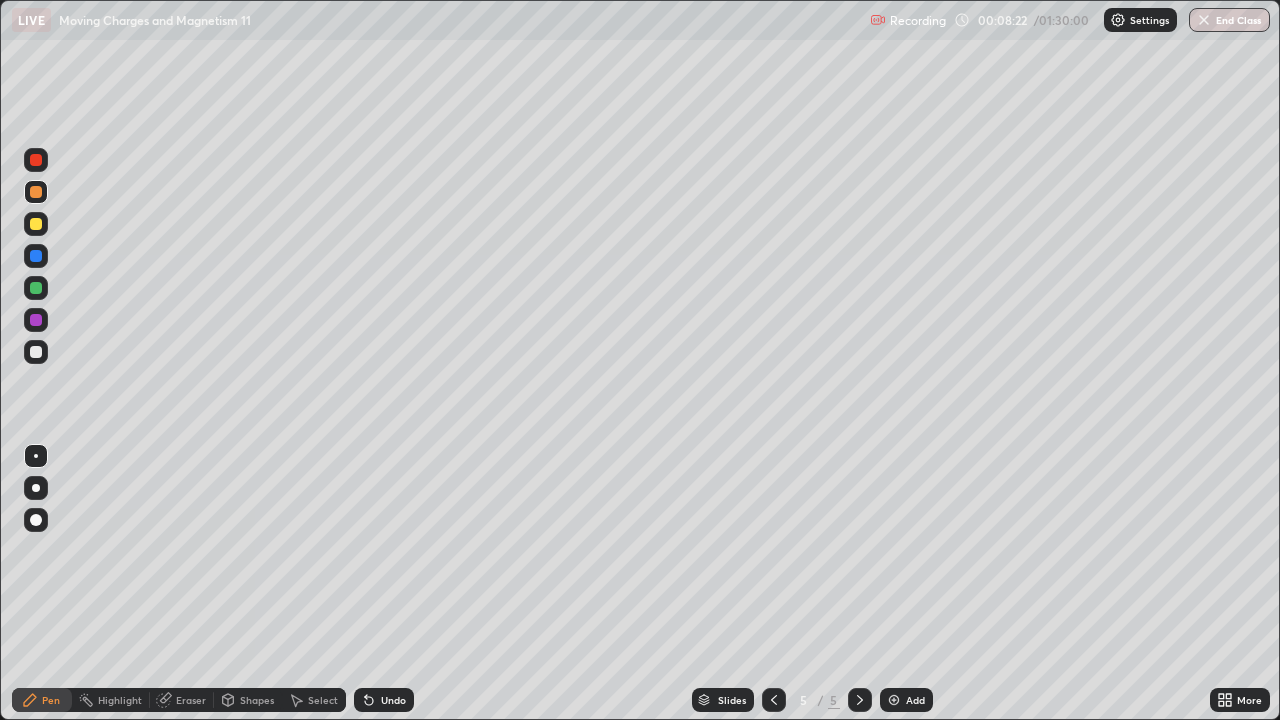 click at bounding box center [36, 224] 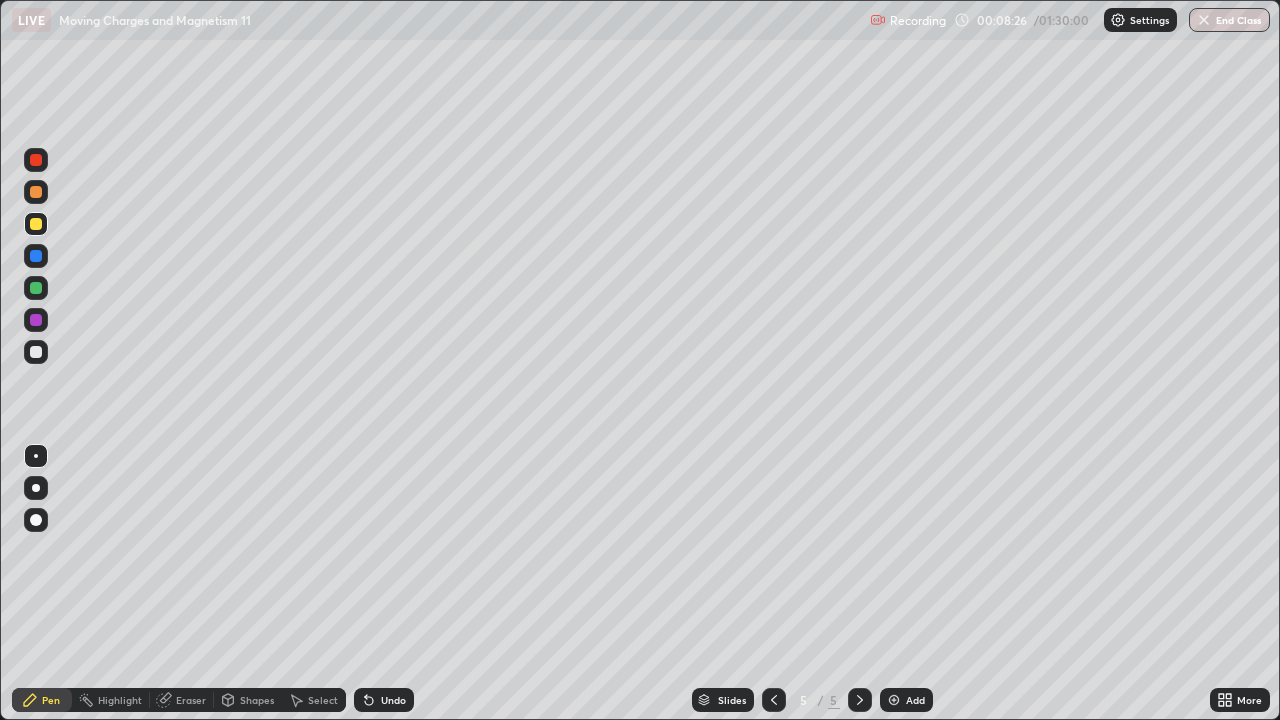 click at bounding box center (36, 192) 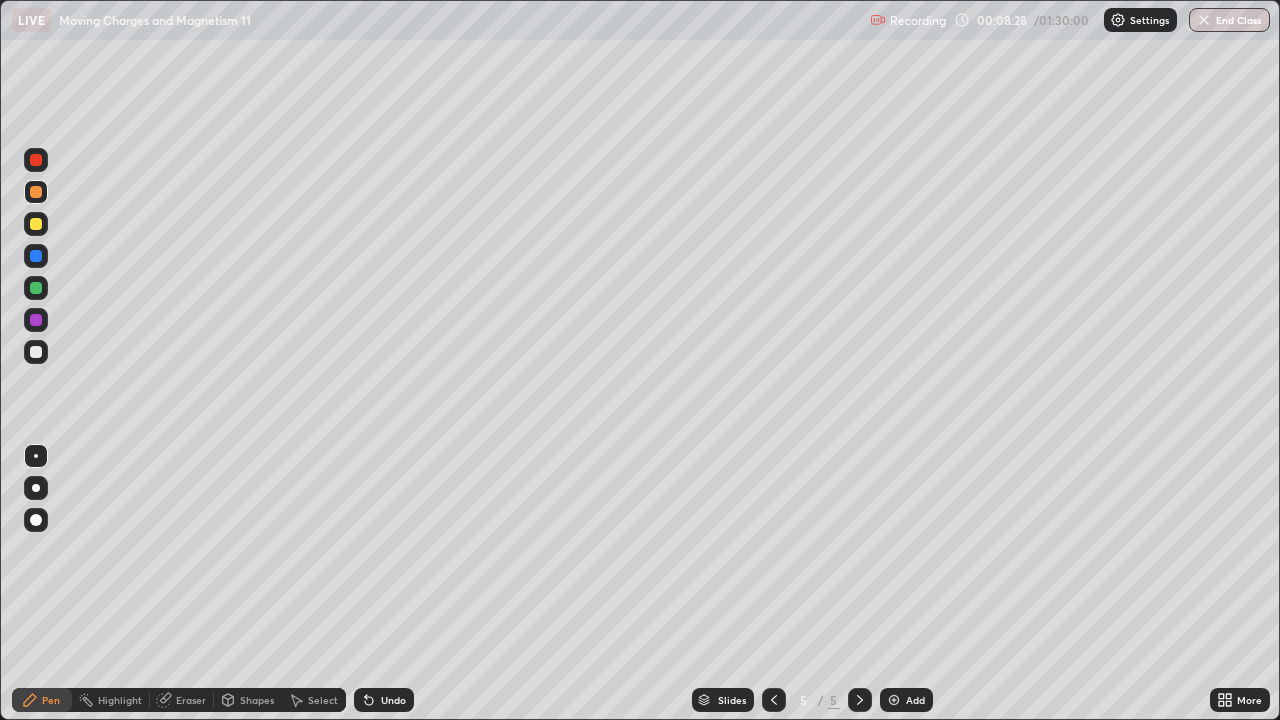 click at bounding box center (36, 288) 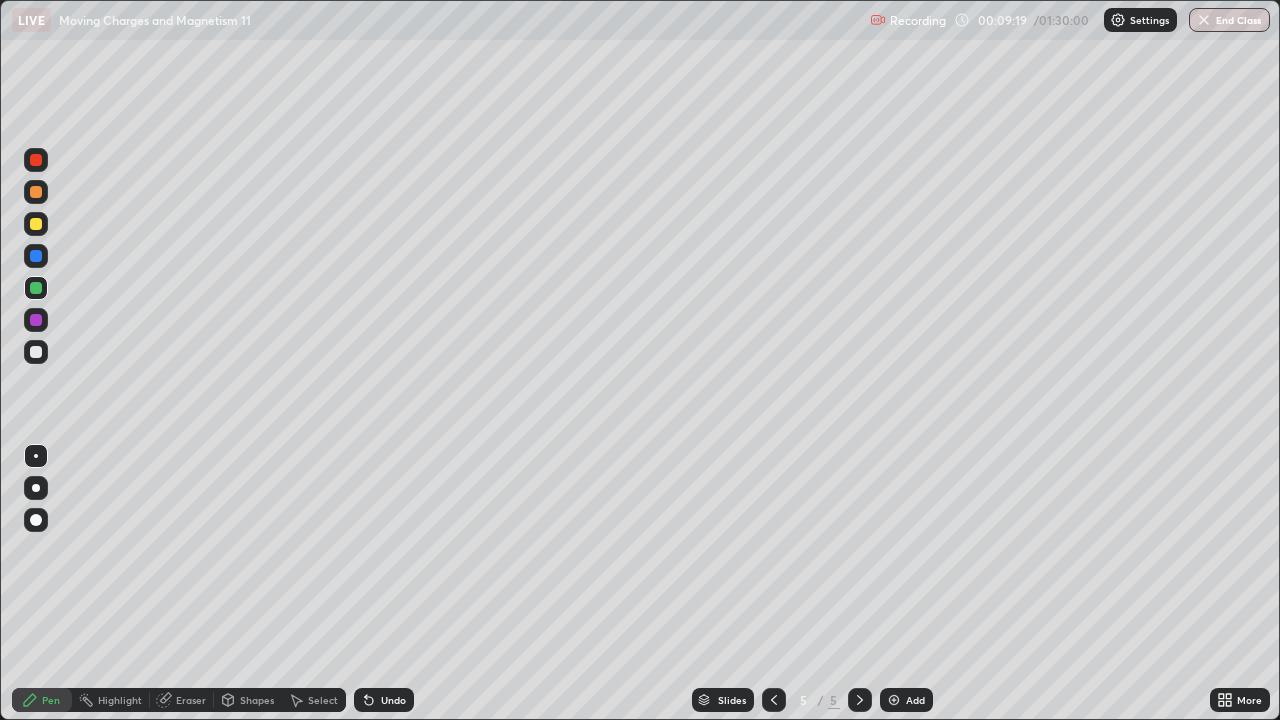 click at bounding box center (36, 224) 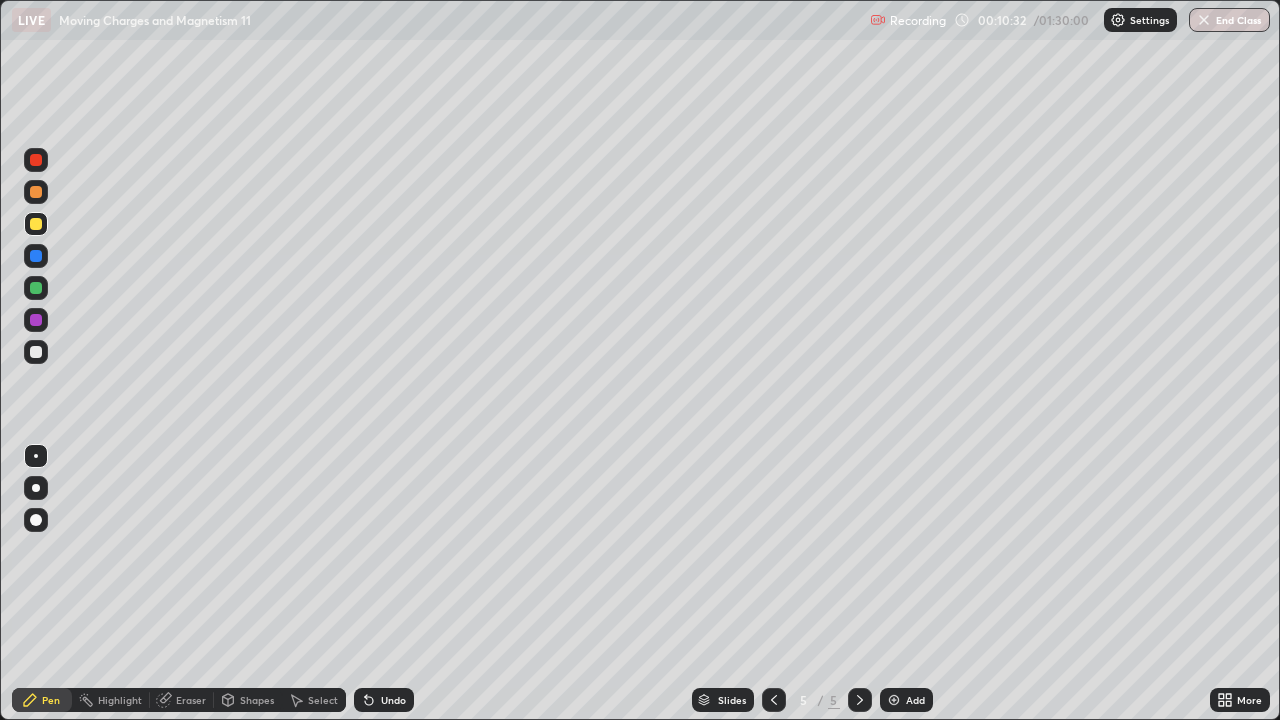 click at bounding box center [36, 192] 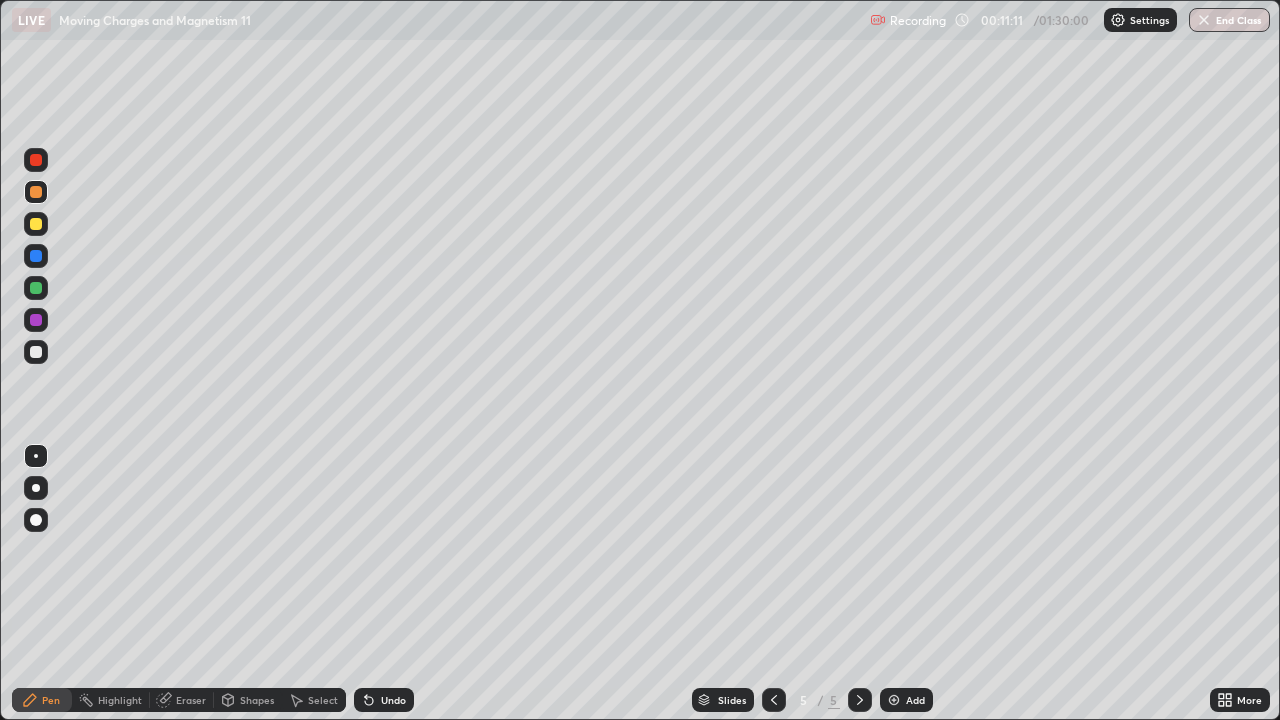 click on "Undo" at bounding box center (393, 700) 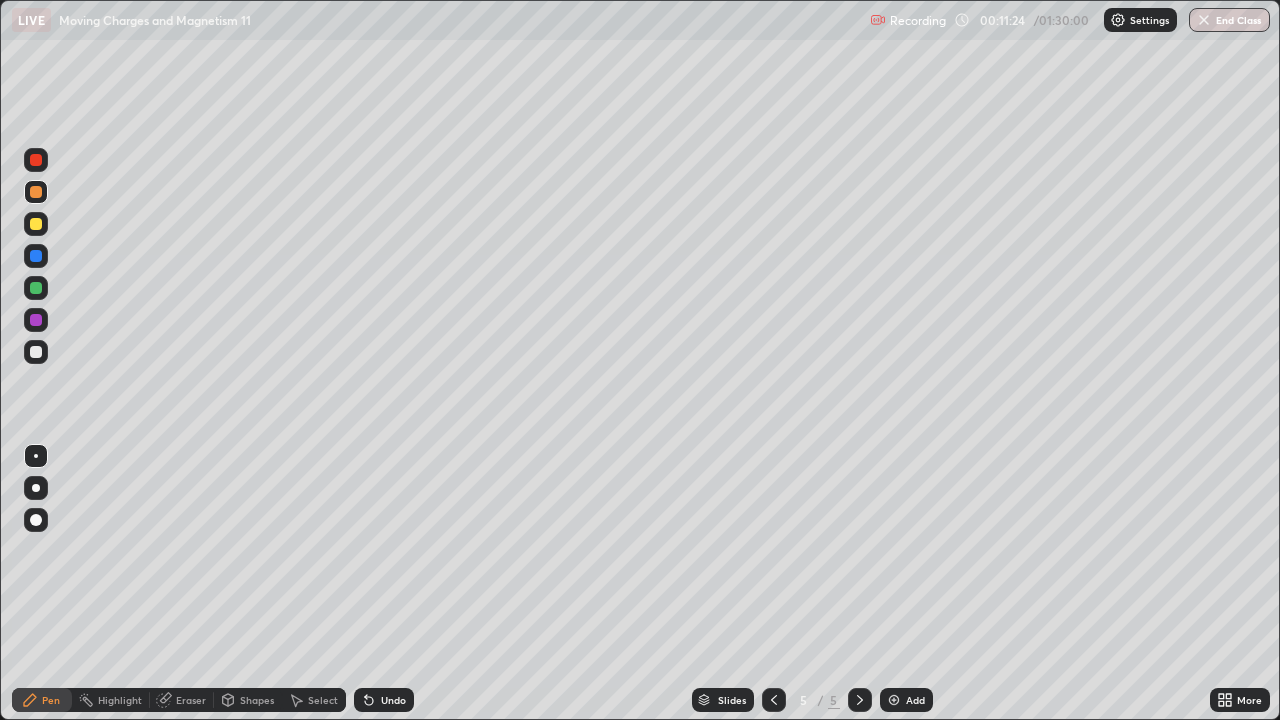 click on "Undo" at bounding box center [384, 700] 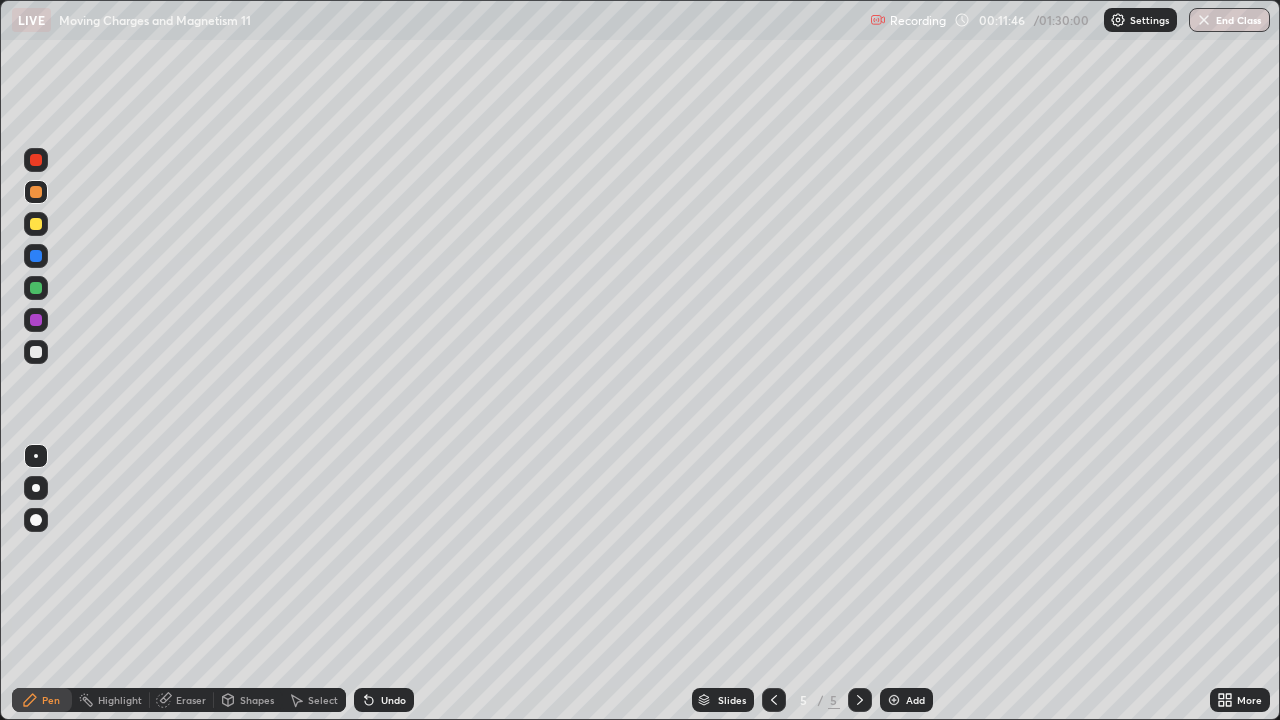 click on "Eraser" at bounding box center (191, 700) 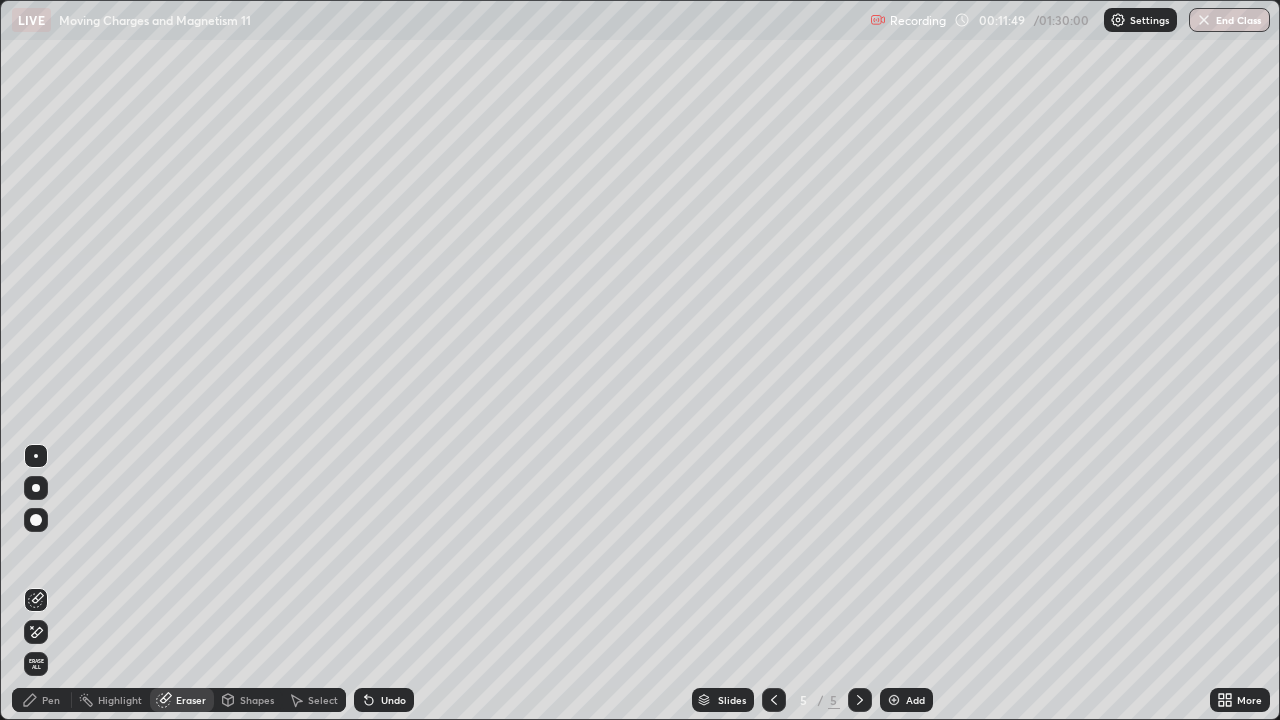 click on "Pen" at bounding box center (51, 700) 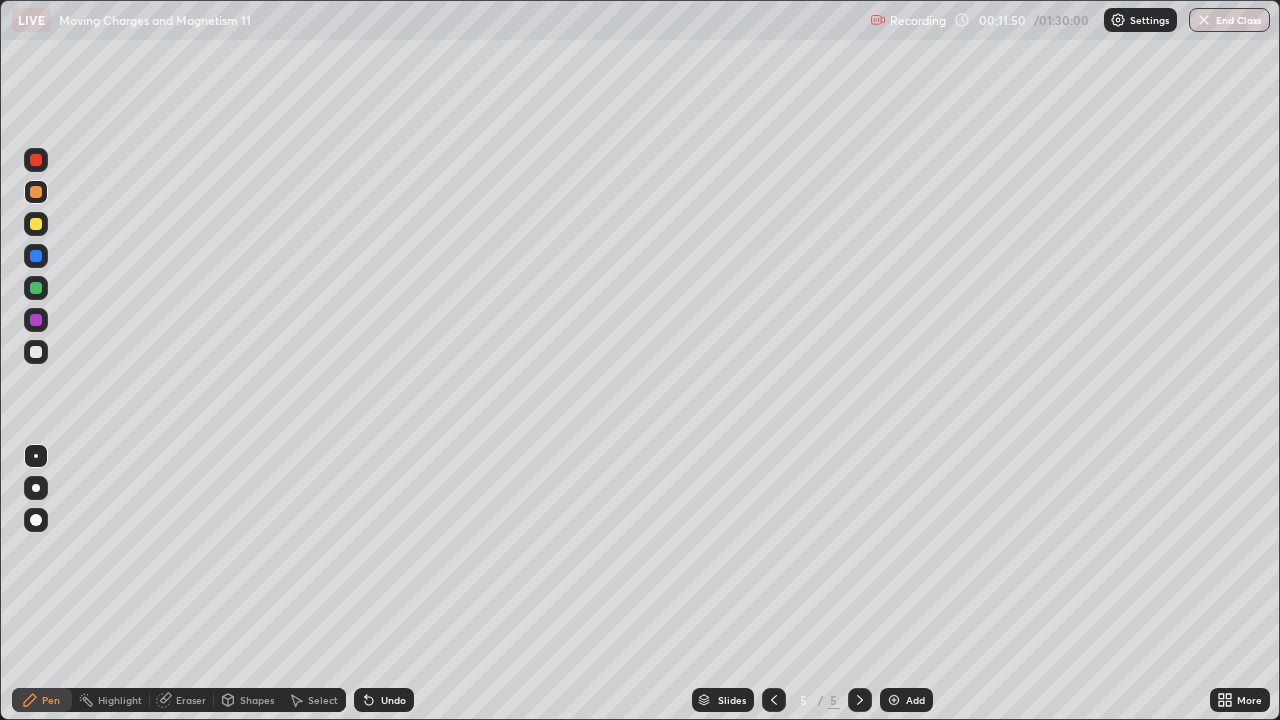 click at bounding box center (36, 224) 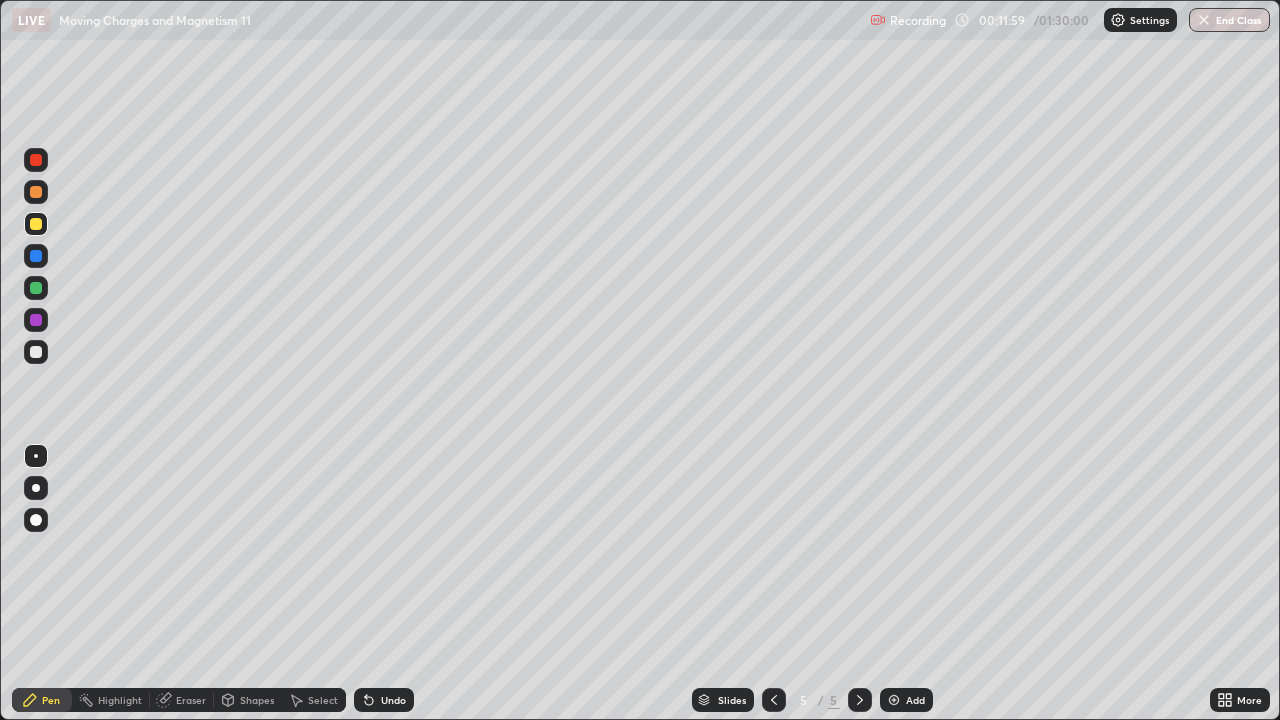 click on "Eraser" at bounding box center (182, 700) 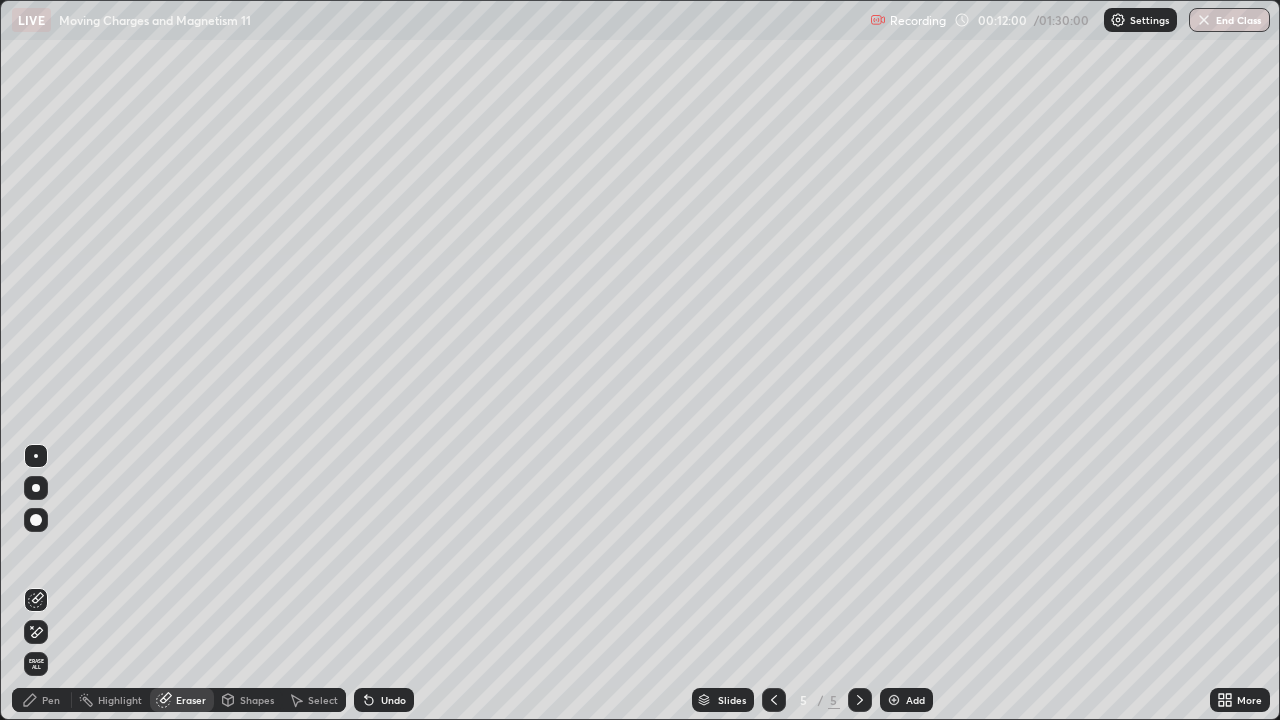 click on "Pen" at bounding box center (51, 700) 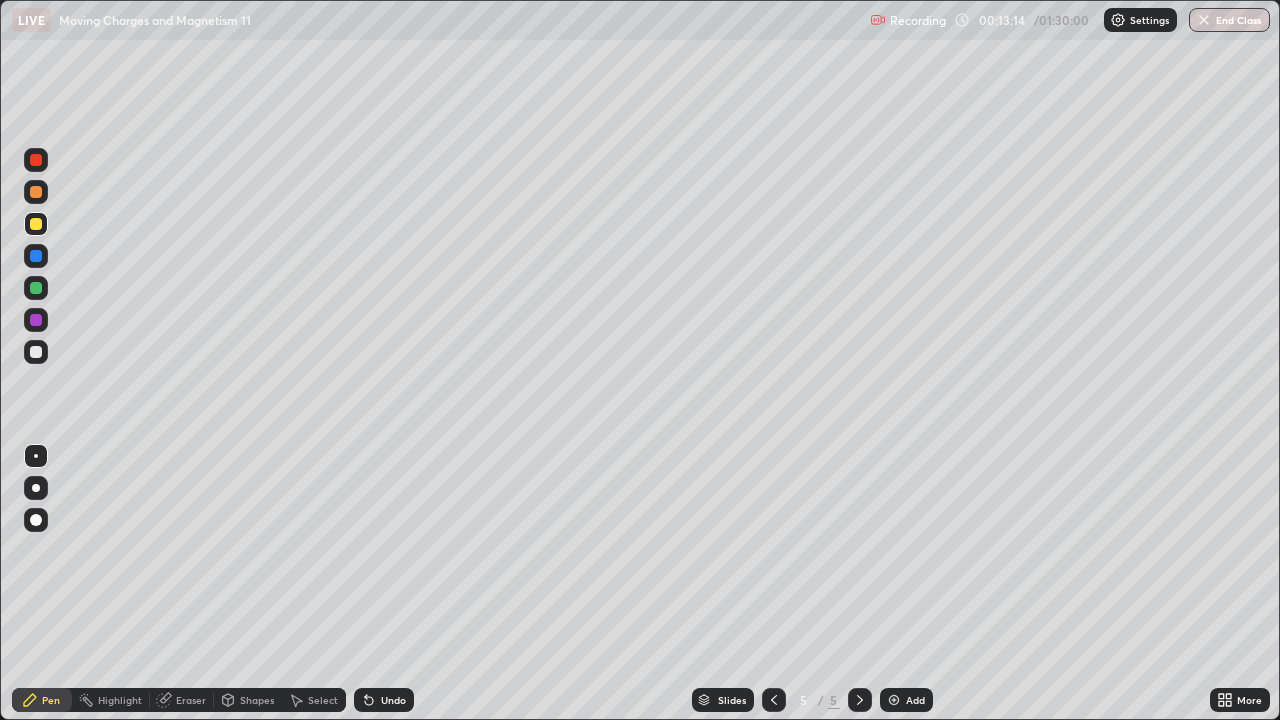 click at bounding box center [36, 192] 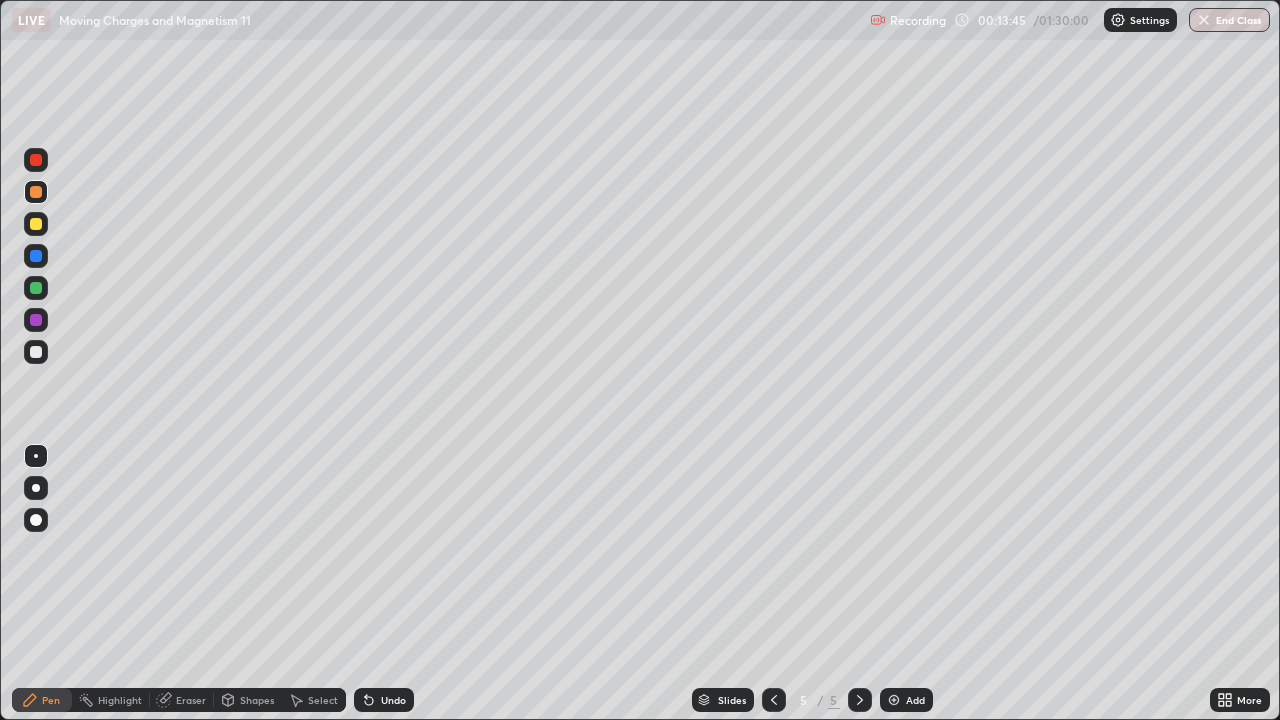 click on "Add" at bounding box center [915, 700] 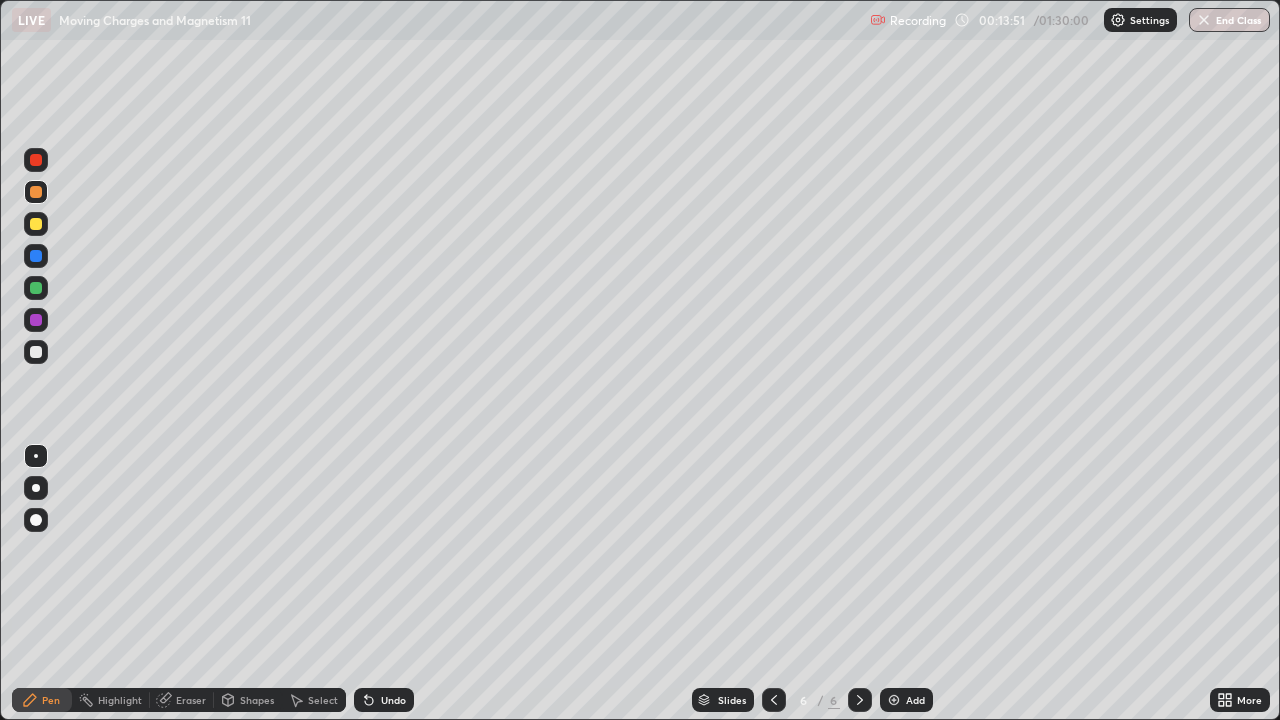 click at bounding box center (36, 224) 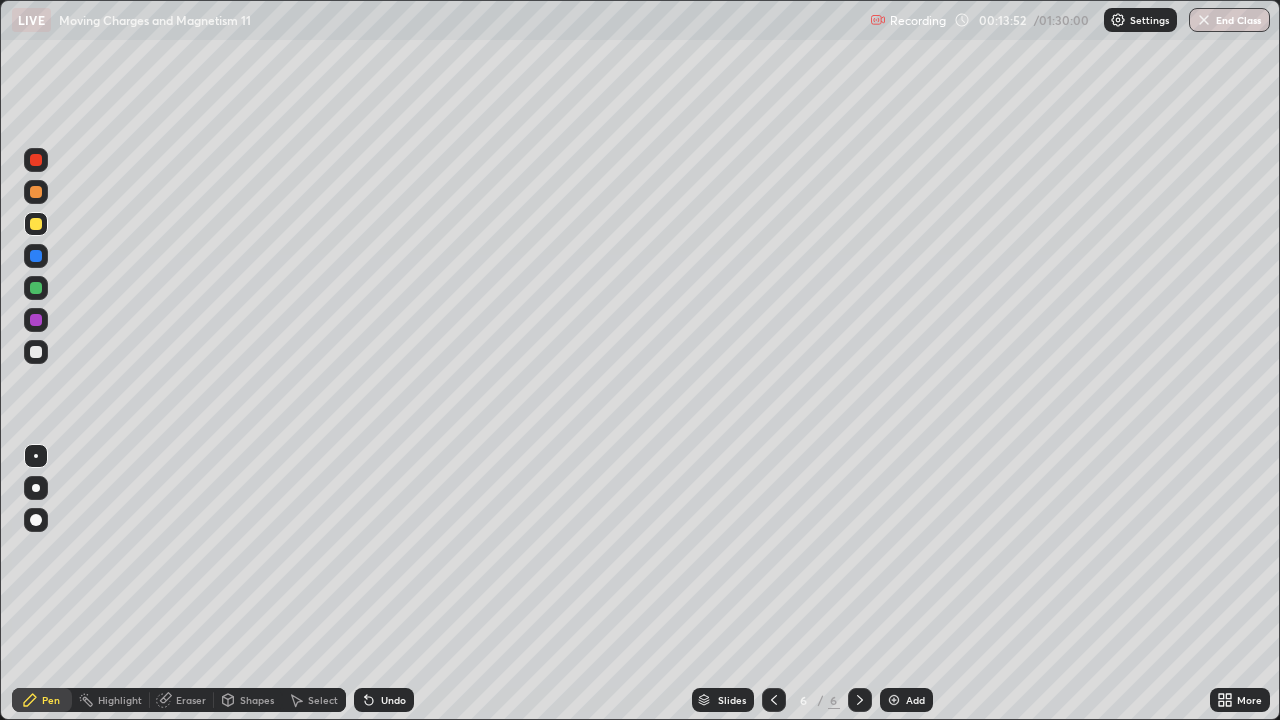 click 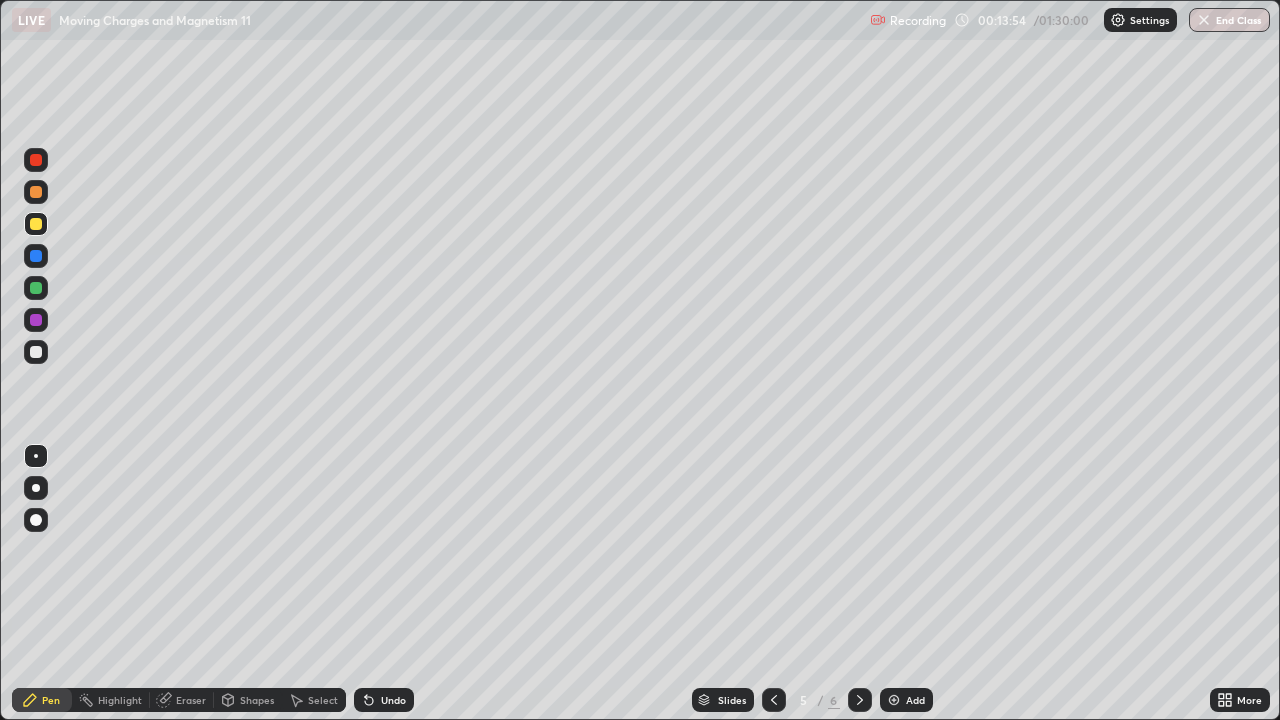 click at bounding box center (860, 700) 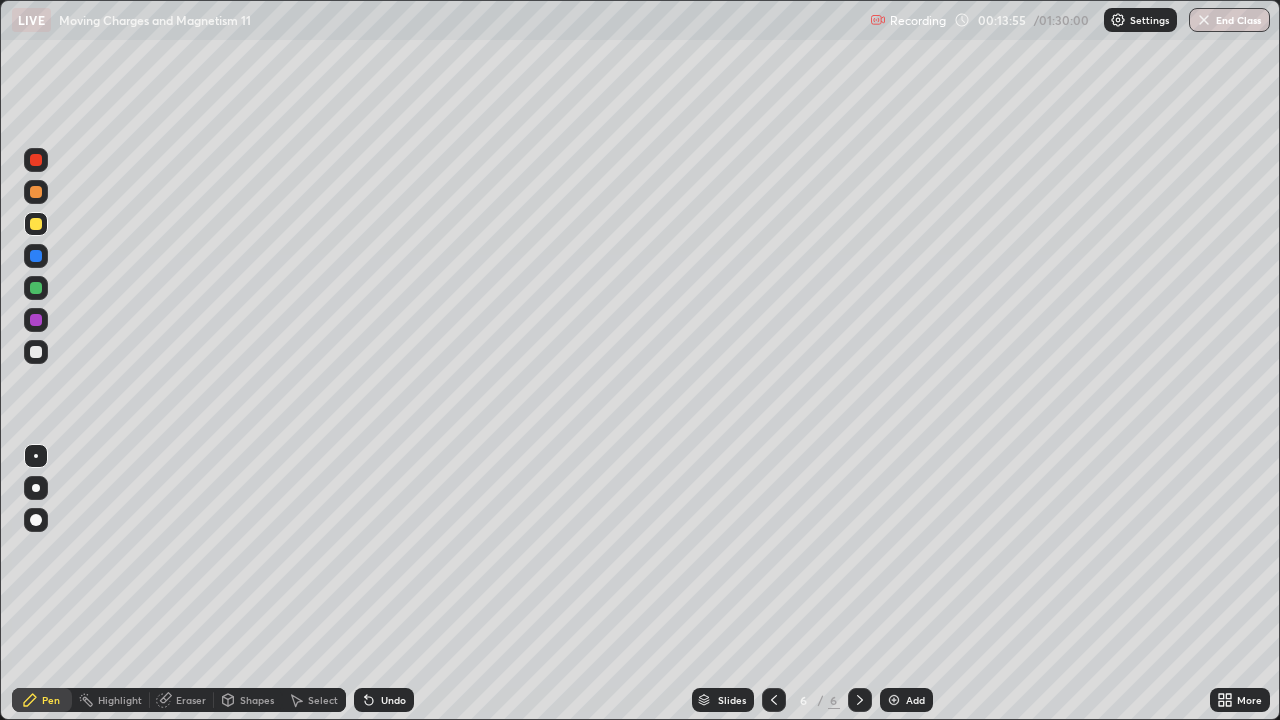 click 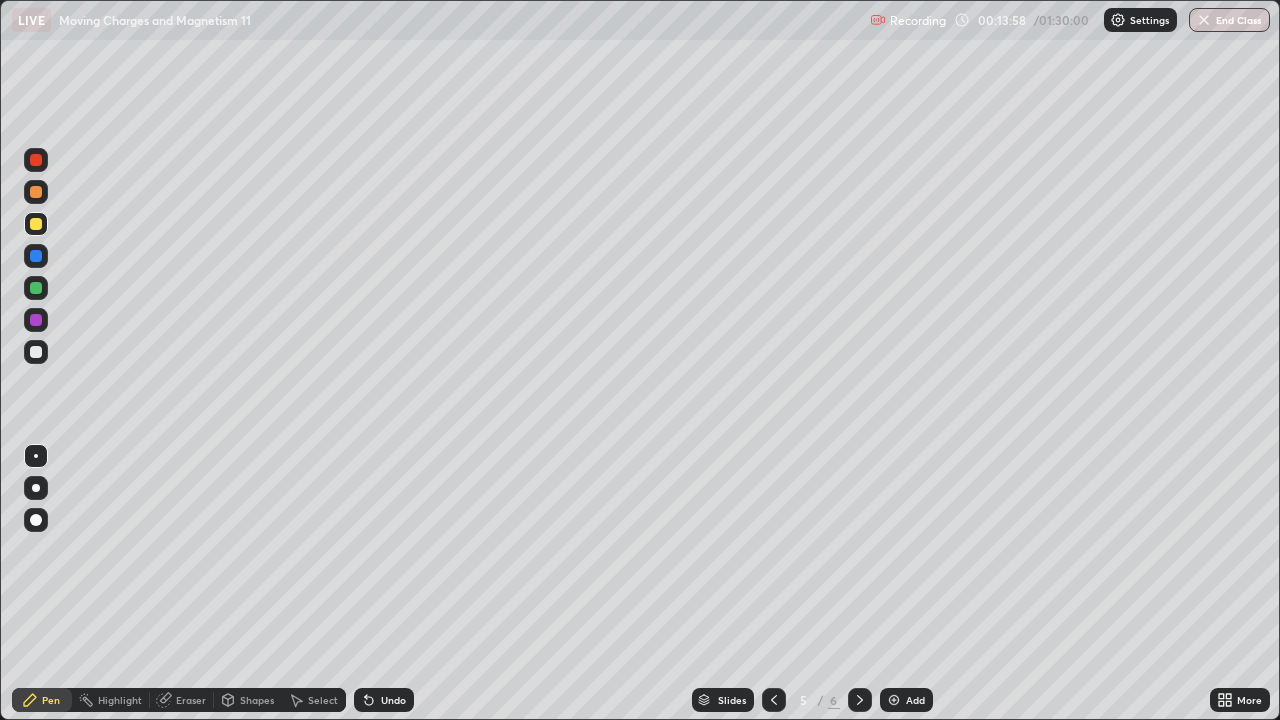 click 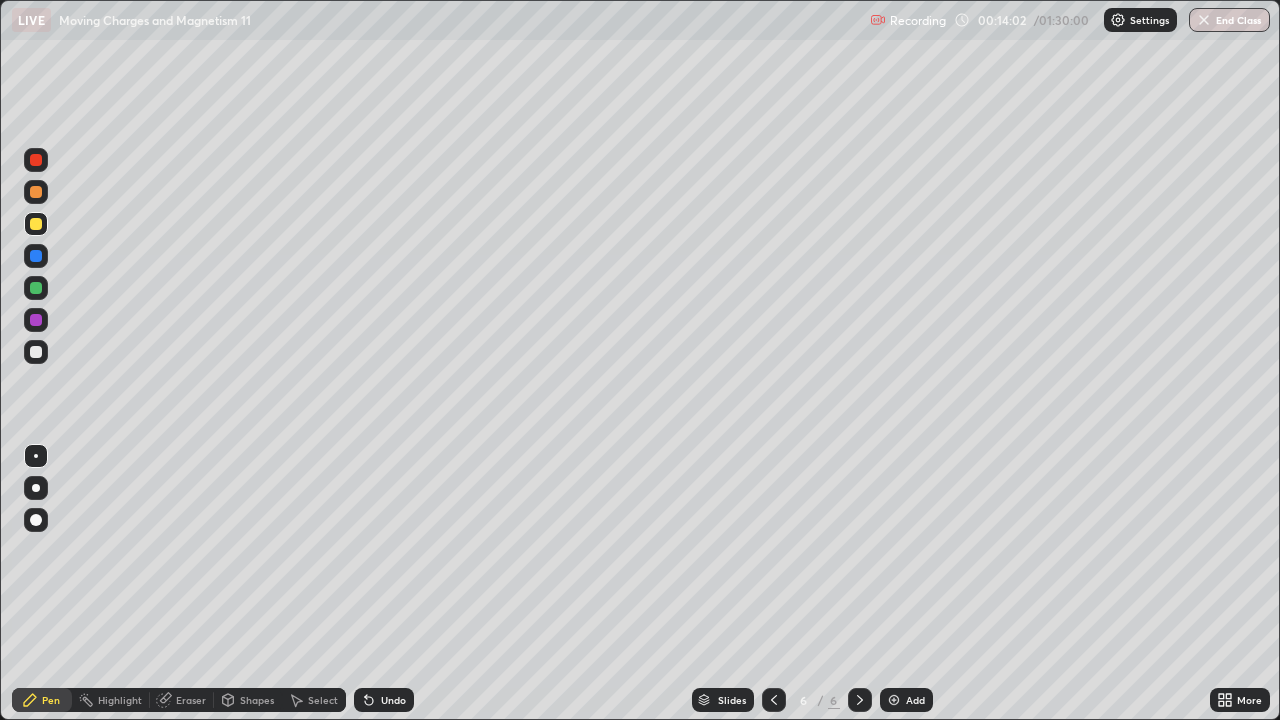 click at bounding box center [774, 700] 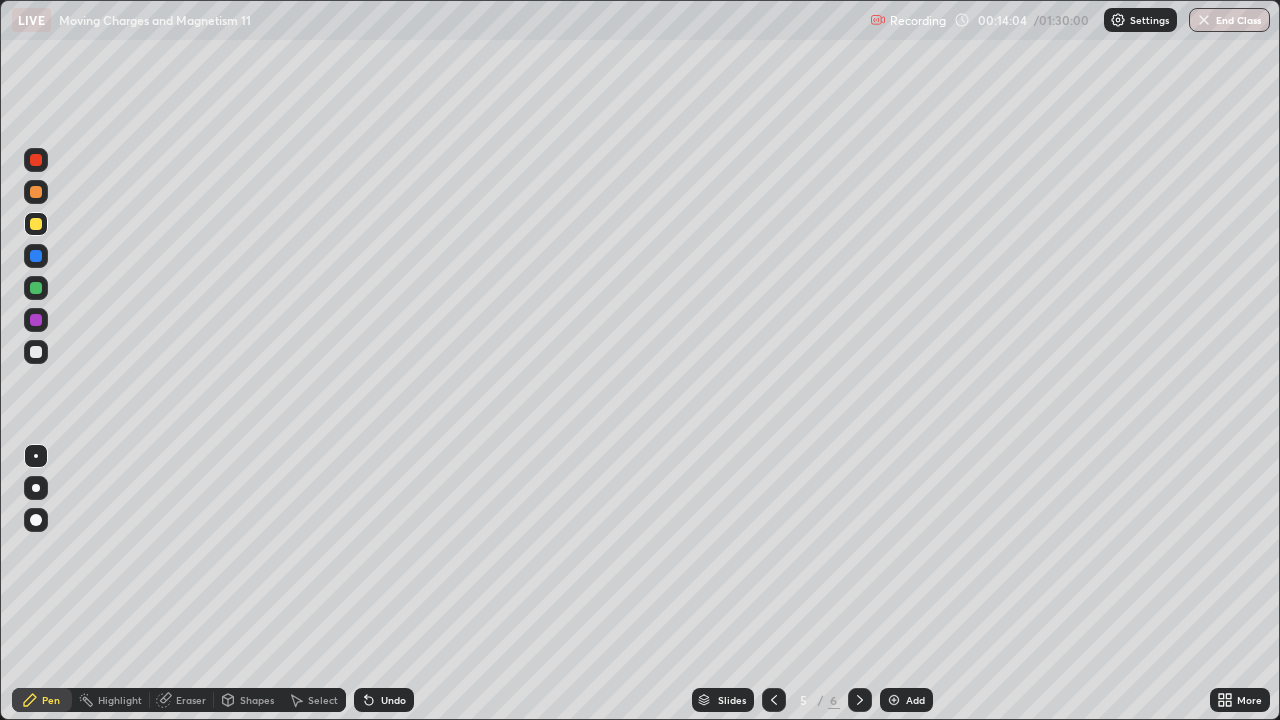 click at bounding box center [860, 700] 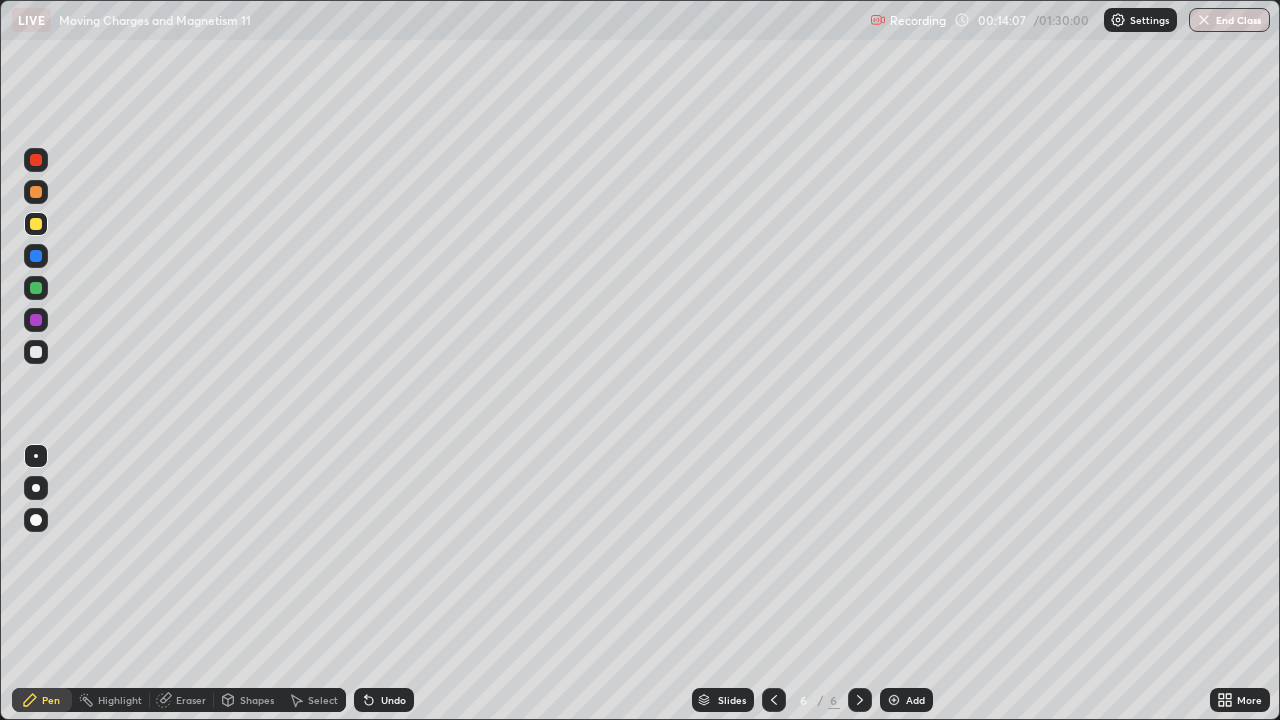 click 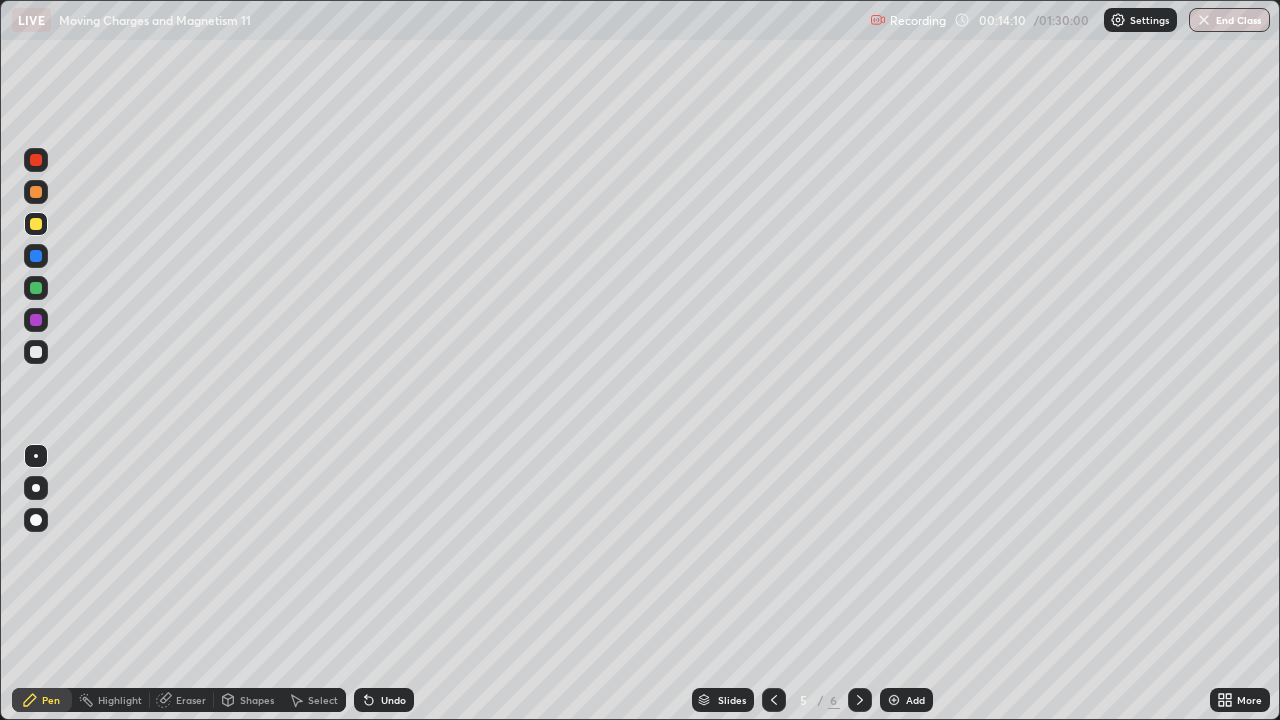 click at bounding box center [860, 700] 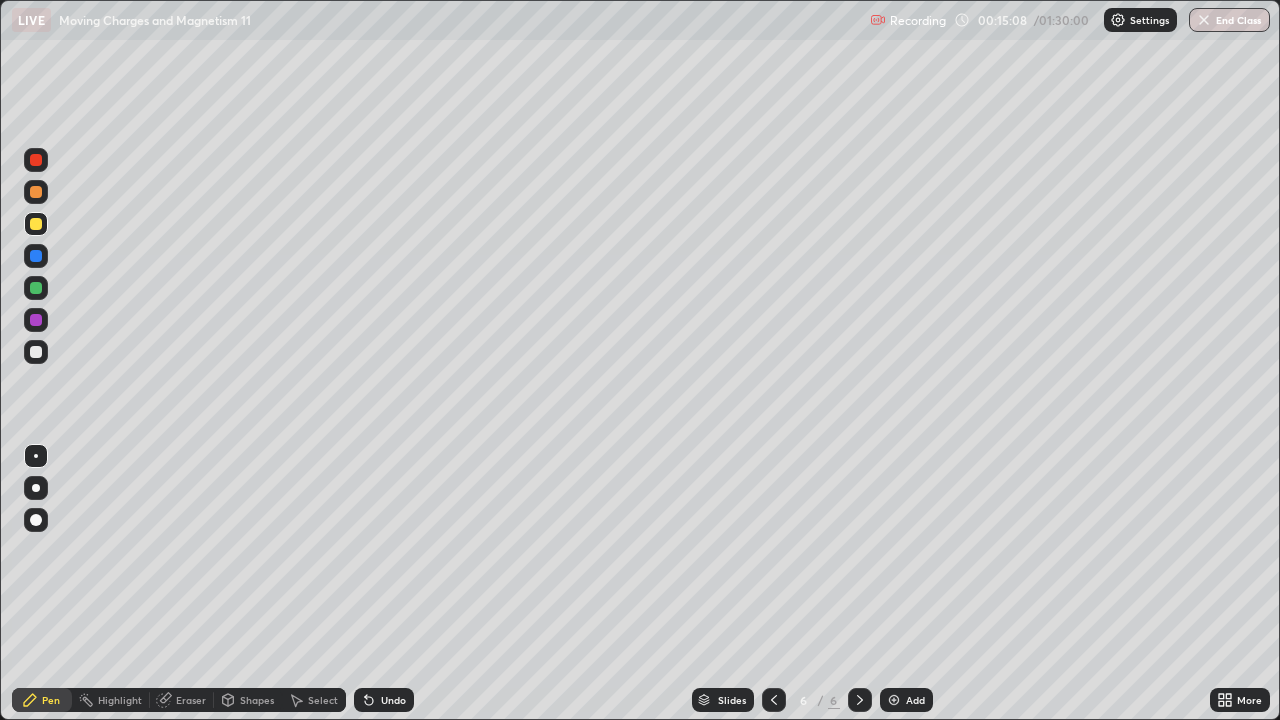 click at bounding box center (774, 700) 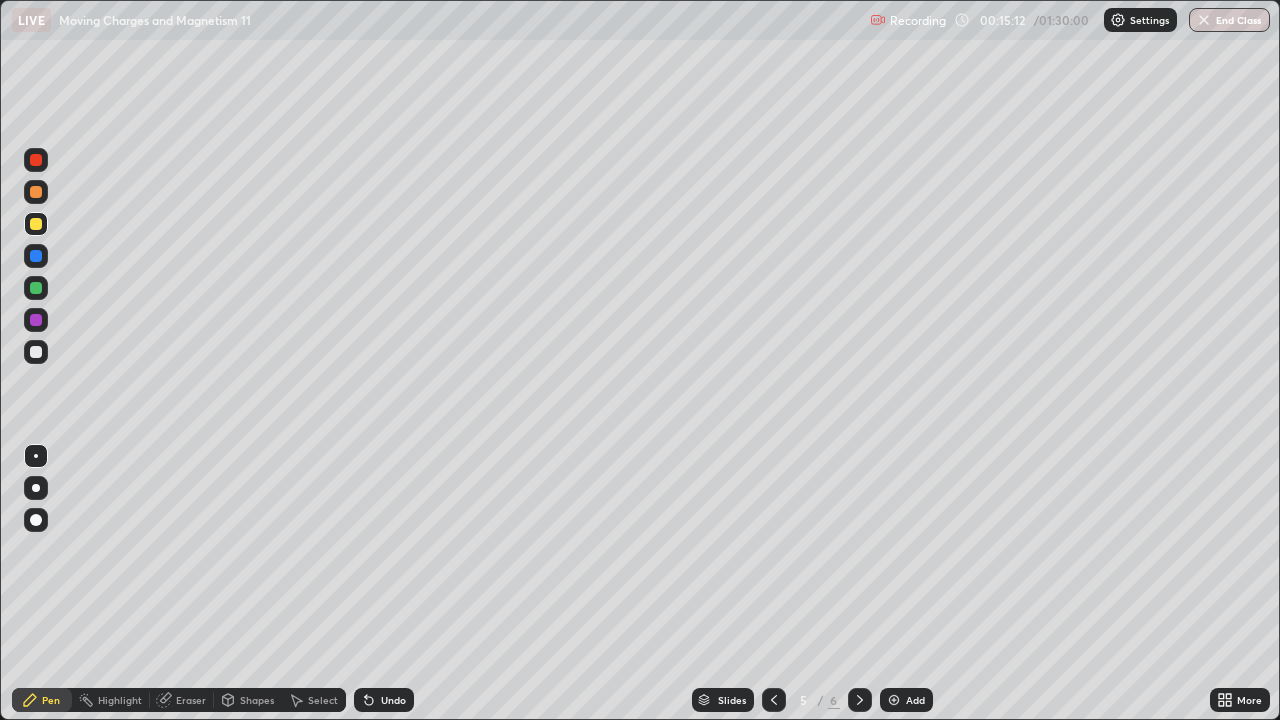 click 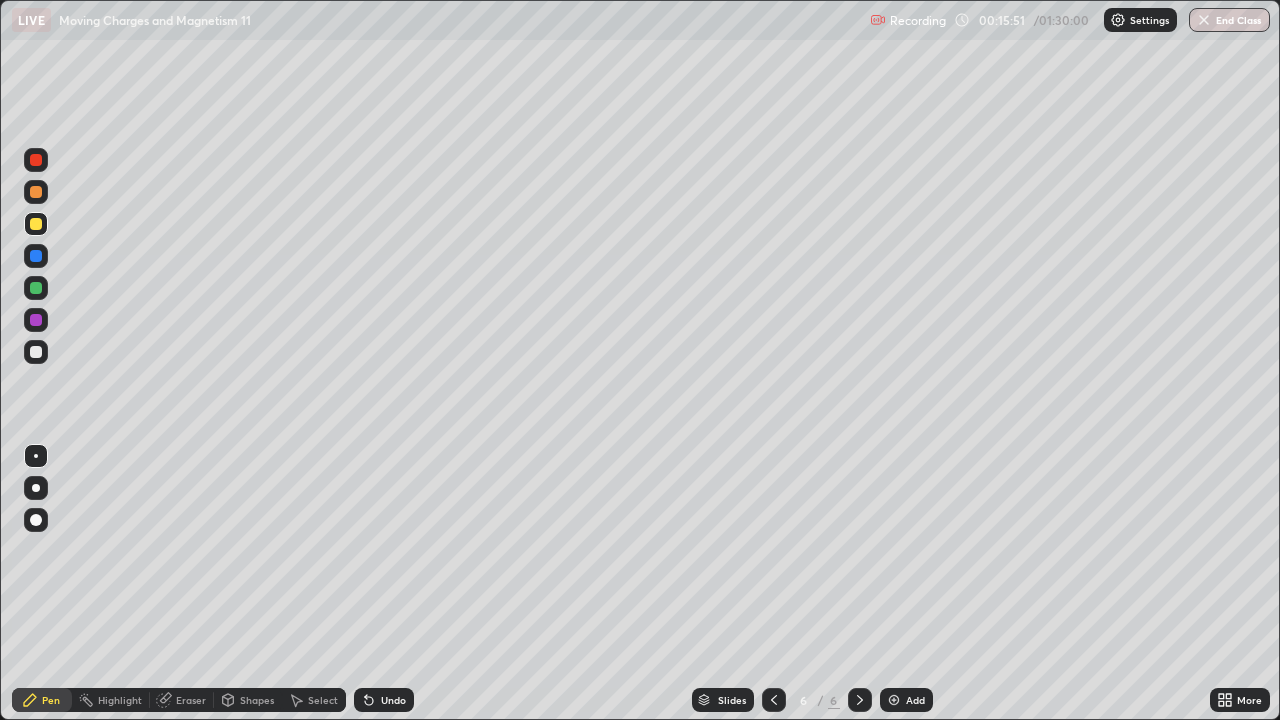 click on "Add" at bounding box center [915, 700] 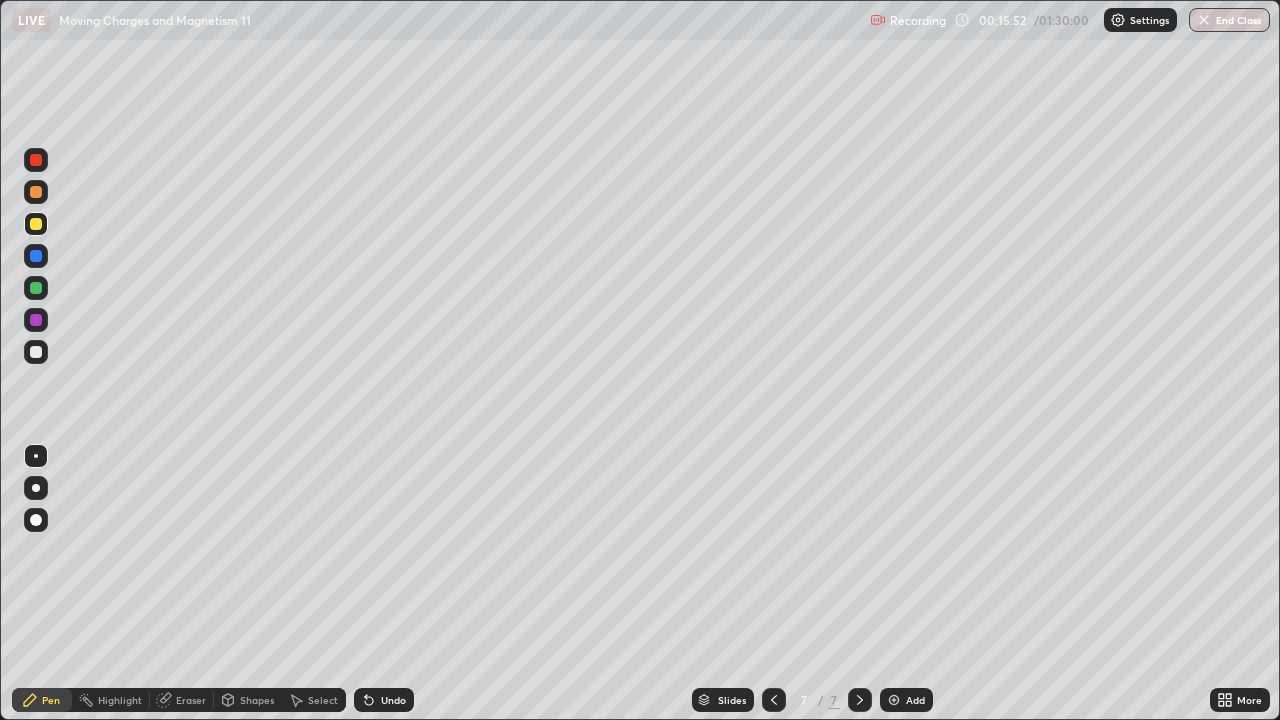 click at bounding box center [36, 352] 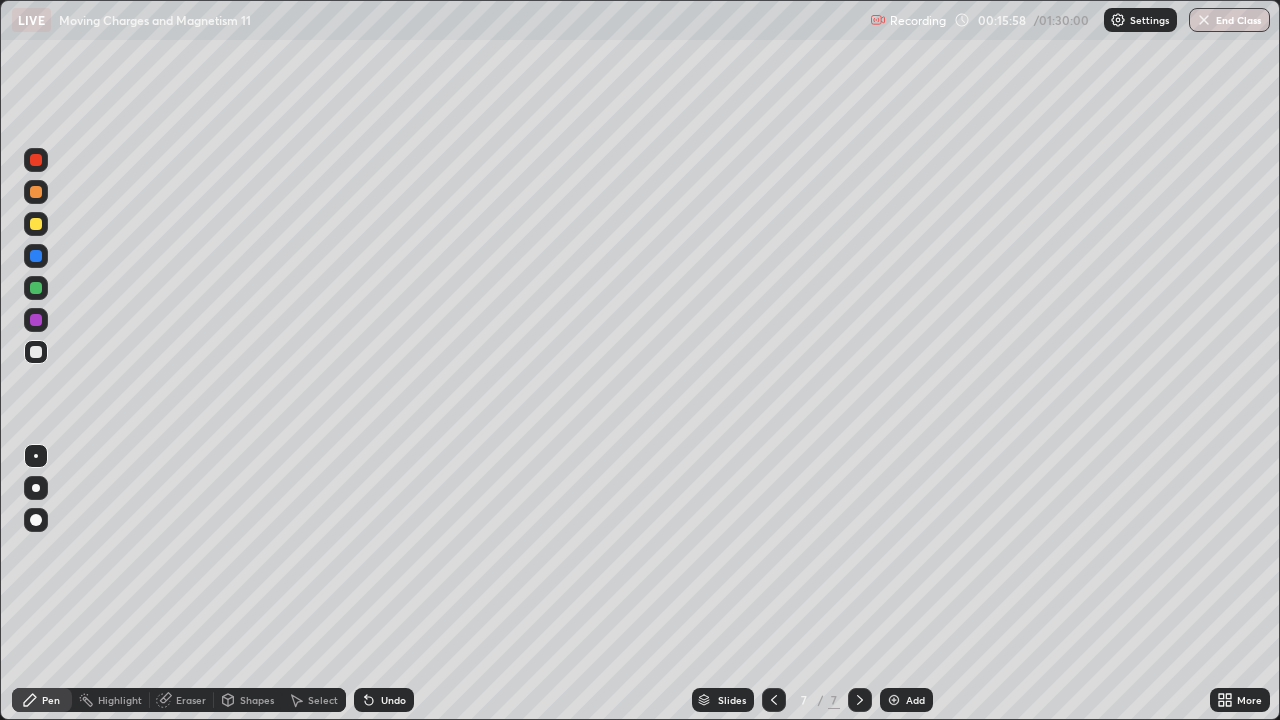 click on "Undo" at bounding box center (384, 700) 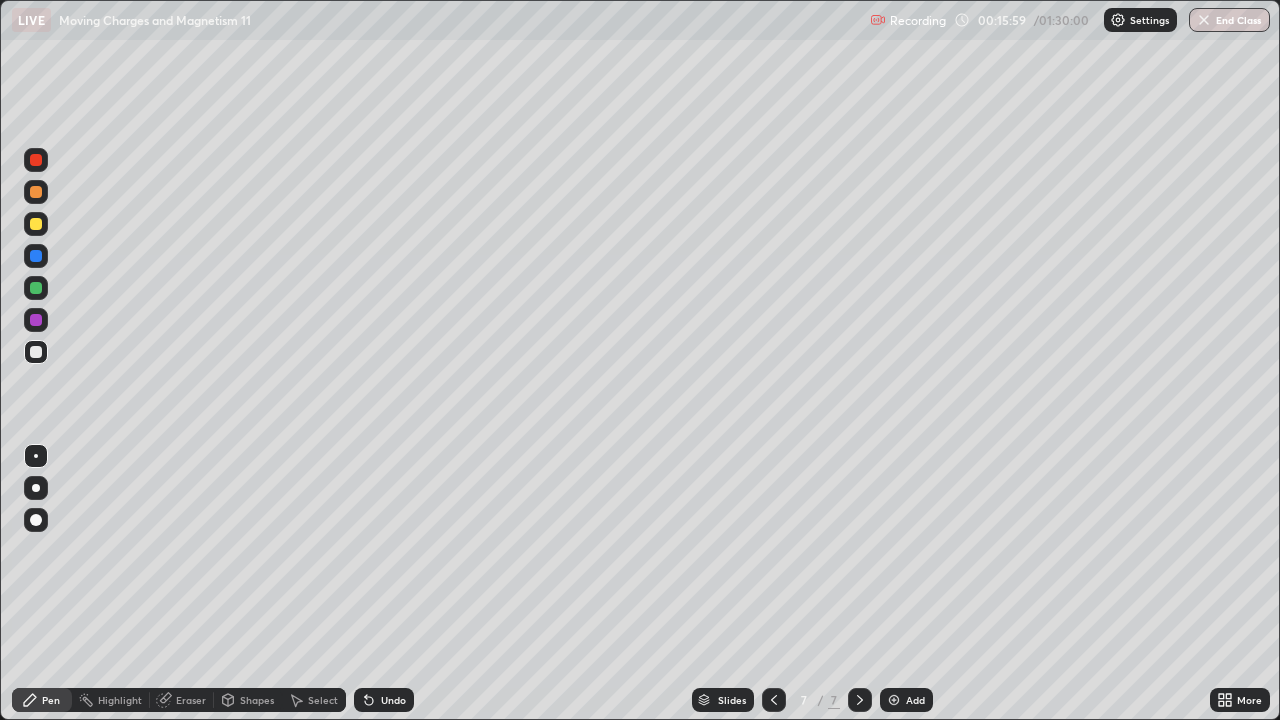 click on "Undo" at bounding box center (393, 700) 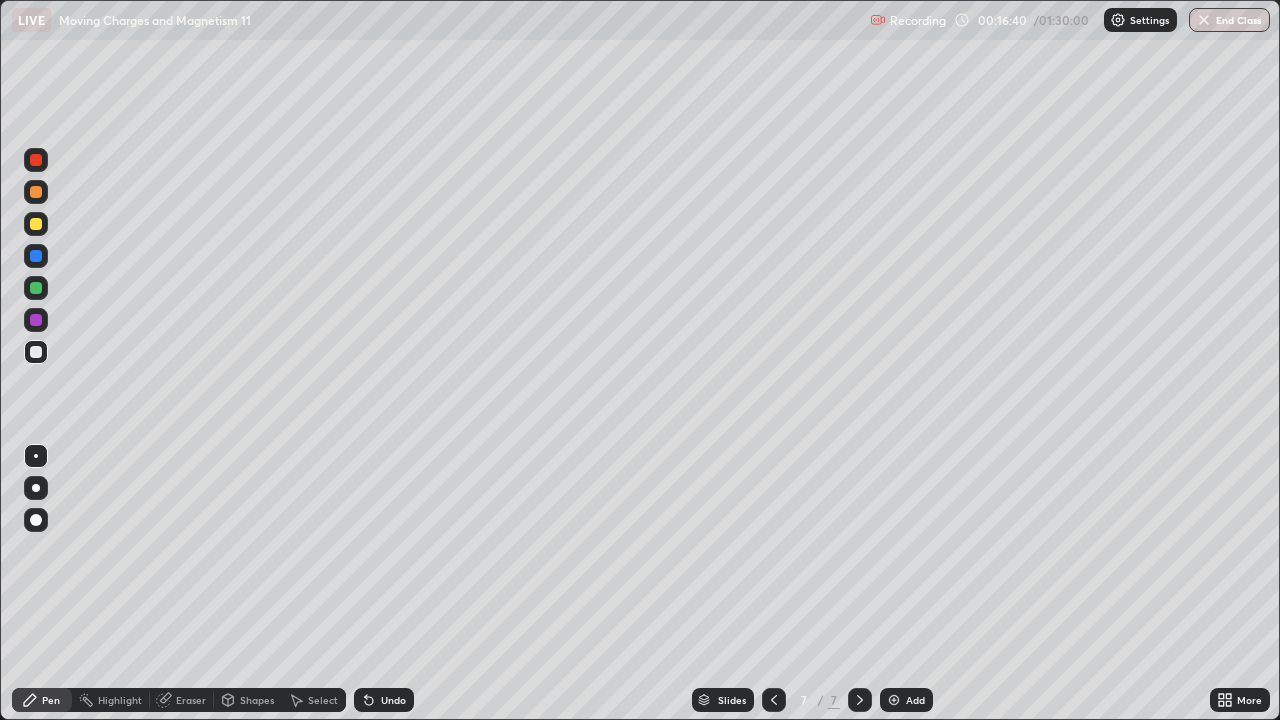 click on "Undo" at bounding box center [384, 700] 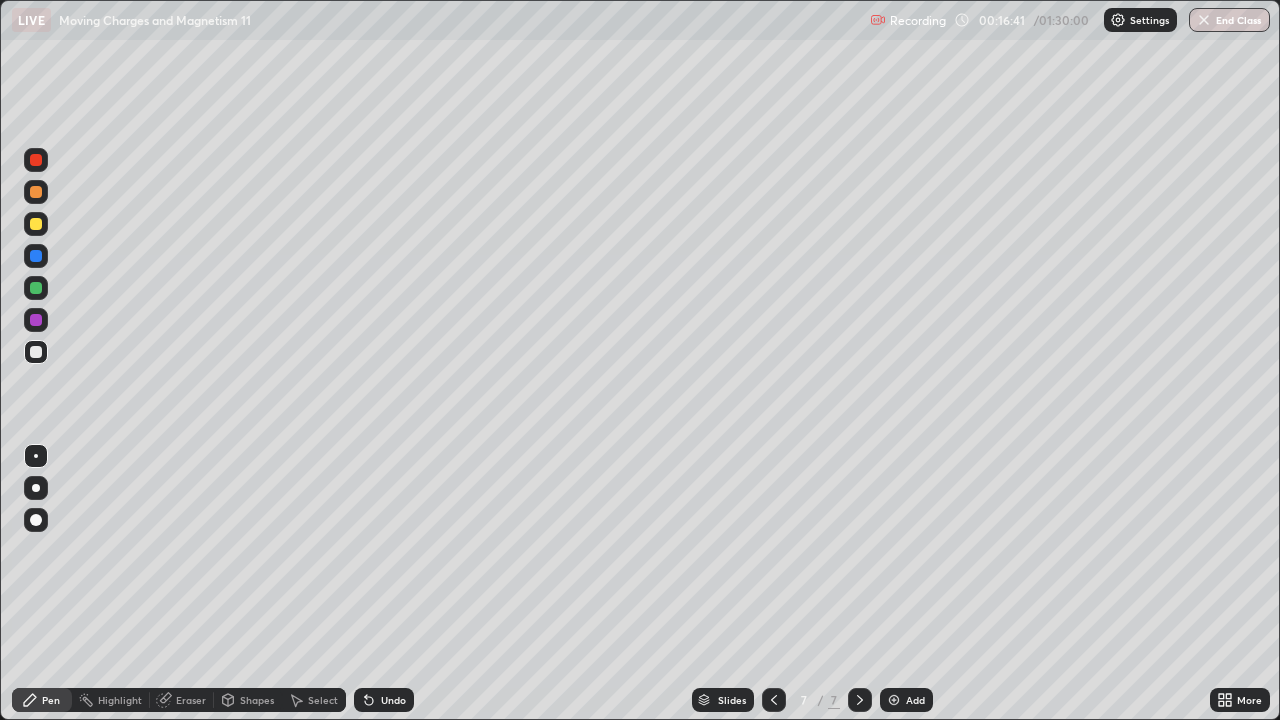 click on "Undo" at bounding box center [393, 700] 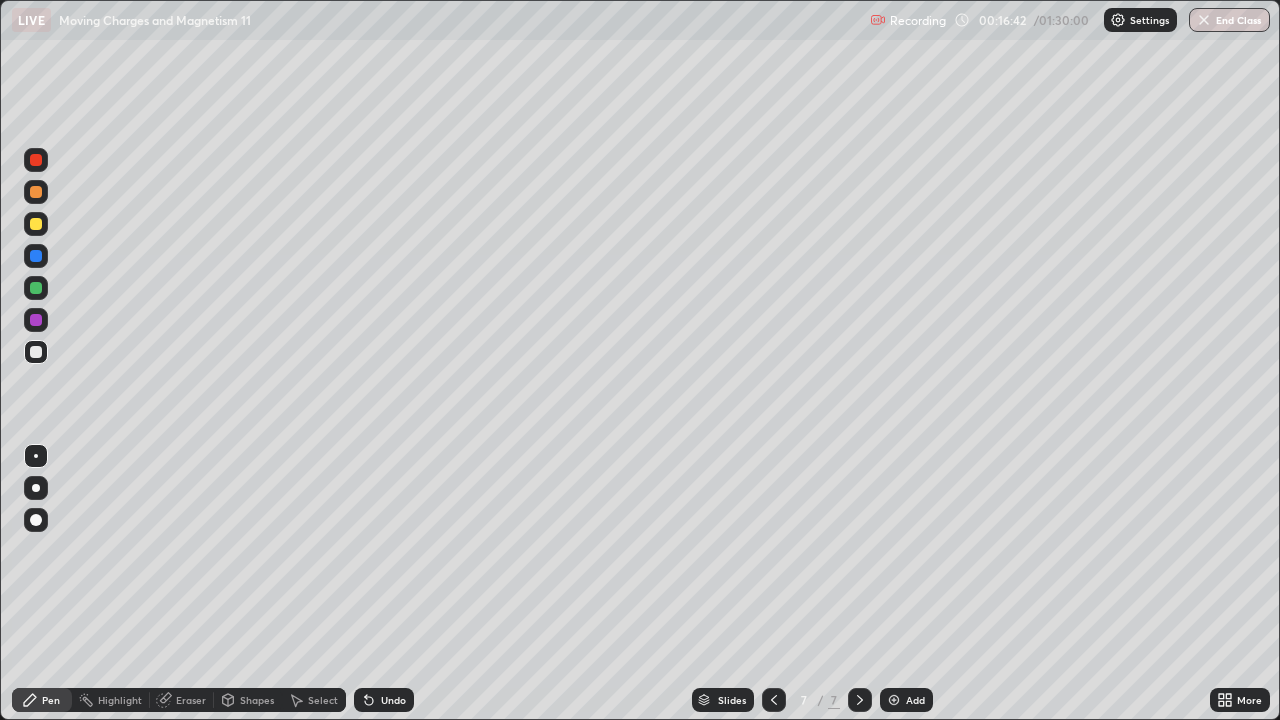 click on "Undo" at bounding box center (384, 700) 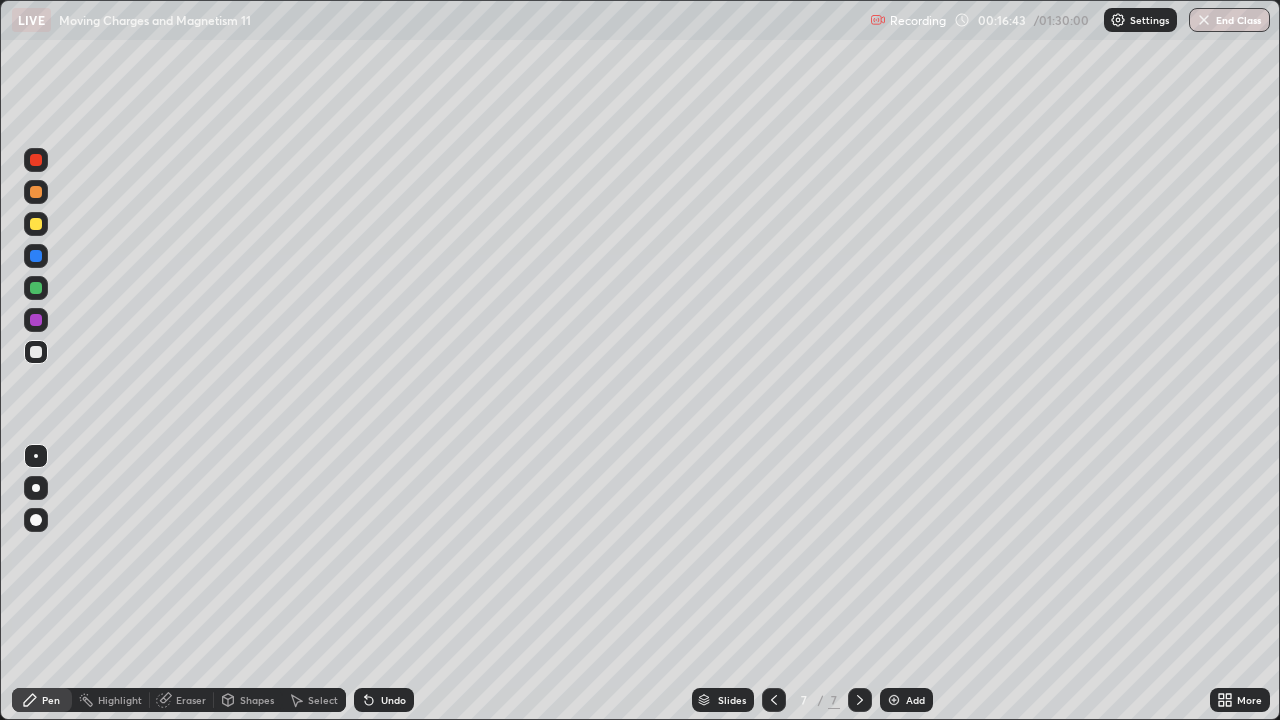 click on "Undo" at bounding box center (393, 700) 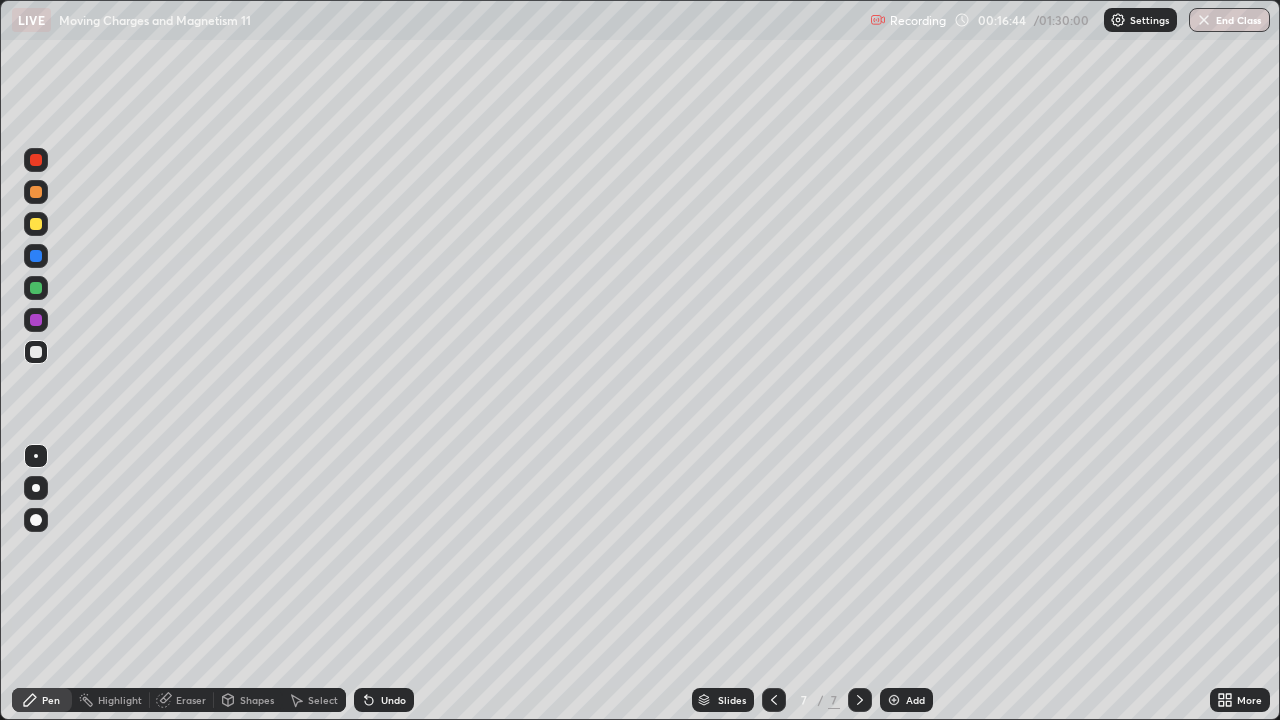 click on "Undo" at bounding box center [384, 700] 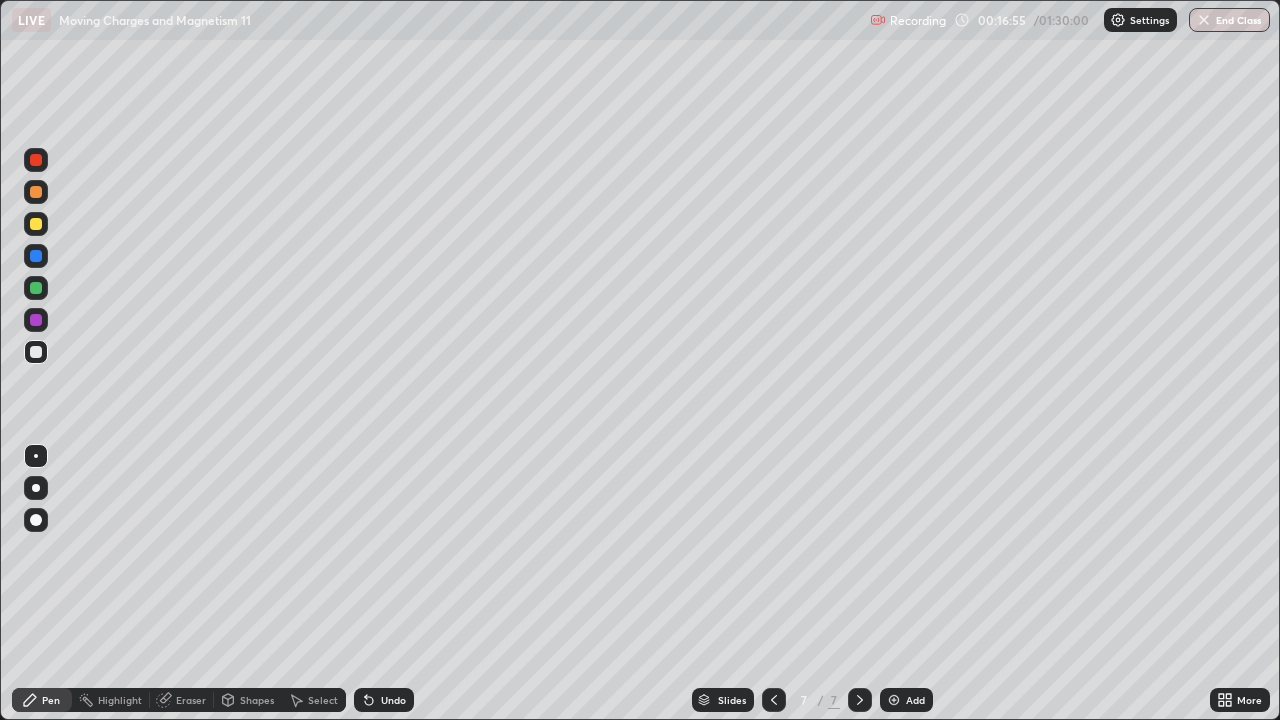 click on "Undo" at bounding box center (393, 700) 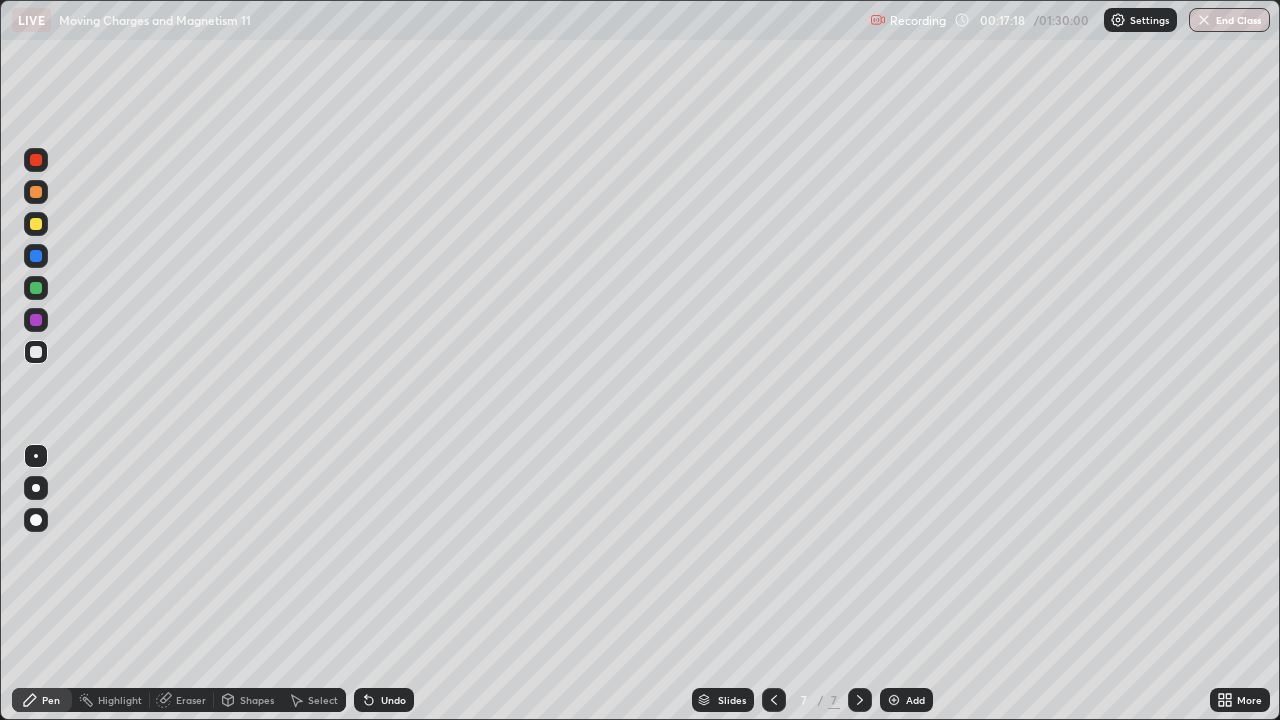 click at bounding box center [36, 224] 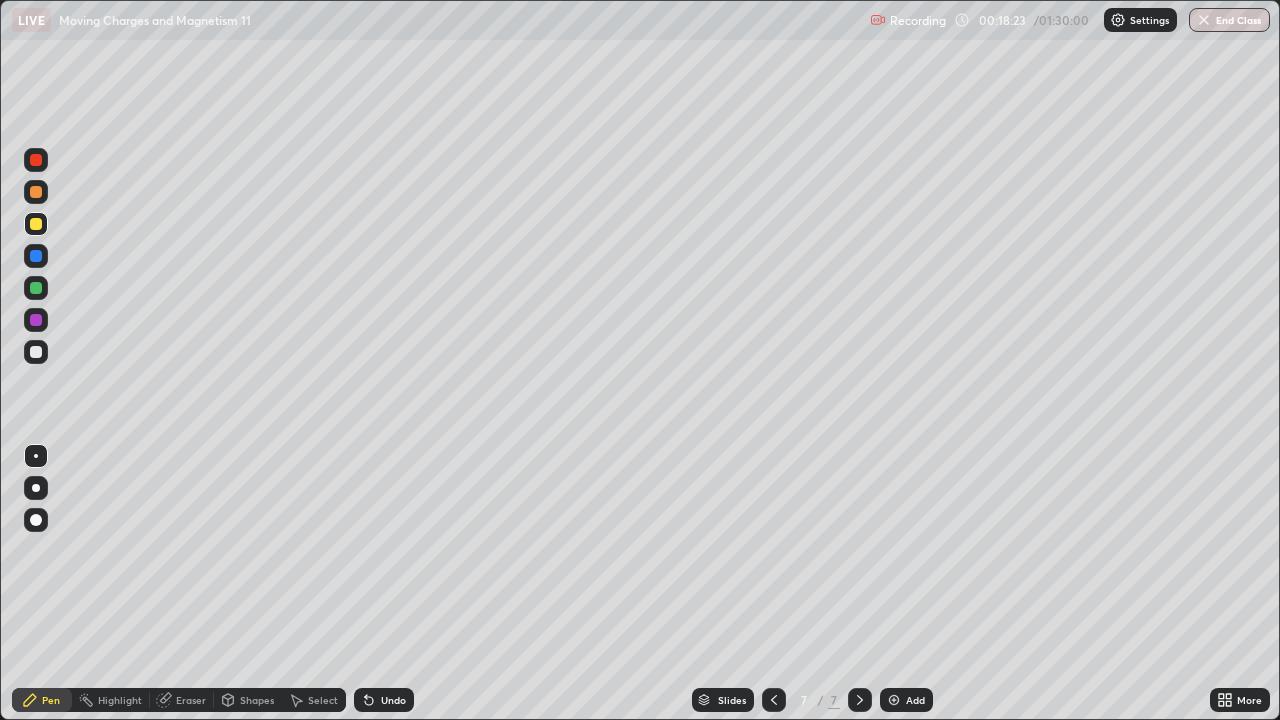 click at bounding box center [36, 352] 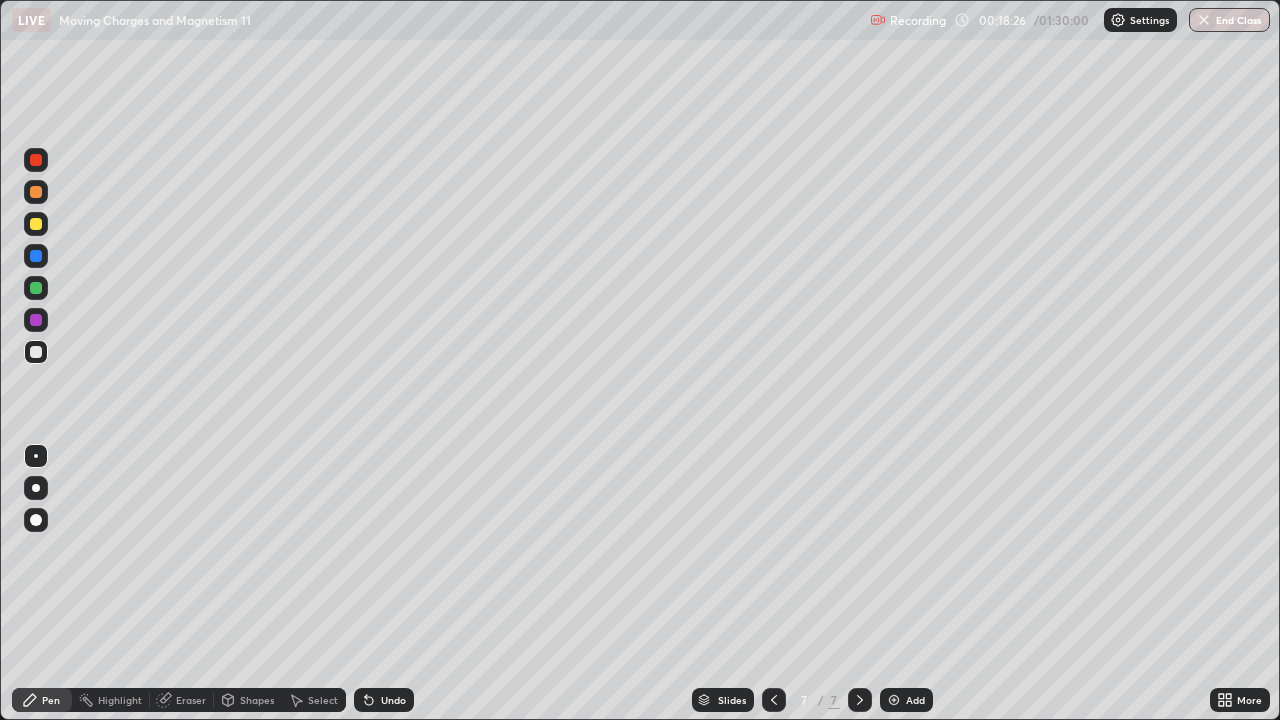 click on "Undo" at bounding box center (393, 700) 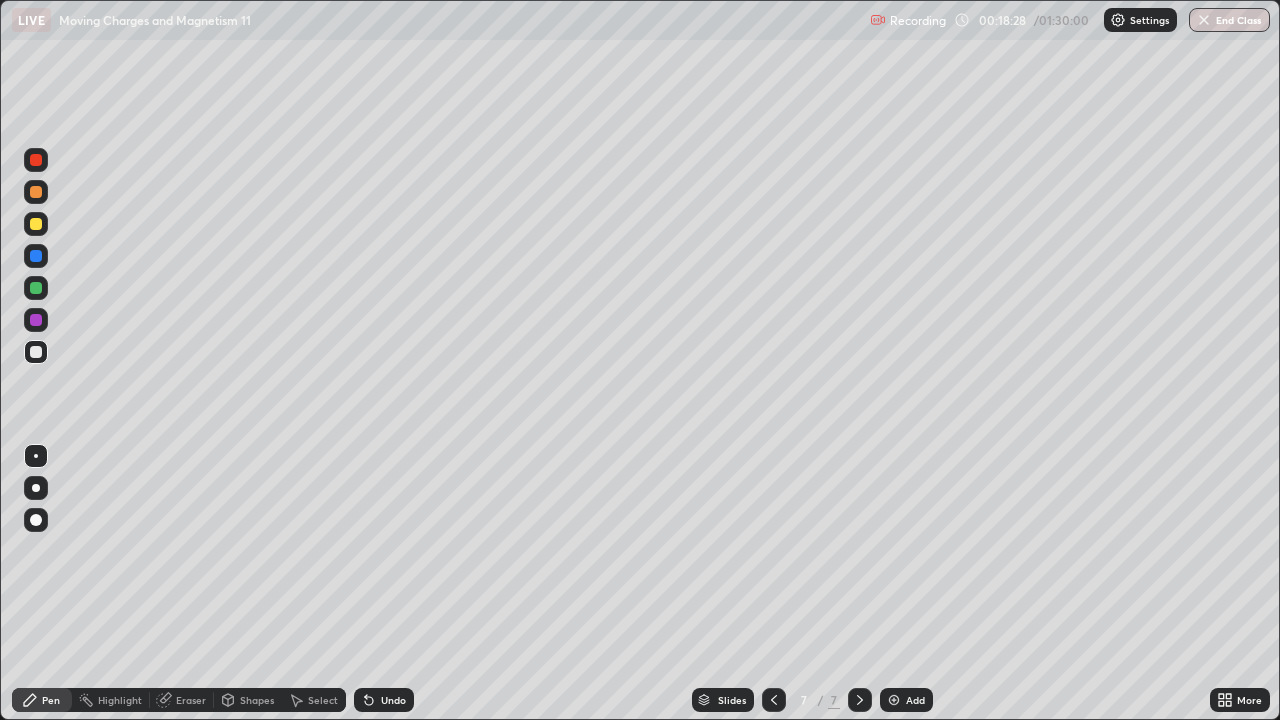 click on "Undo" at bounding box center [393, 700] 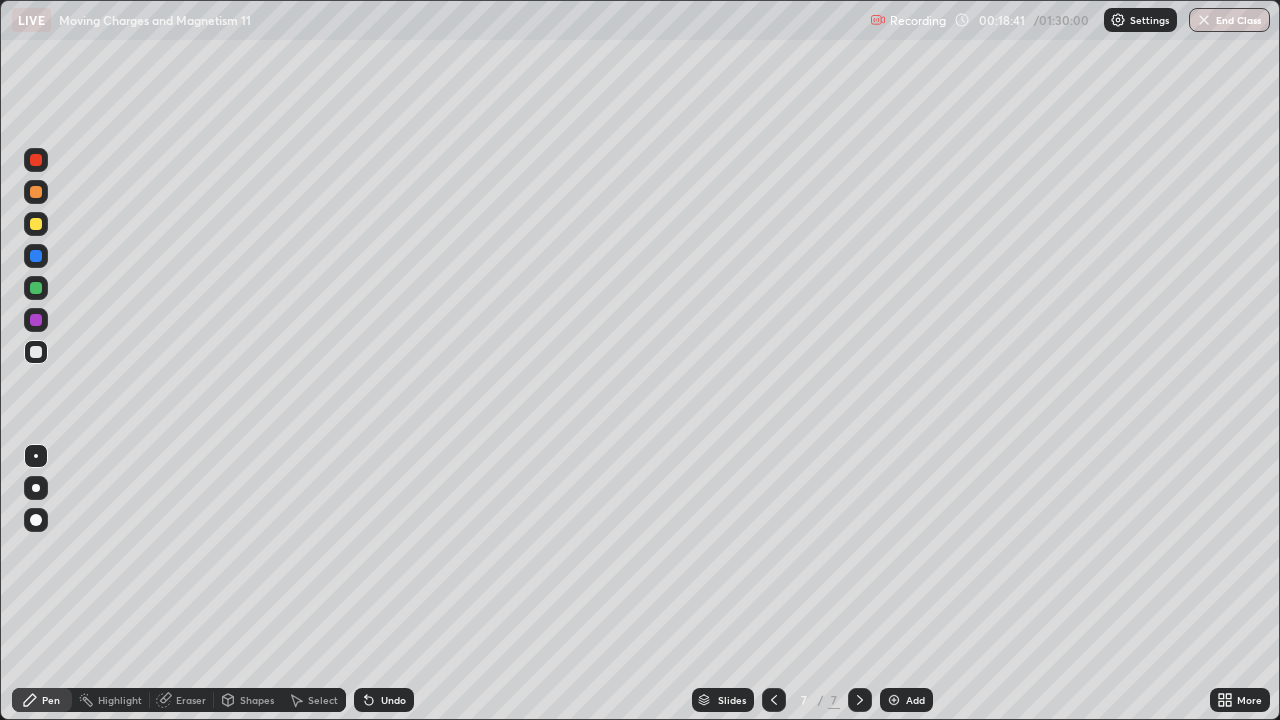 click at bounding box center (36, 224) 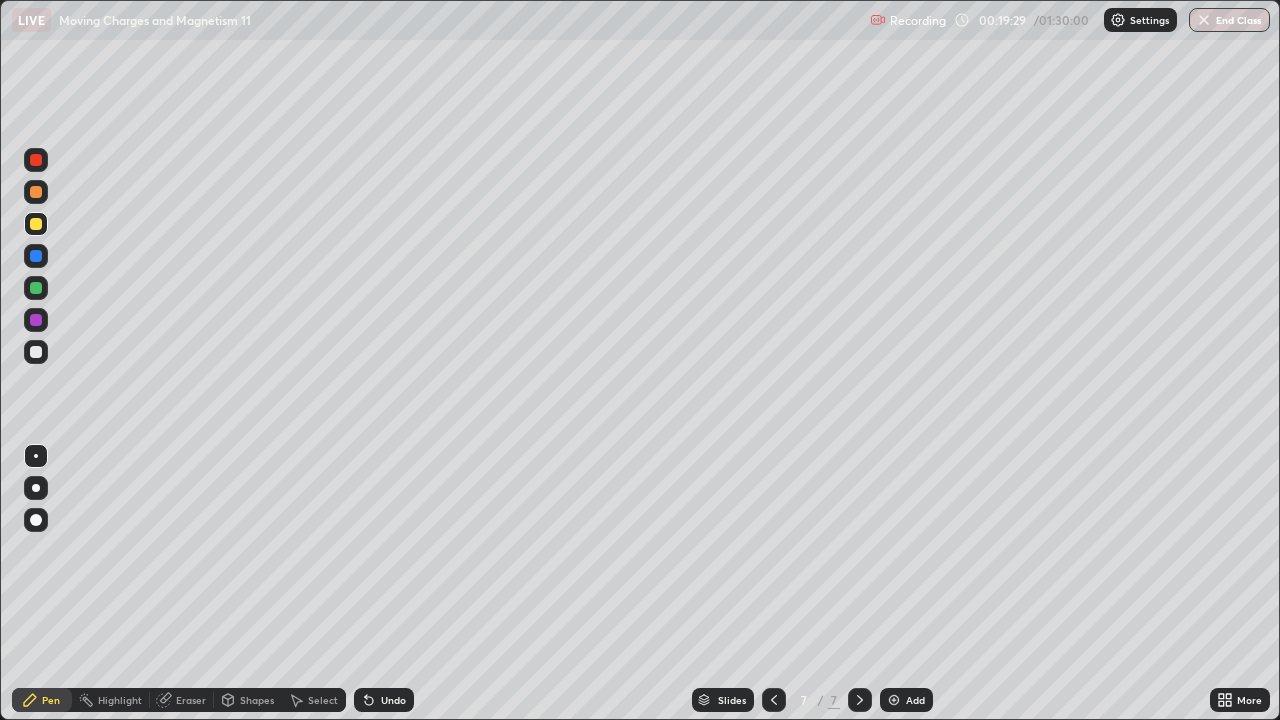 click on "Undo" at bounding box center [393, 700] 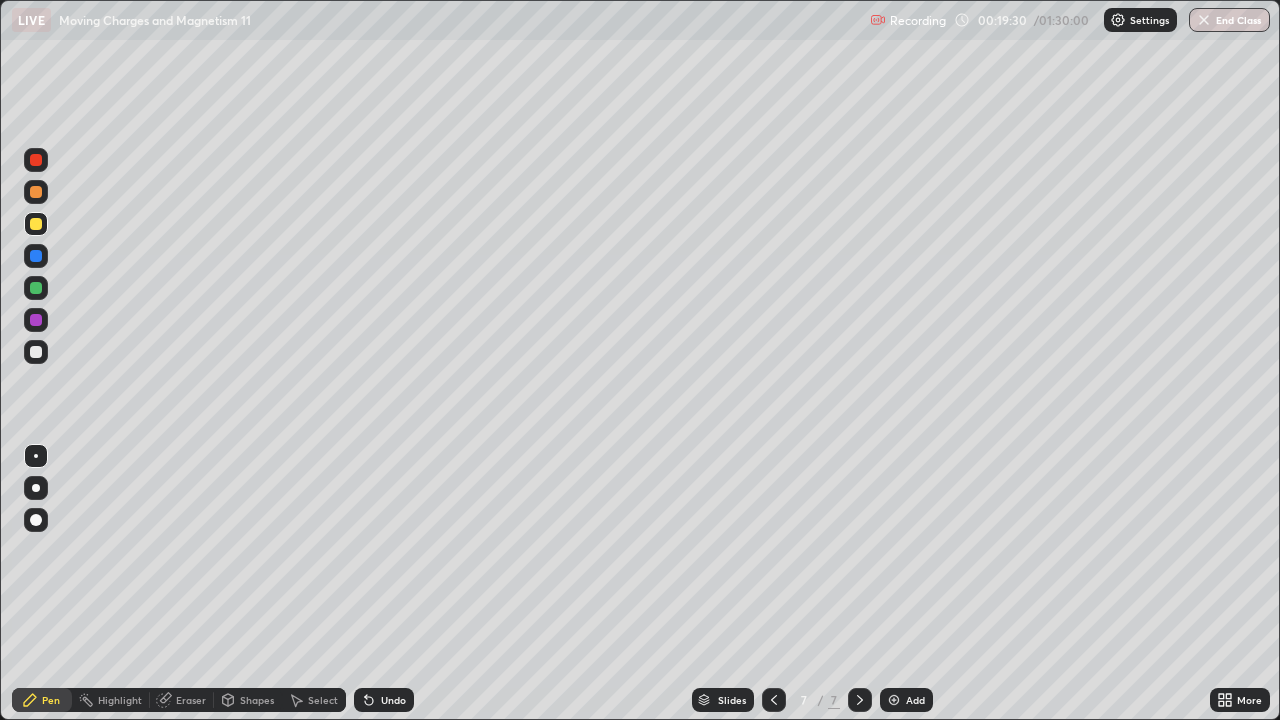click on "Undo" at bounding box center [384, 700] 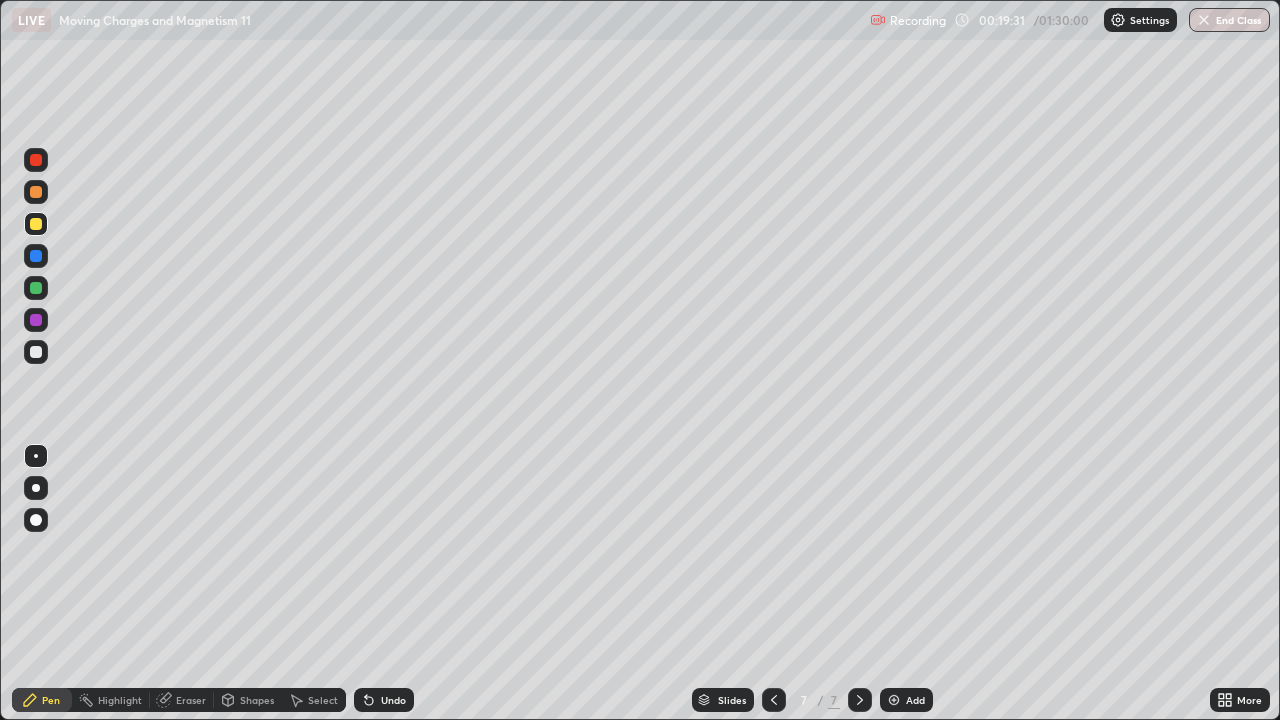click on "Undo" at bounding box center (384, 700) 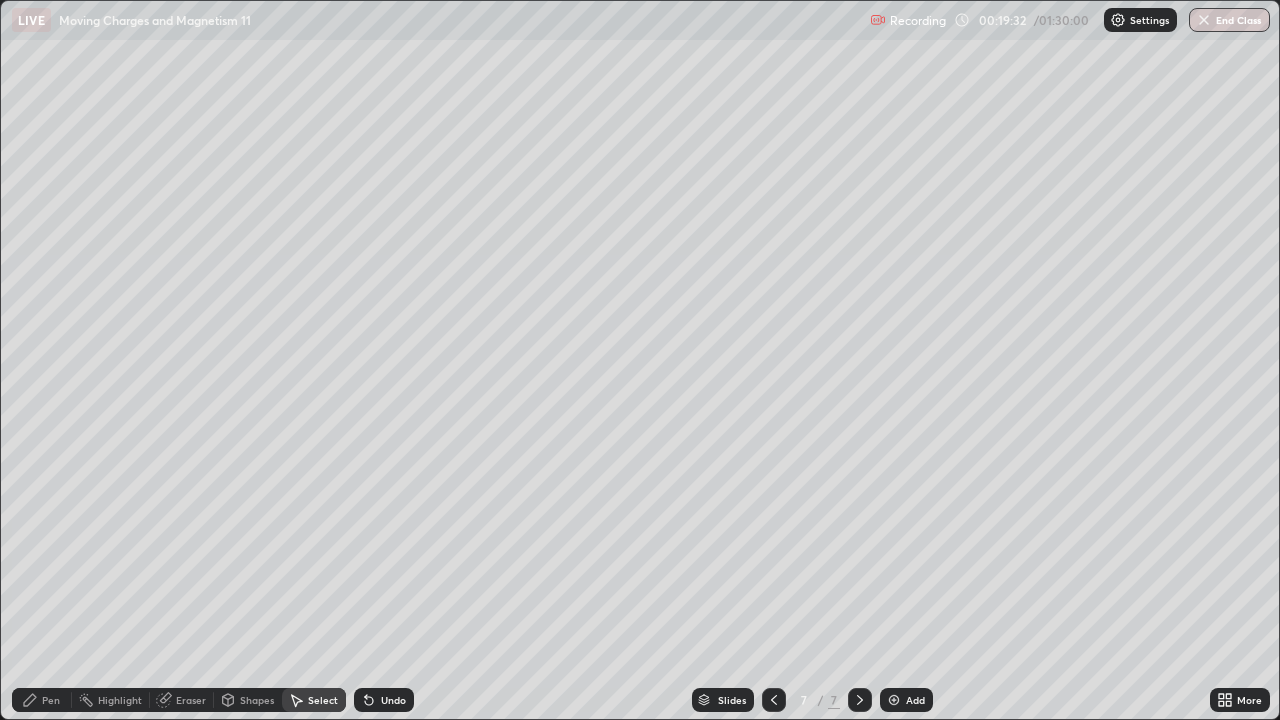 click on "Undo" at bounding box center [384, 700] 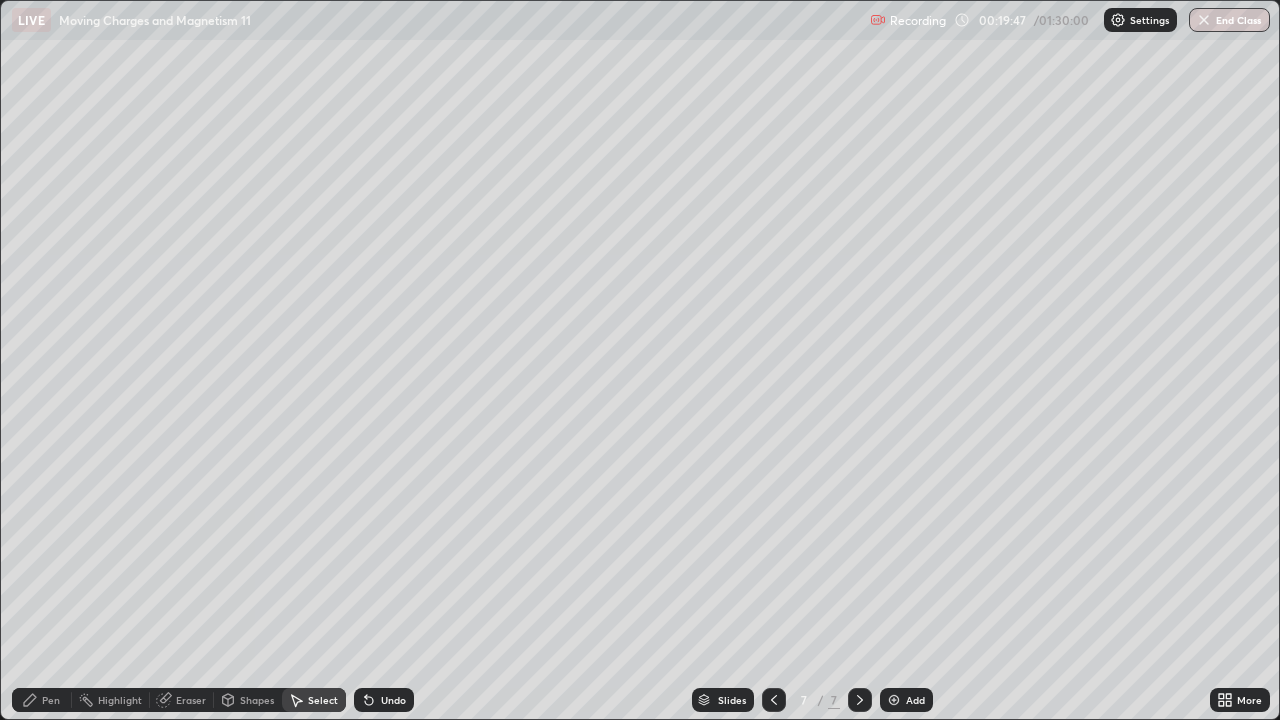 click on "Pen" at bounding box center [51, 700] 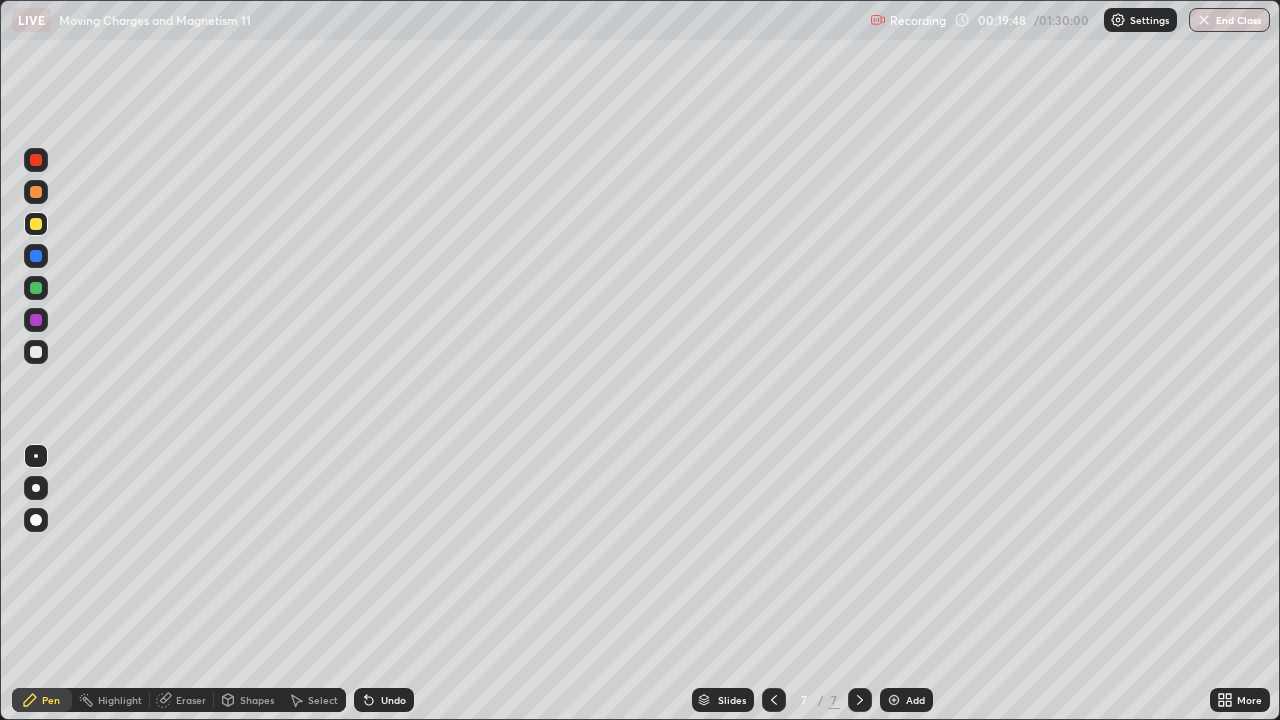 click at bounding box center [36, 192] 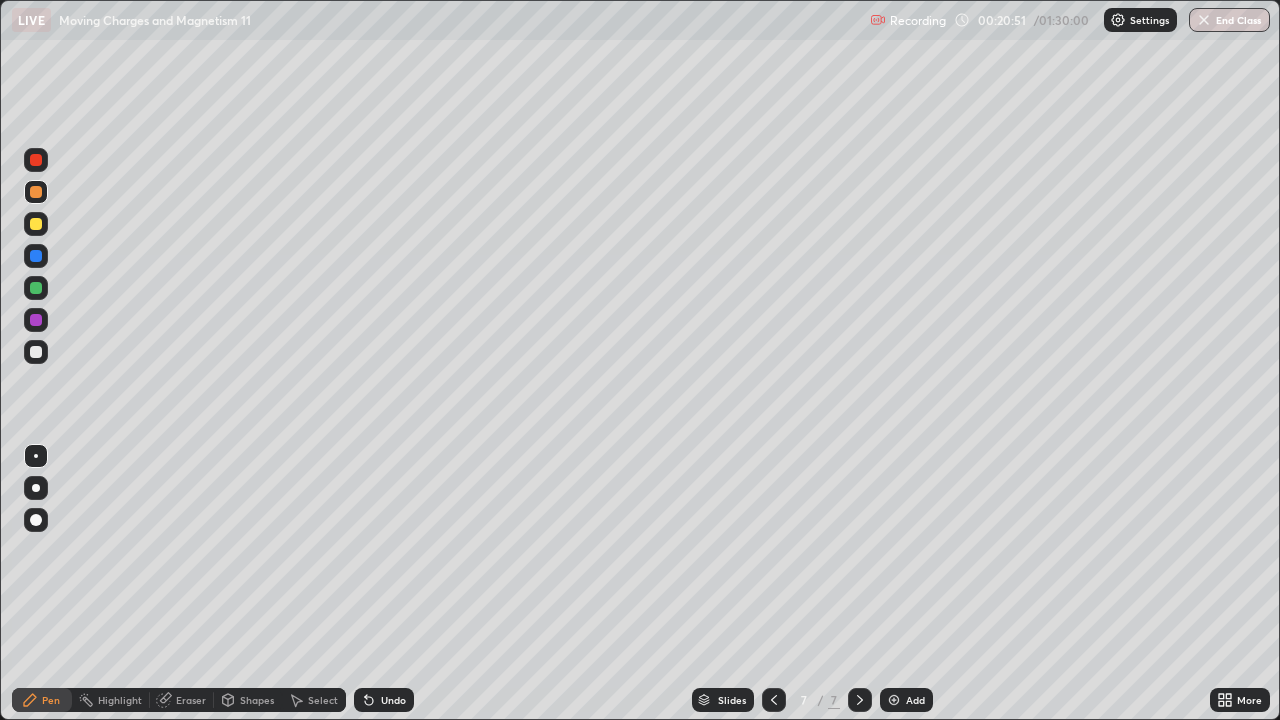 click on "Undo" at bounding box center (384, 700) 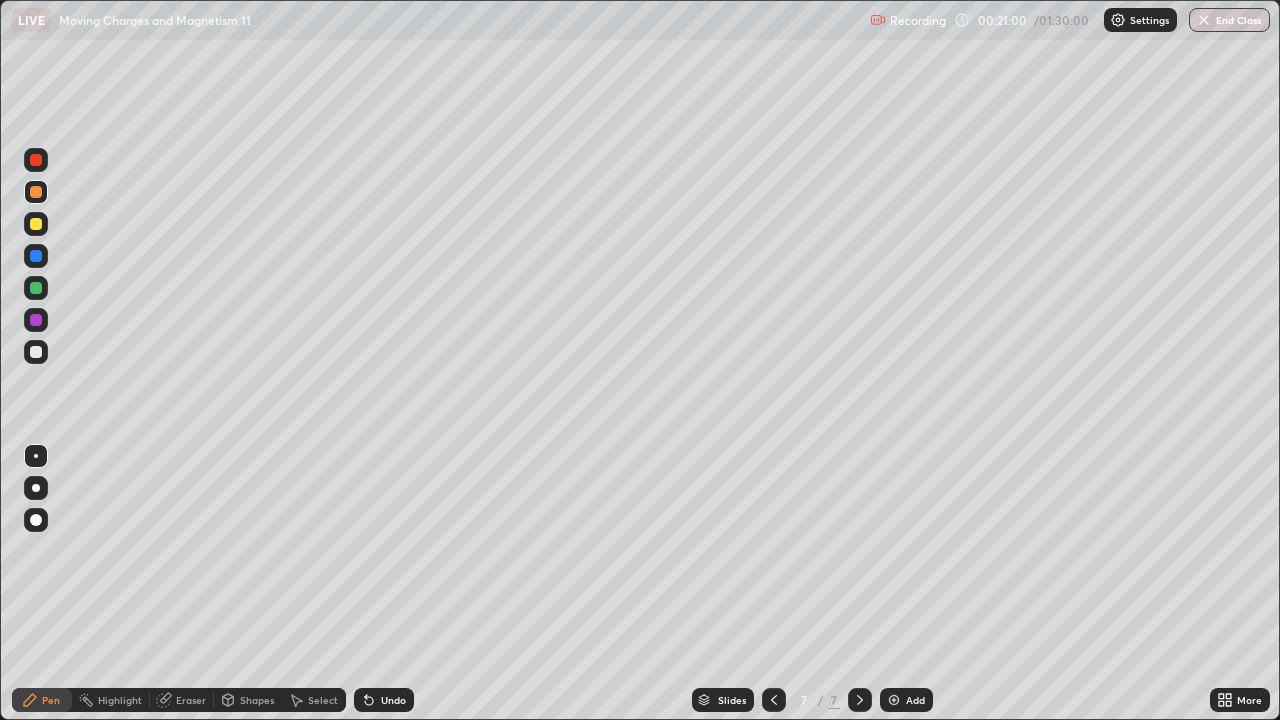 click at bounding box center (36, 224) 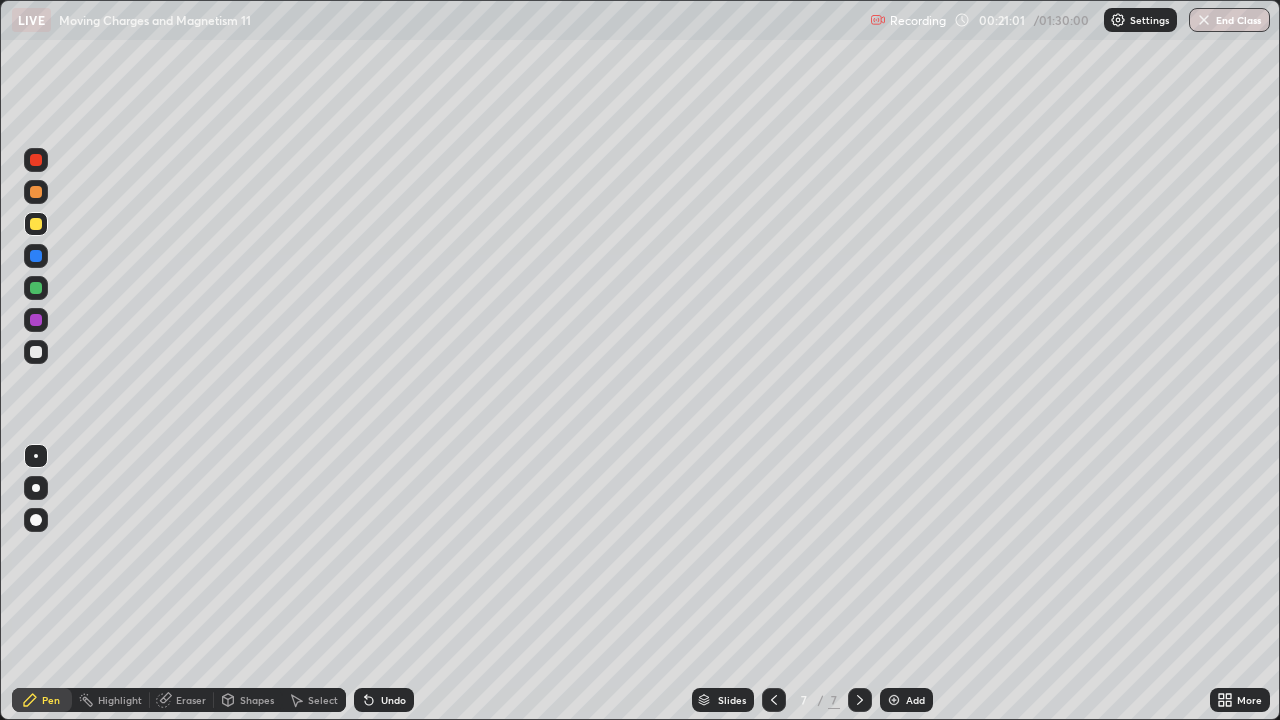 click at bounding box center (36, 192) 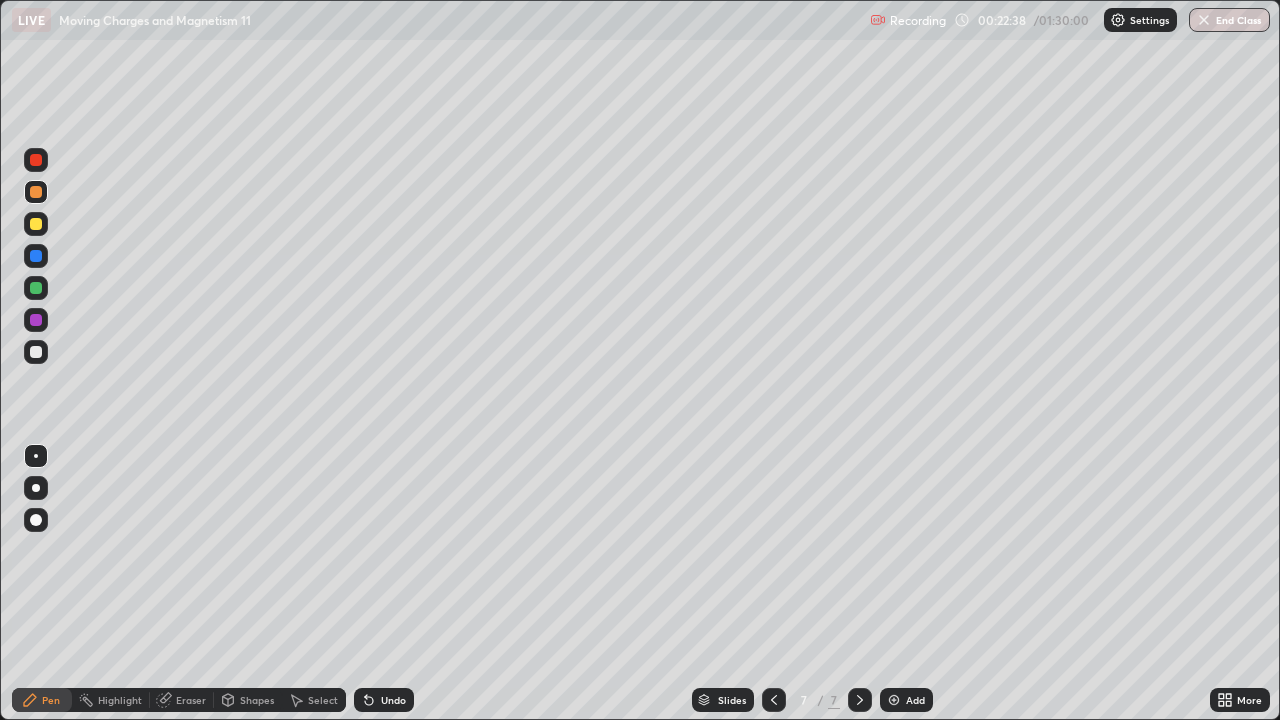 click on "Undo" at bounding box center (393, 700) 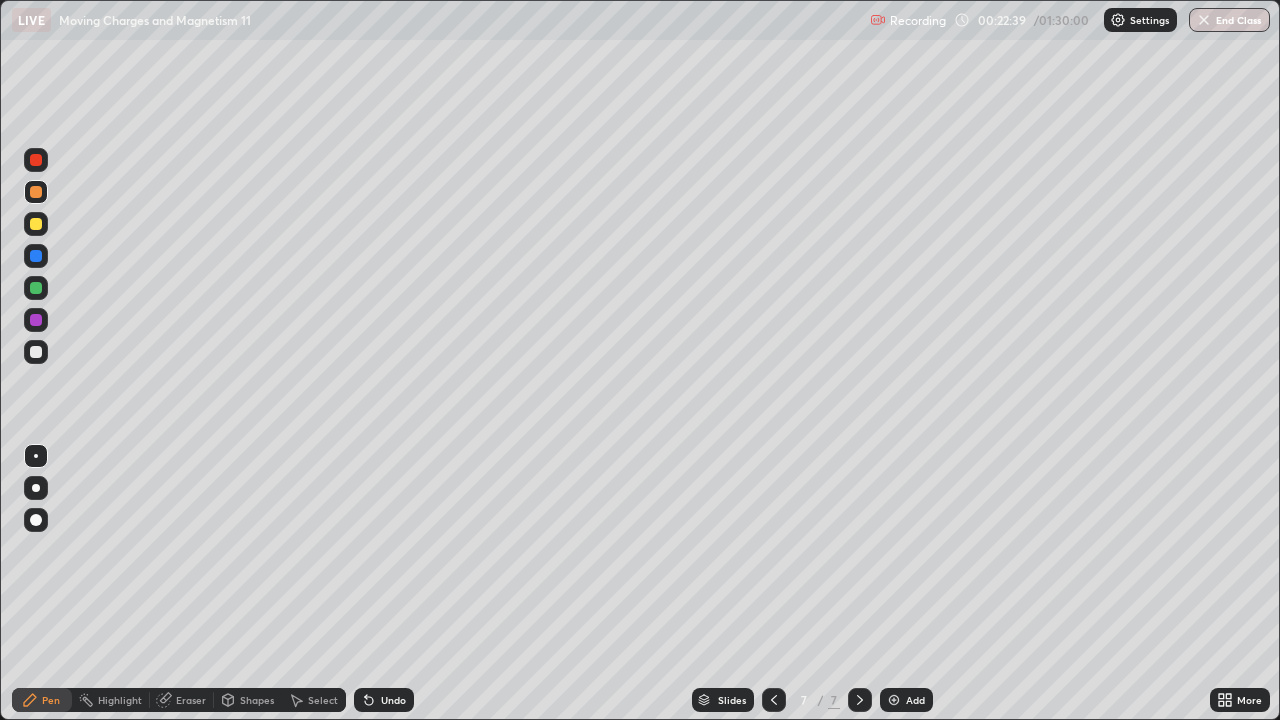 click on "Undo" at bounding box center (384, 700) 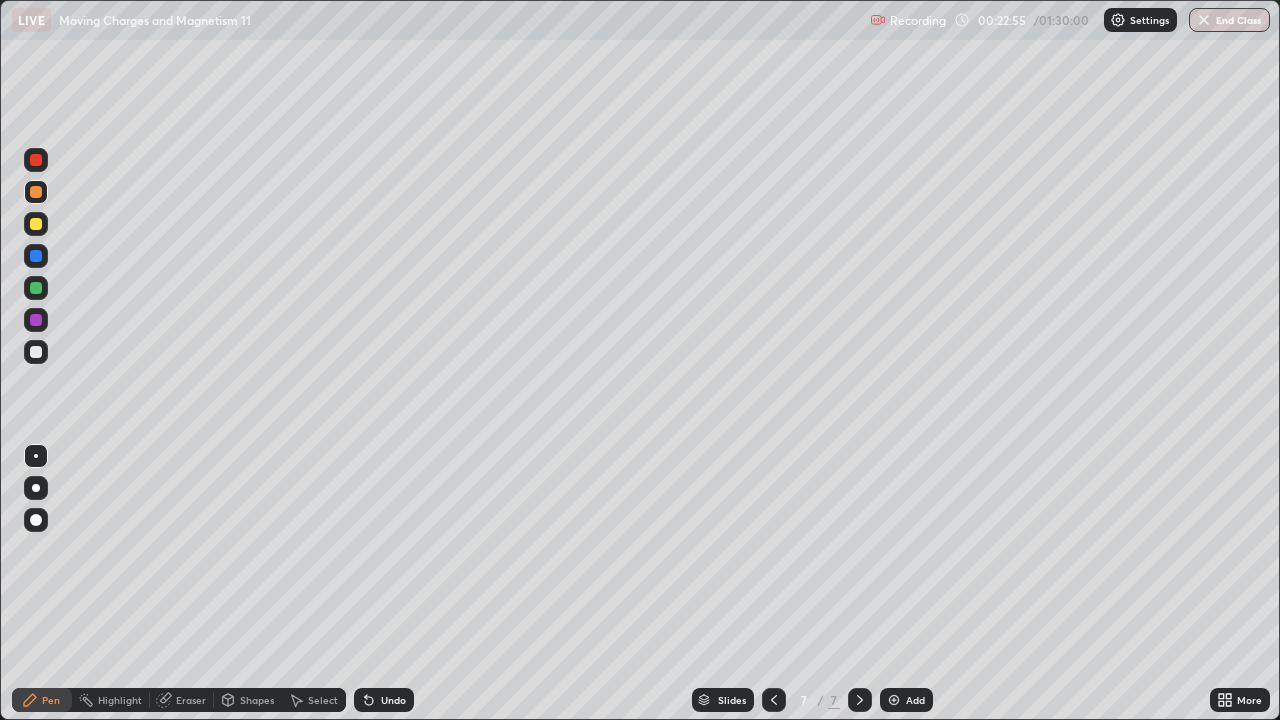 click at bounding box center (36, 224) 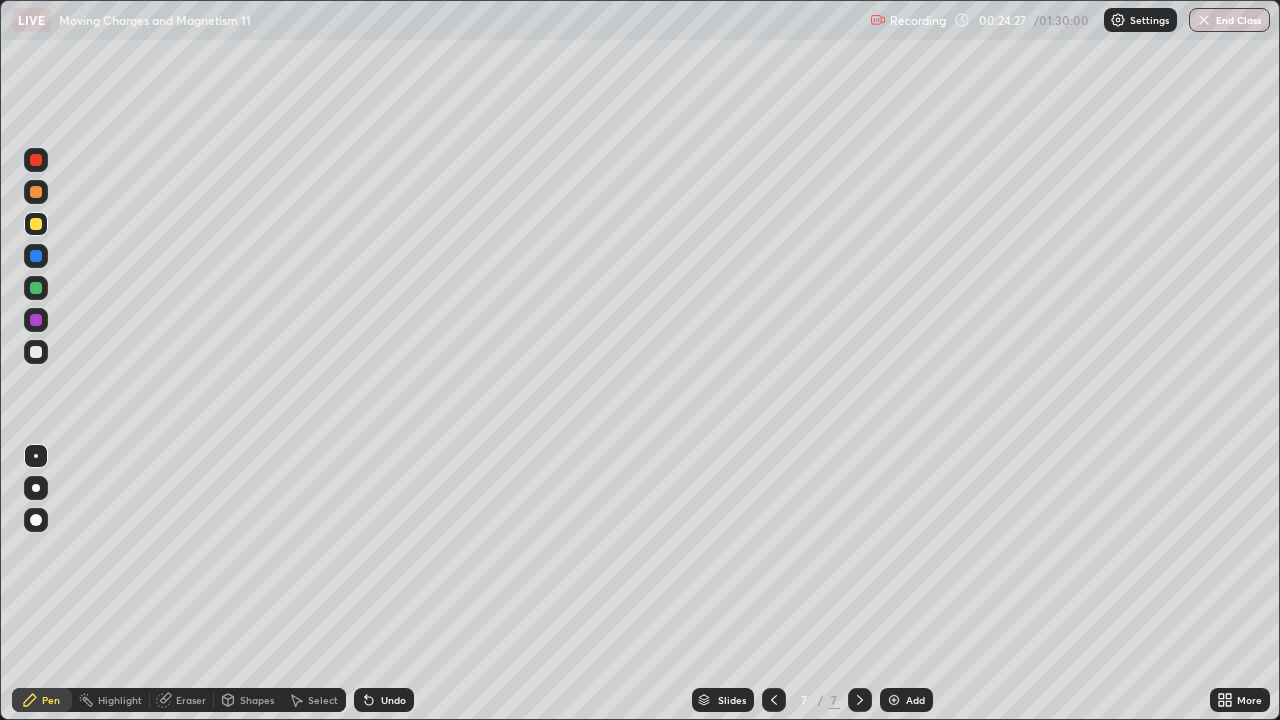 click on "Slides 7 / 7 Add" at bounding box center (812, 700) 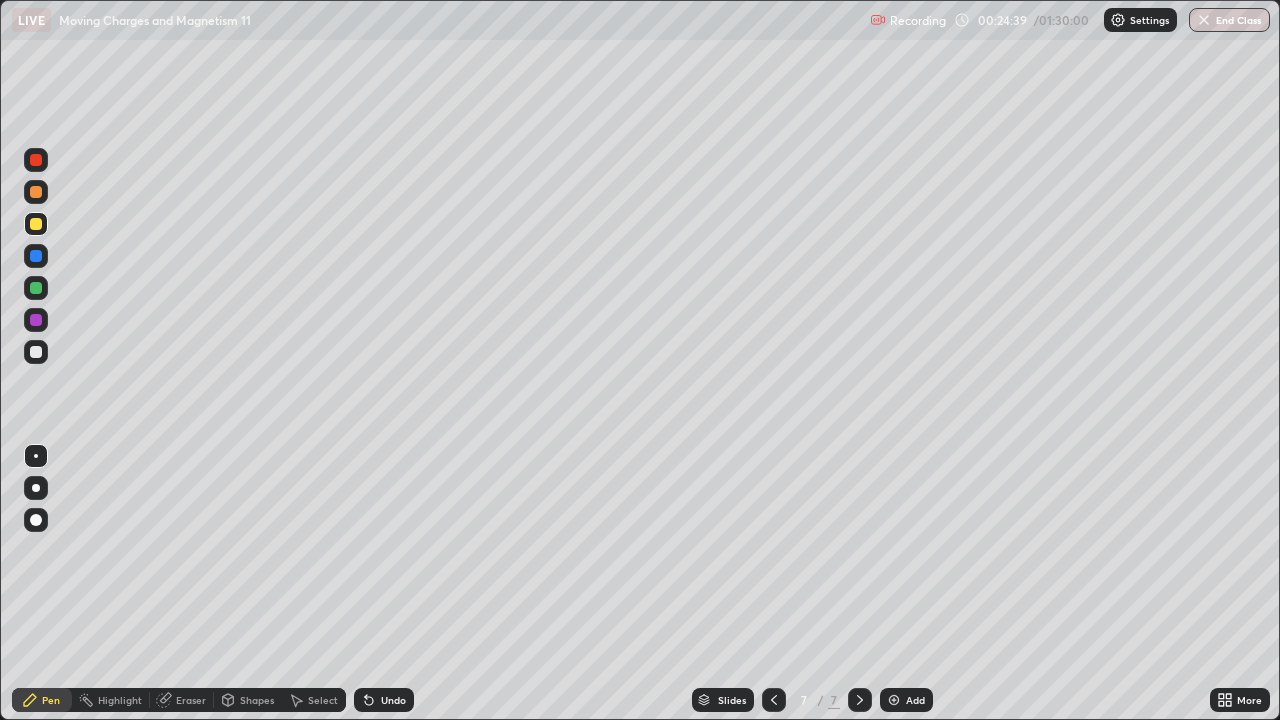 click 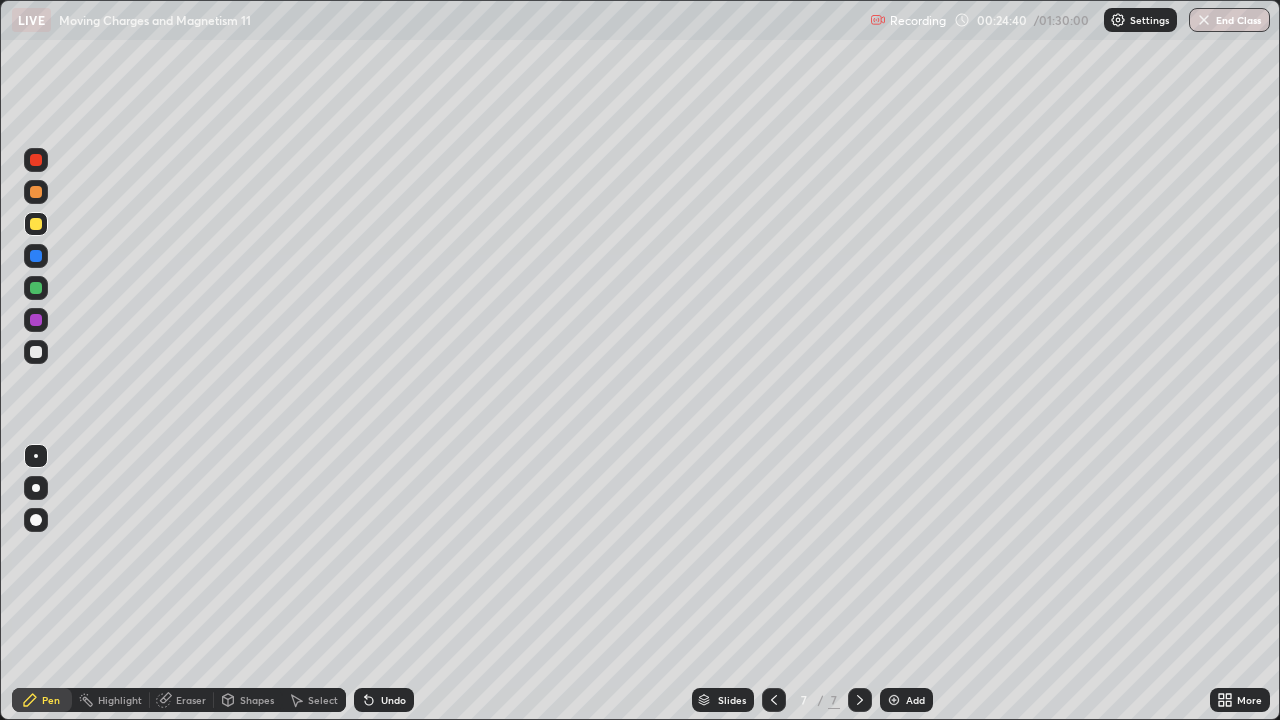 click 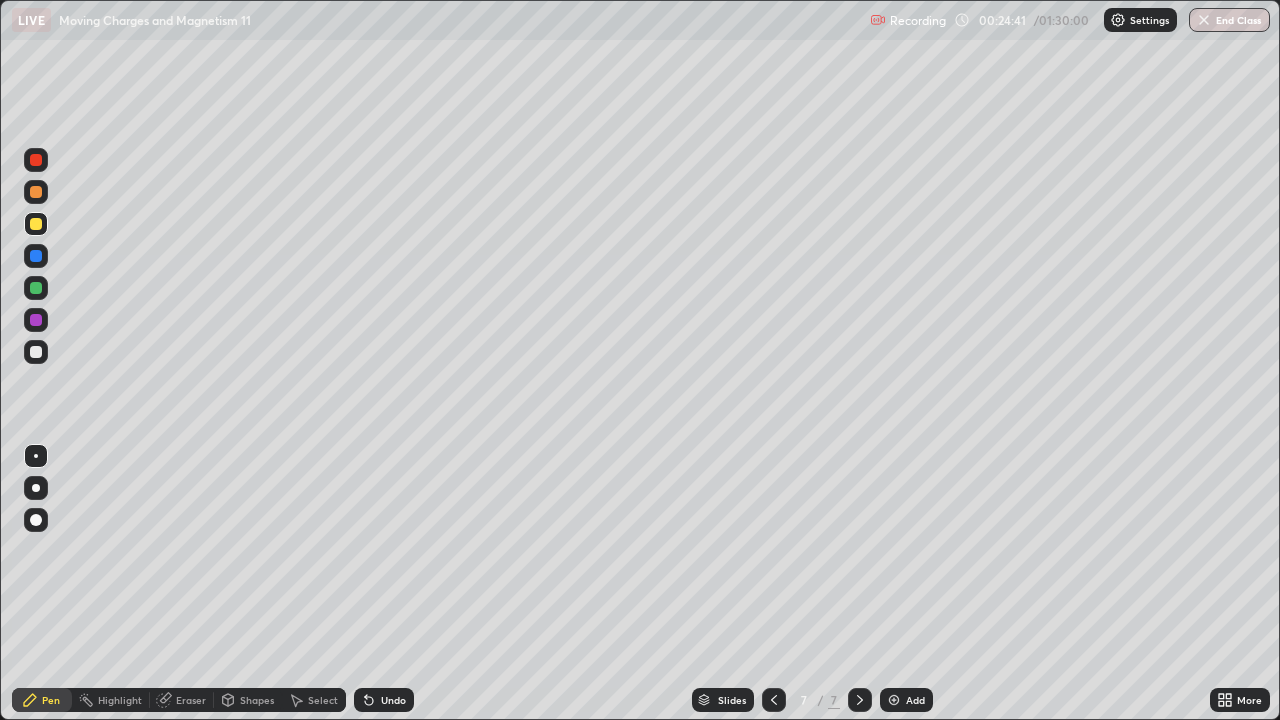 click 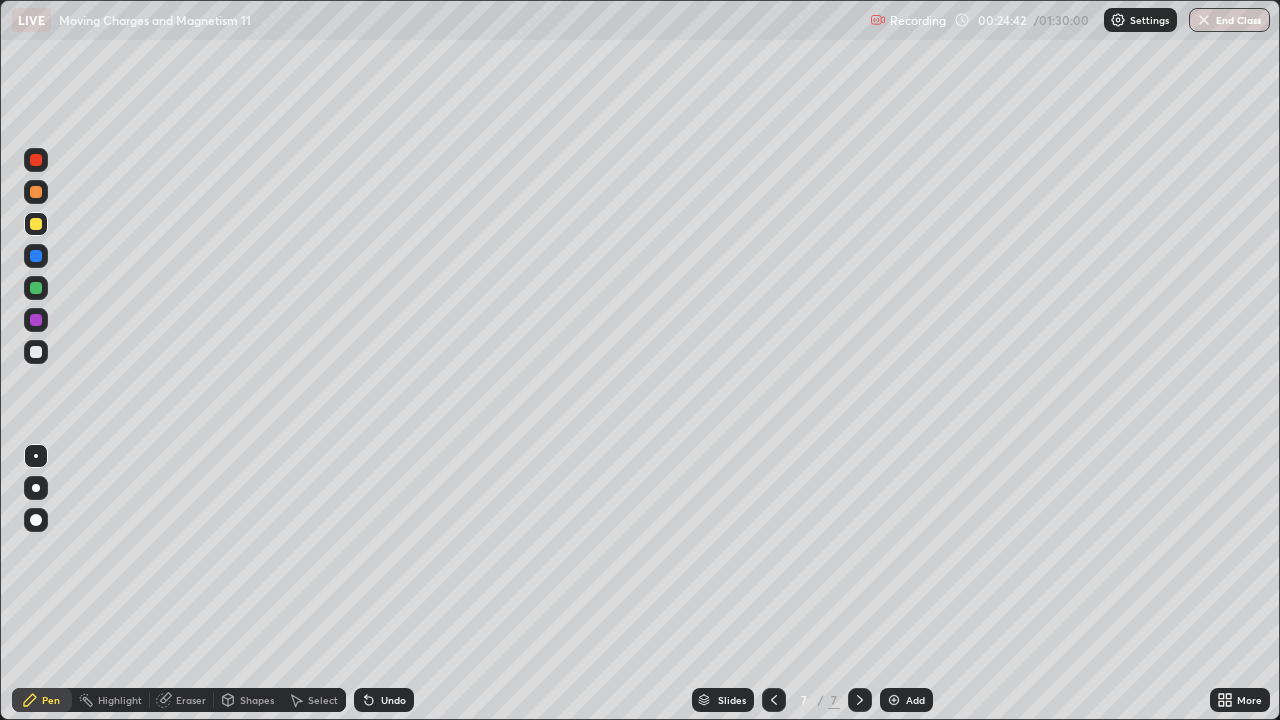 click on "Undo" at bounding box center (384, 700) 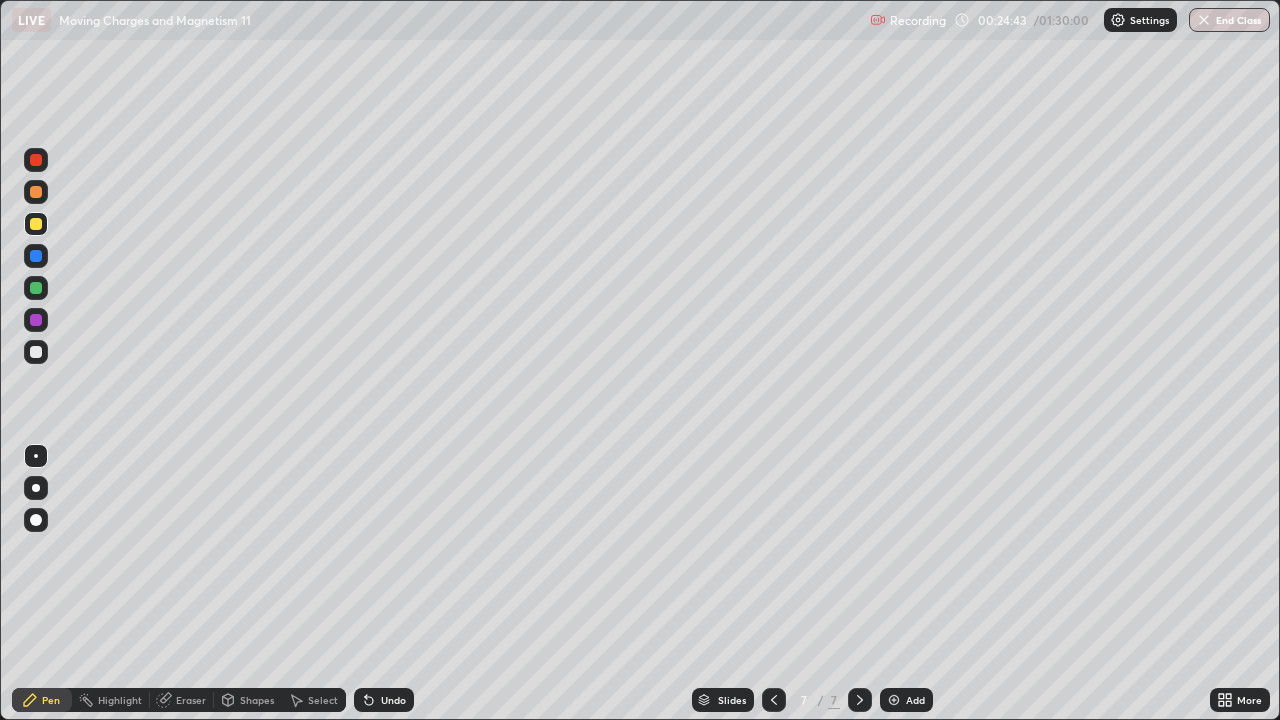 click on "Undo" at bounding box center [393, 700] 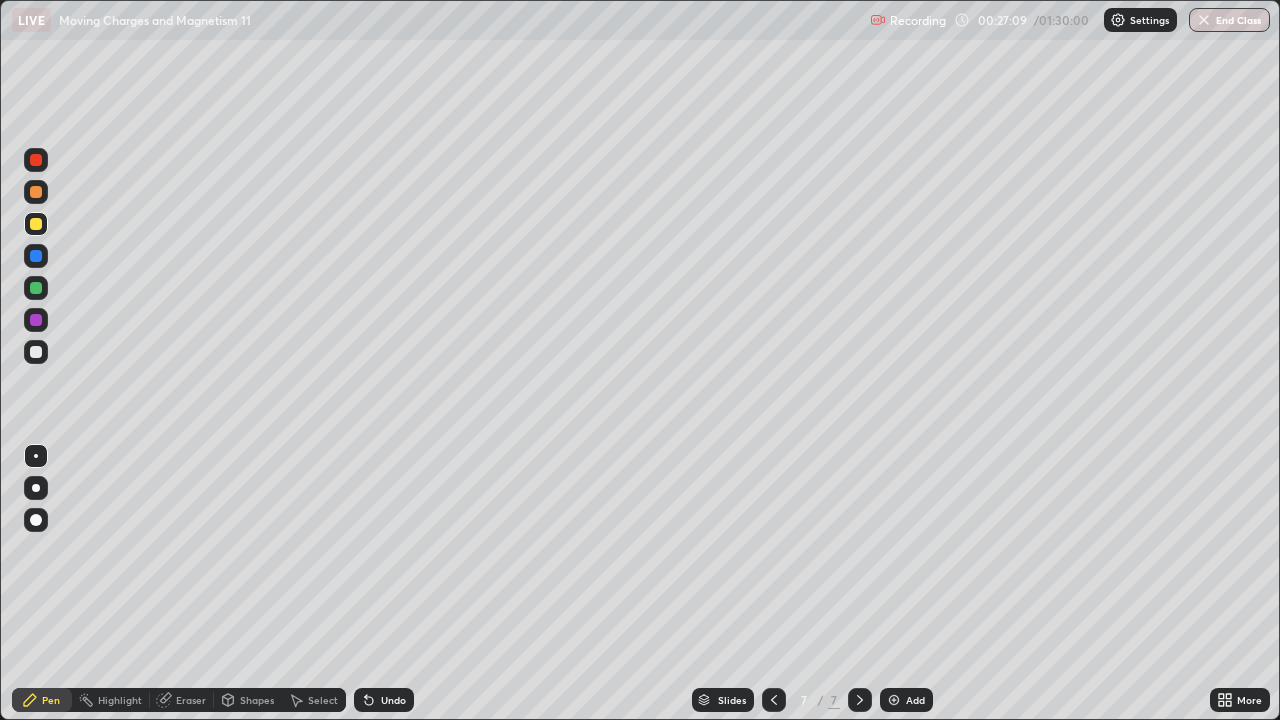 click on "Add" at bounding box center [915, 700] 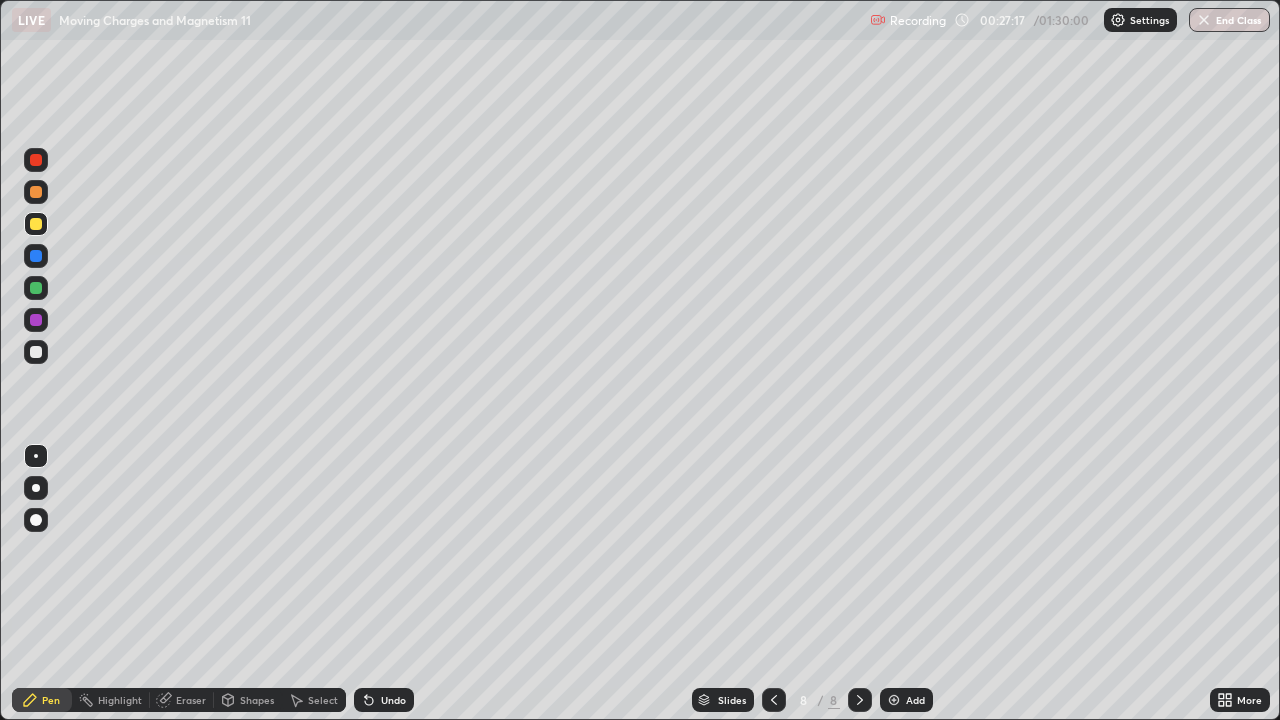 click at bounding box center [36, 352] 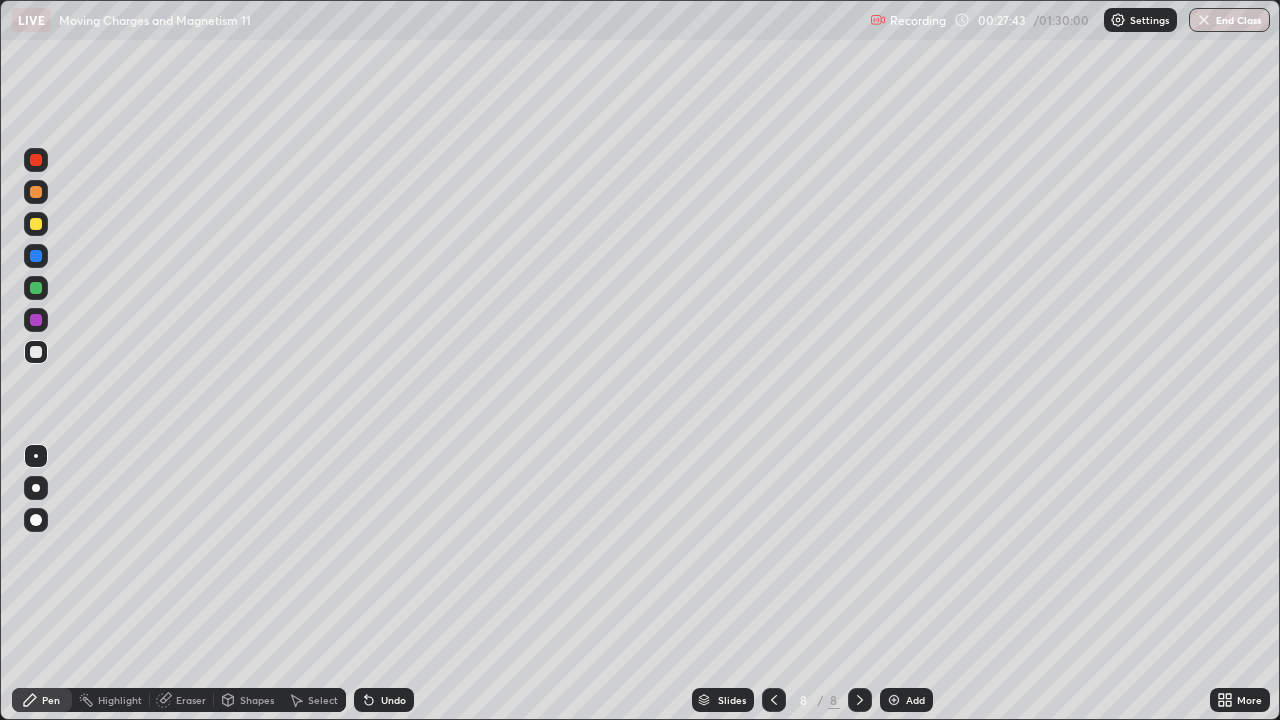 click at bounding box center [36, 224] 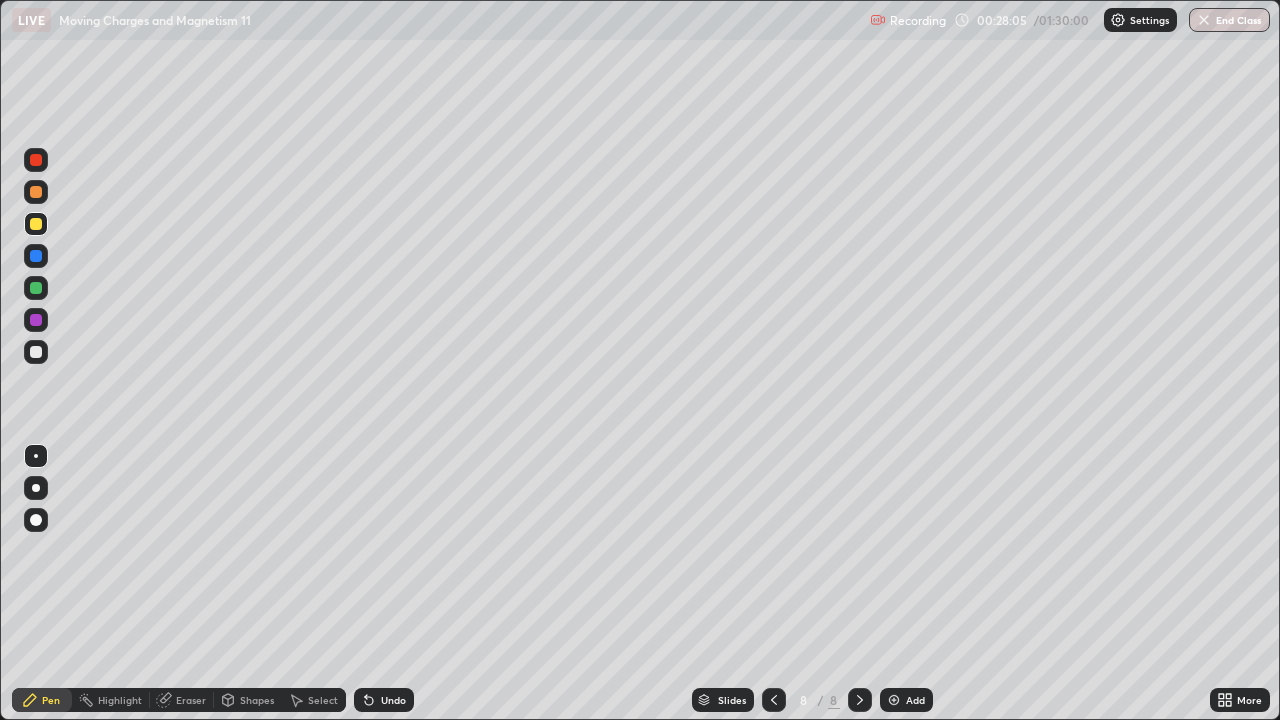 click on "Undo" at bounding box center [393, 700] 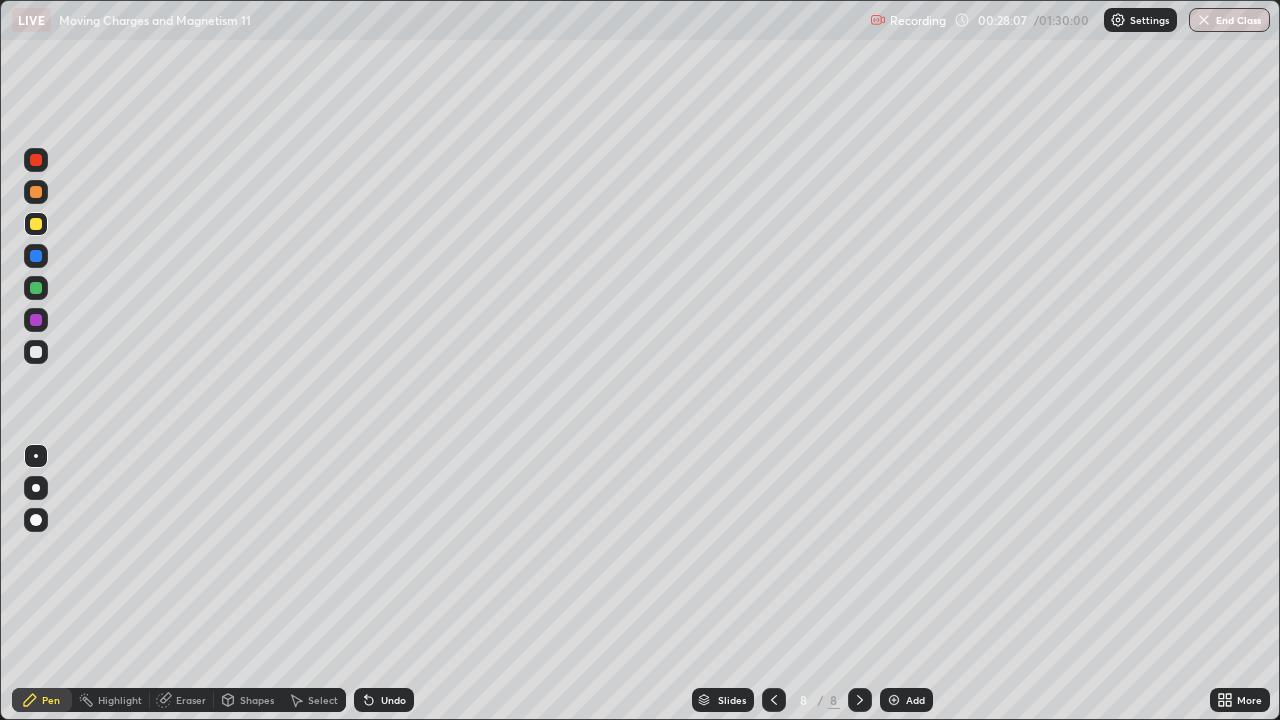 click on "Undo" at bounding box center [393, 700] 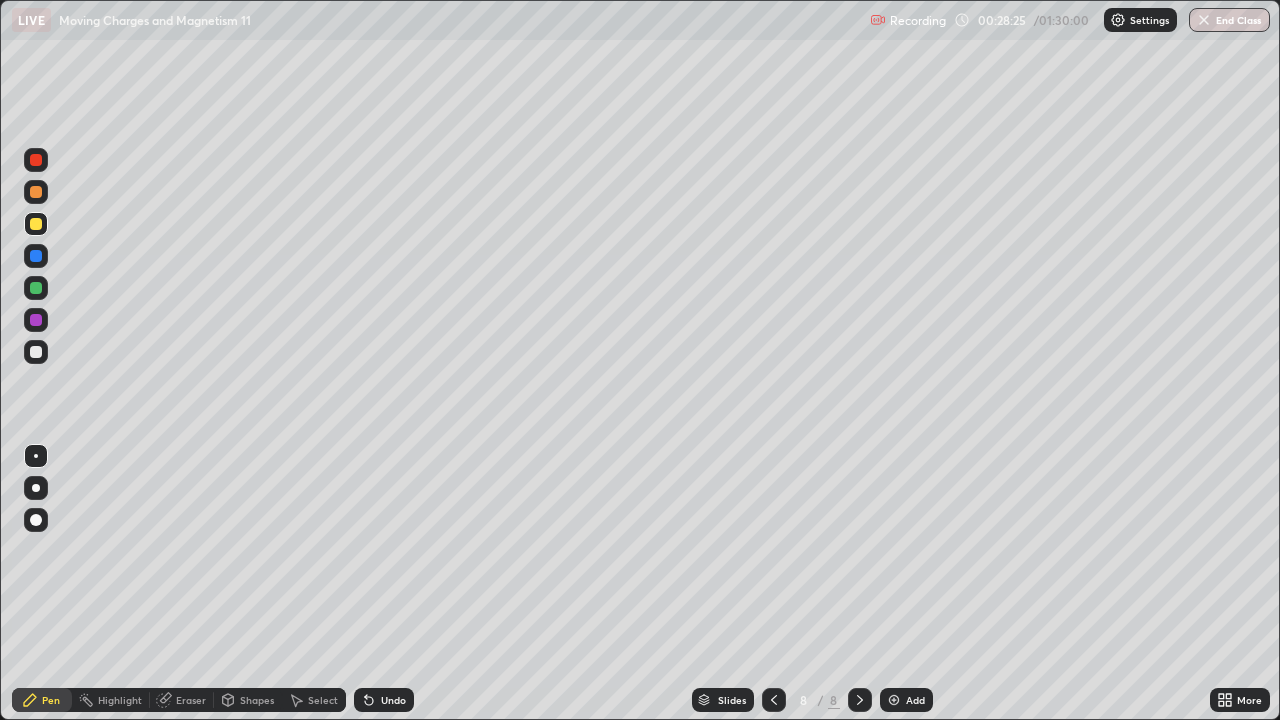 click at bounding box center [36, 192] 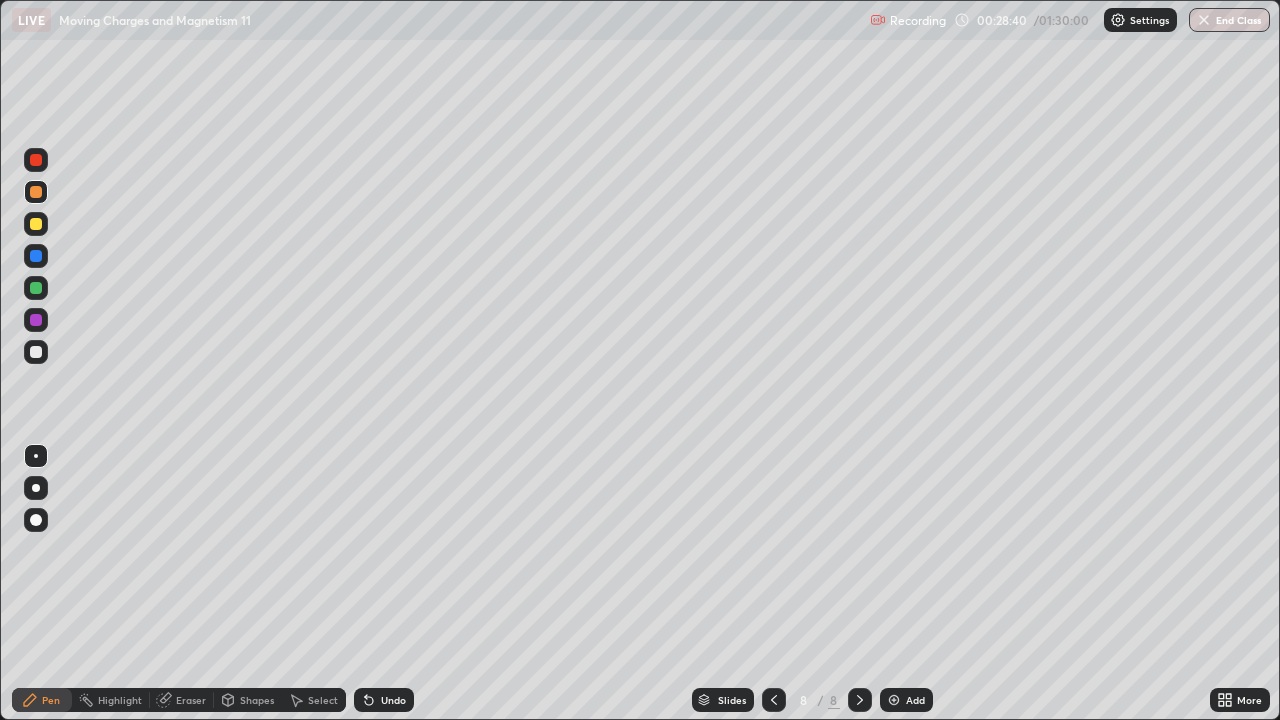 click on "Undo" at bounding box center (384, 700) 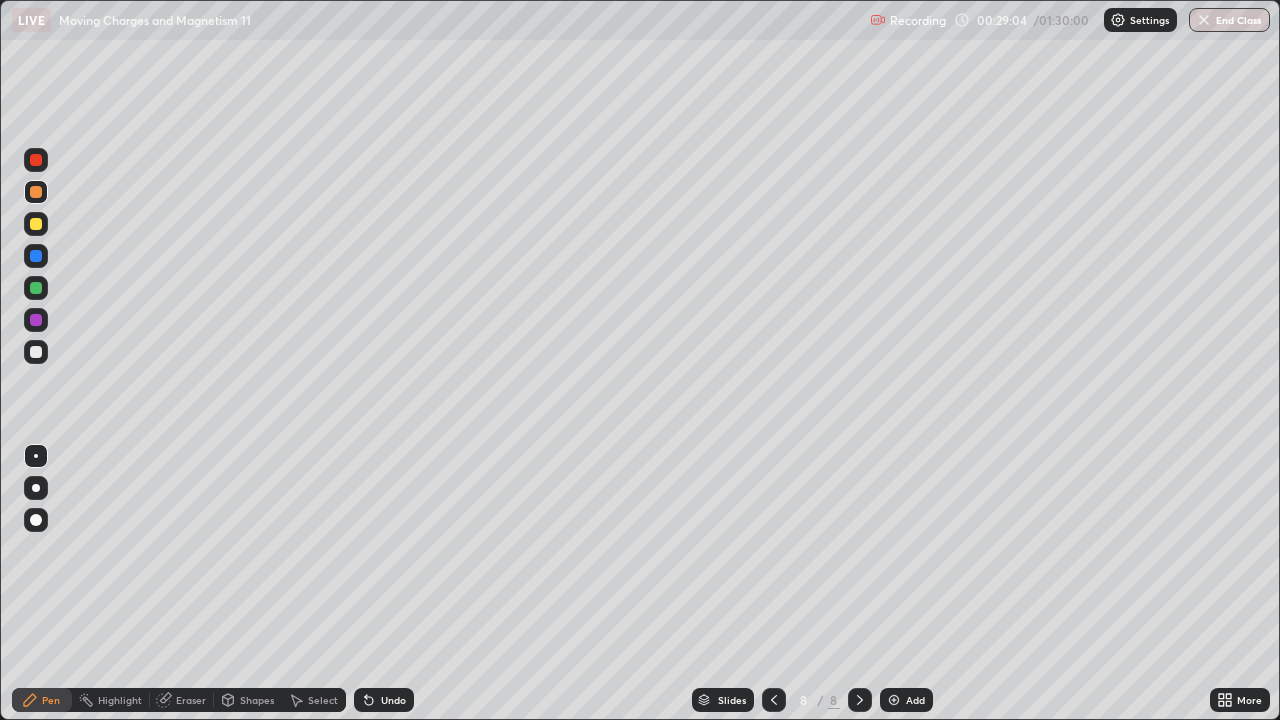 click on "Undo" at bounding box center (384, 700) 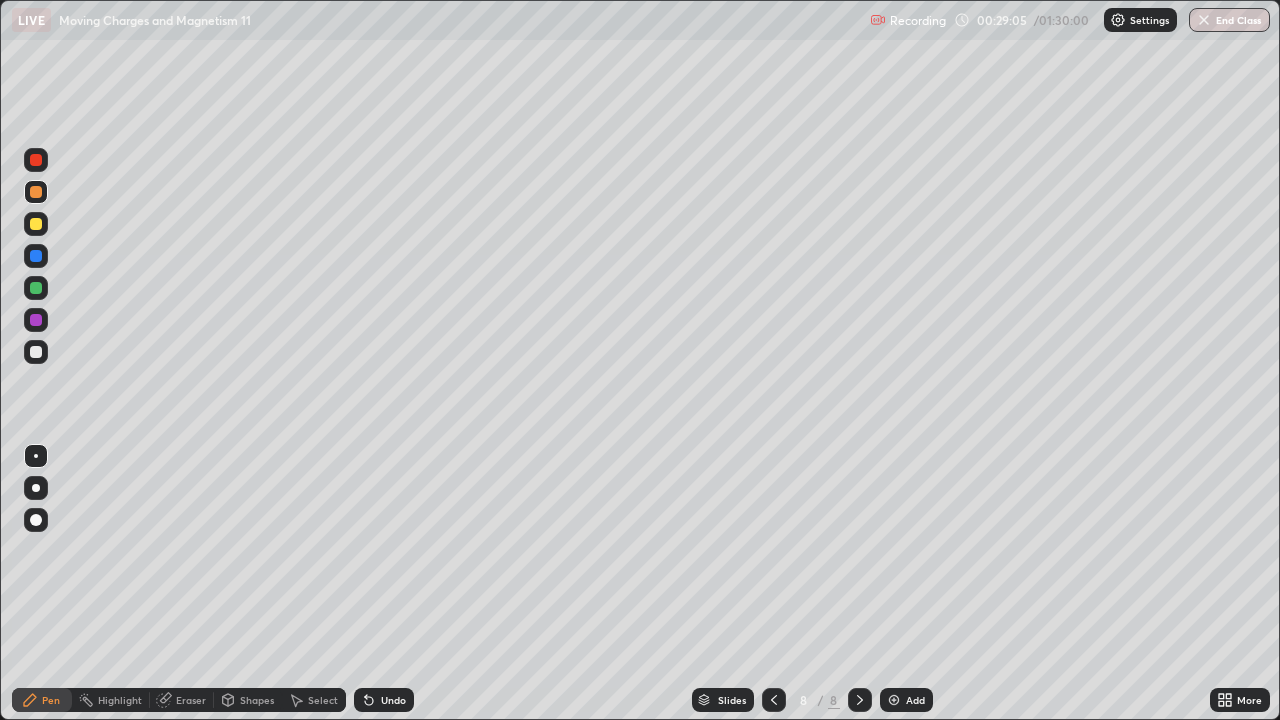 click on "Undo" at bounding box center [384, 700] 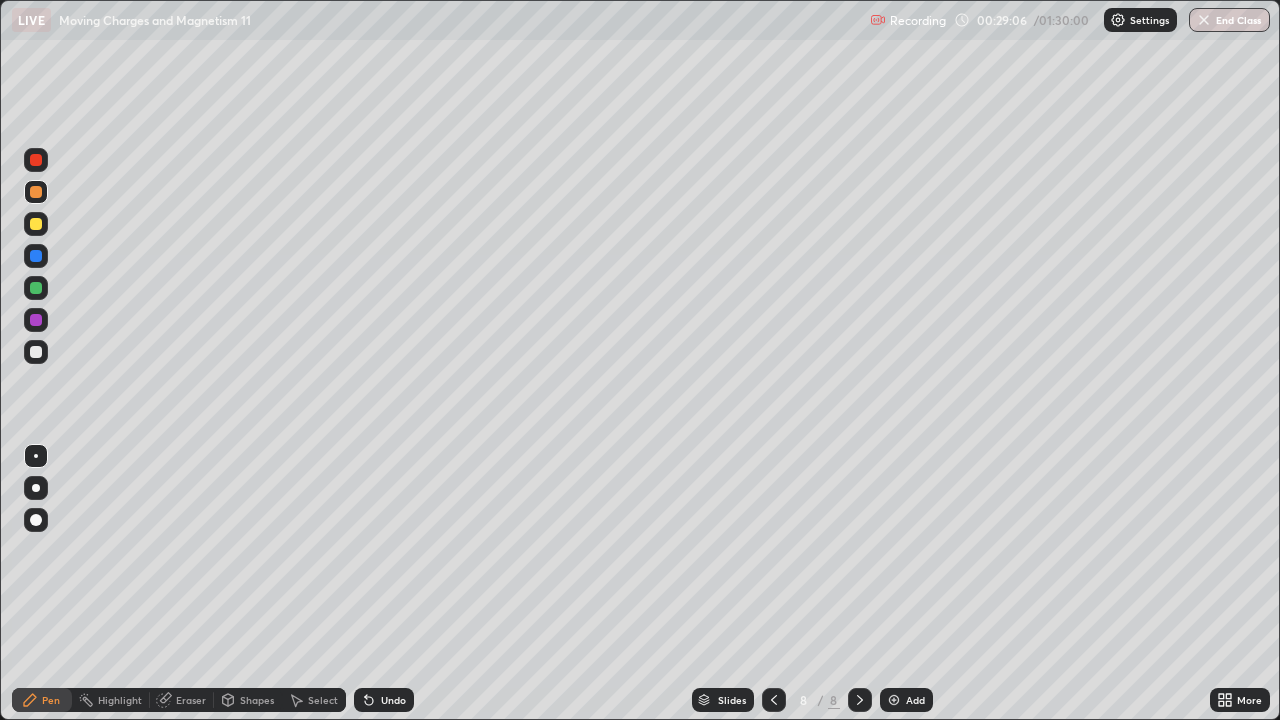 click 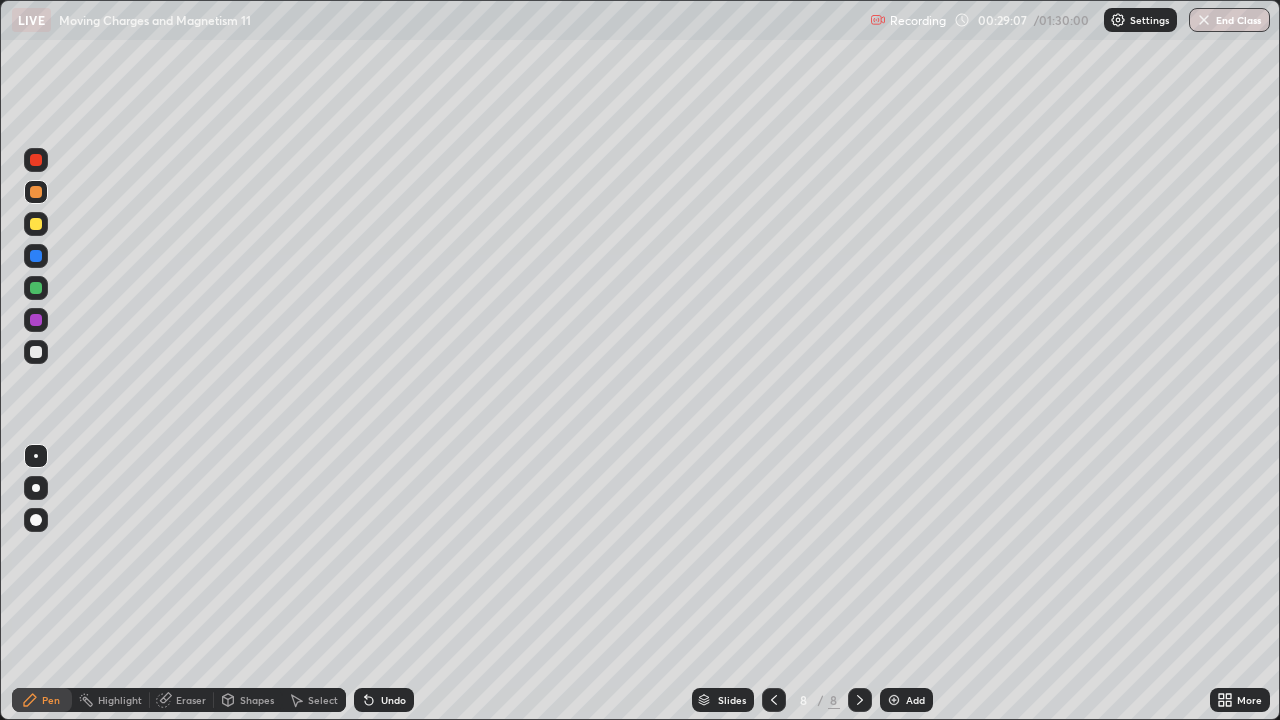 click on "Undo" at bounding box center [384, 700] 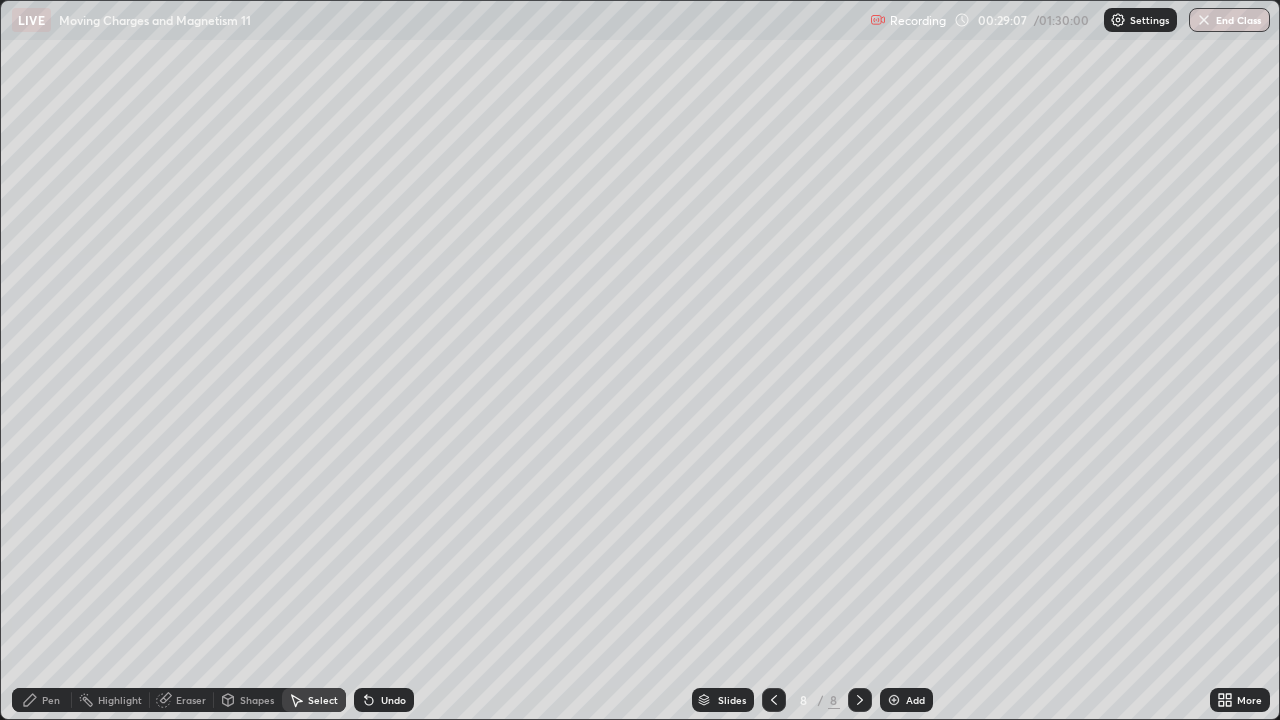 click on "Select" at bounding box center [314, 700] 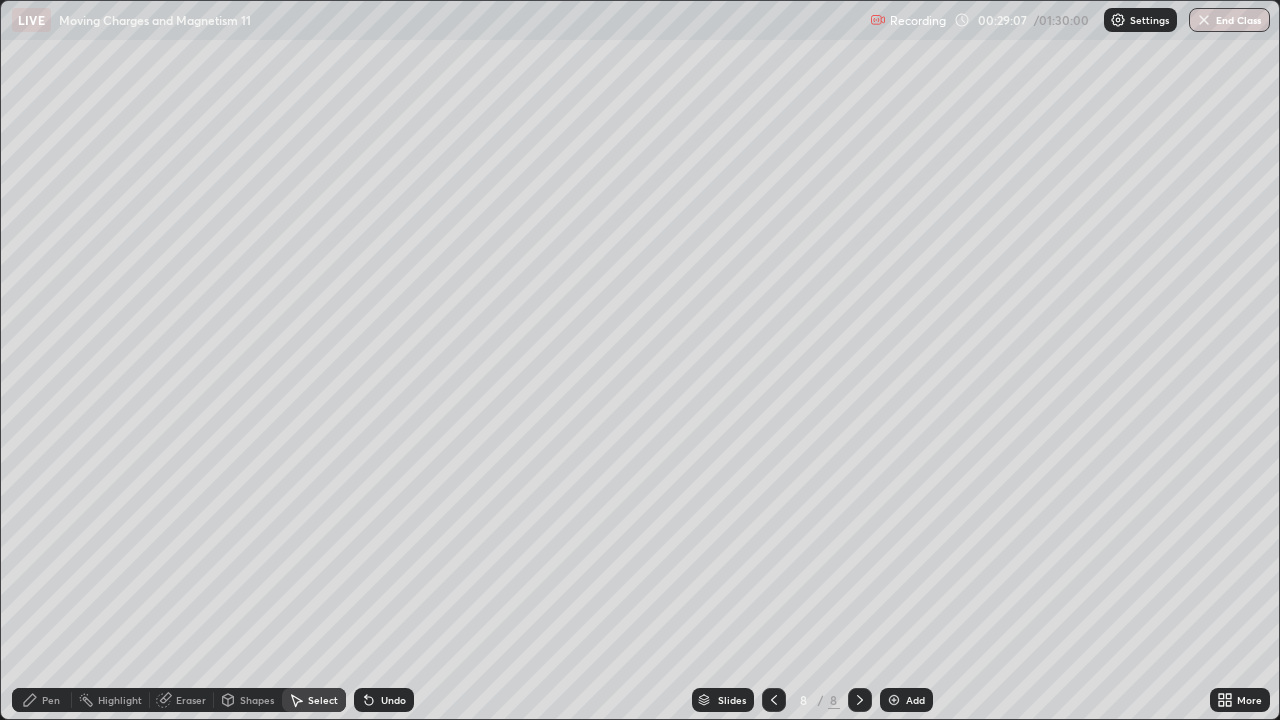 click on "Select" at bounding box center (314, 700) 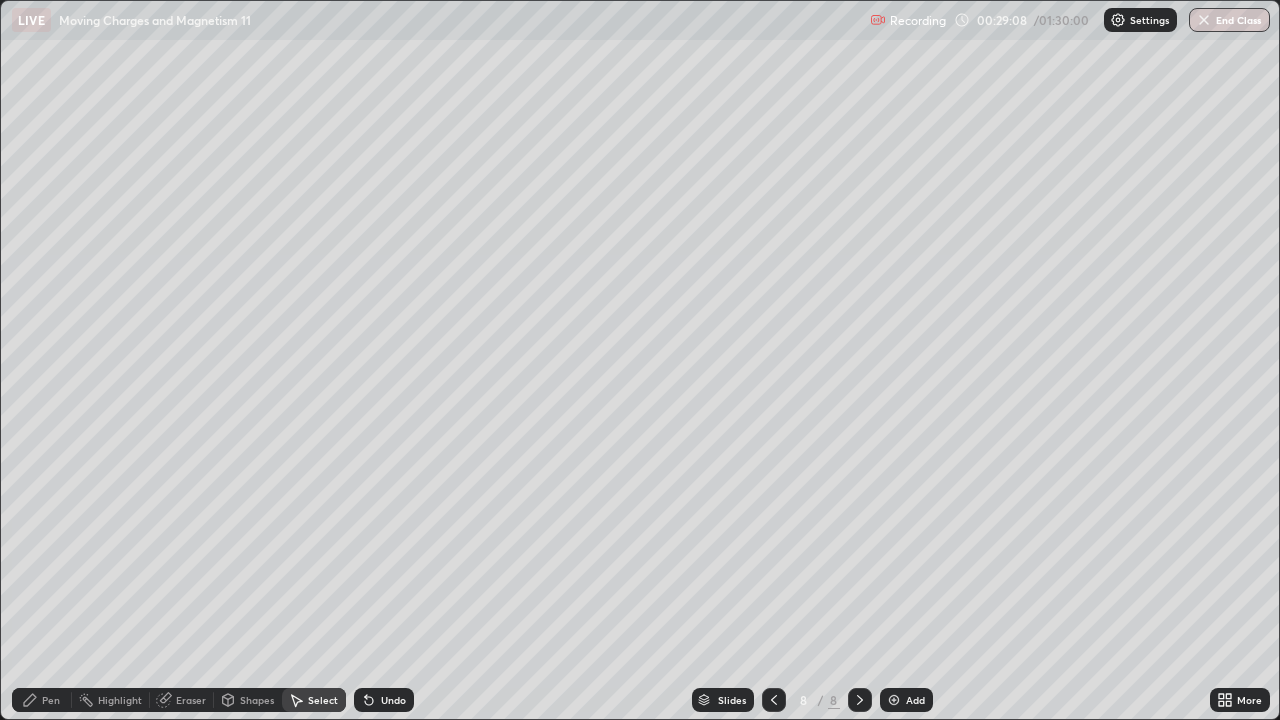 click on "Select" at bounding box center [314, 700] 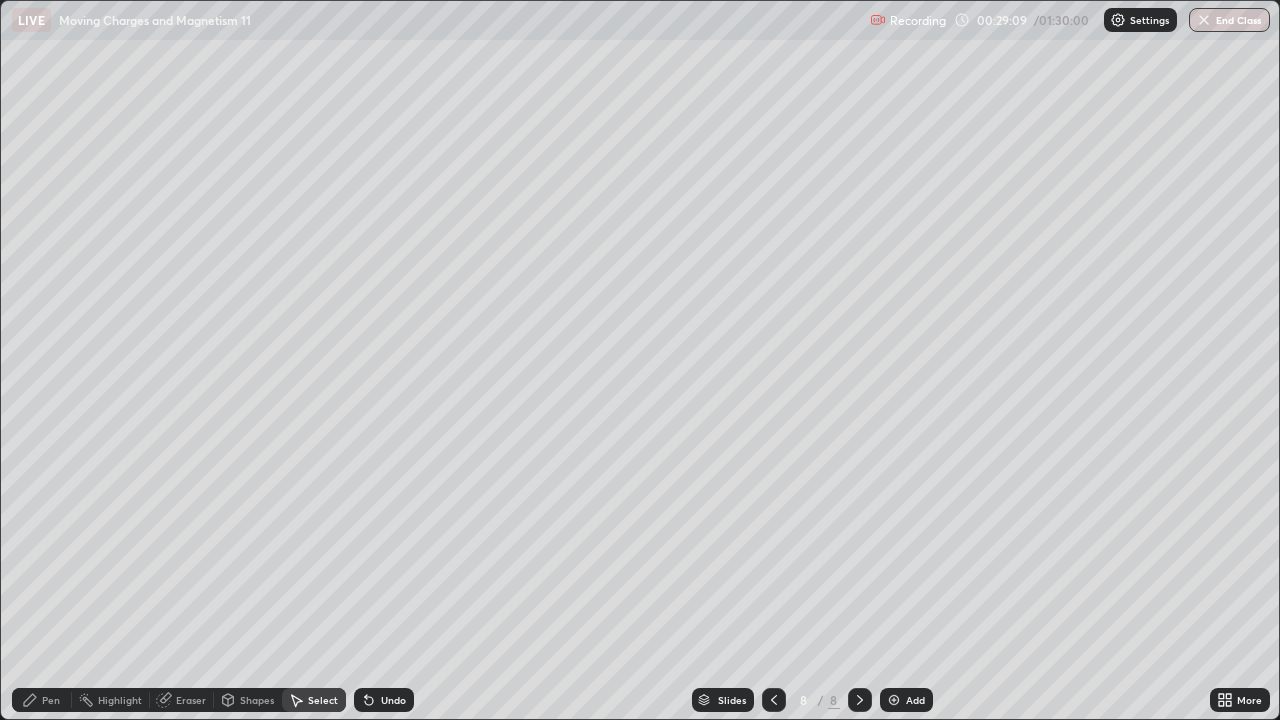 click on "Undo" at bounding box center [384, 700] 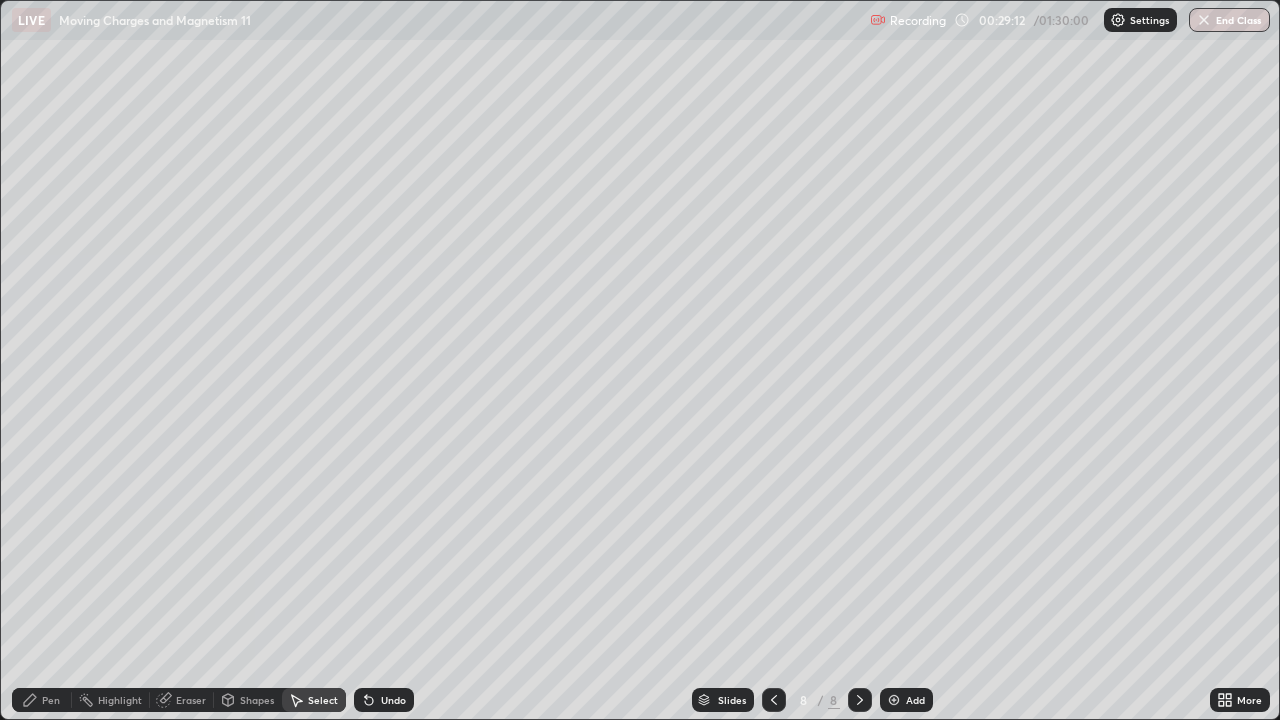 click on "Pen" at bounding box center [42, 700] 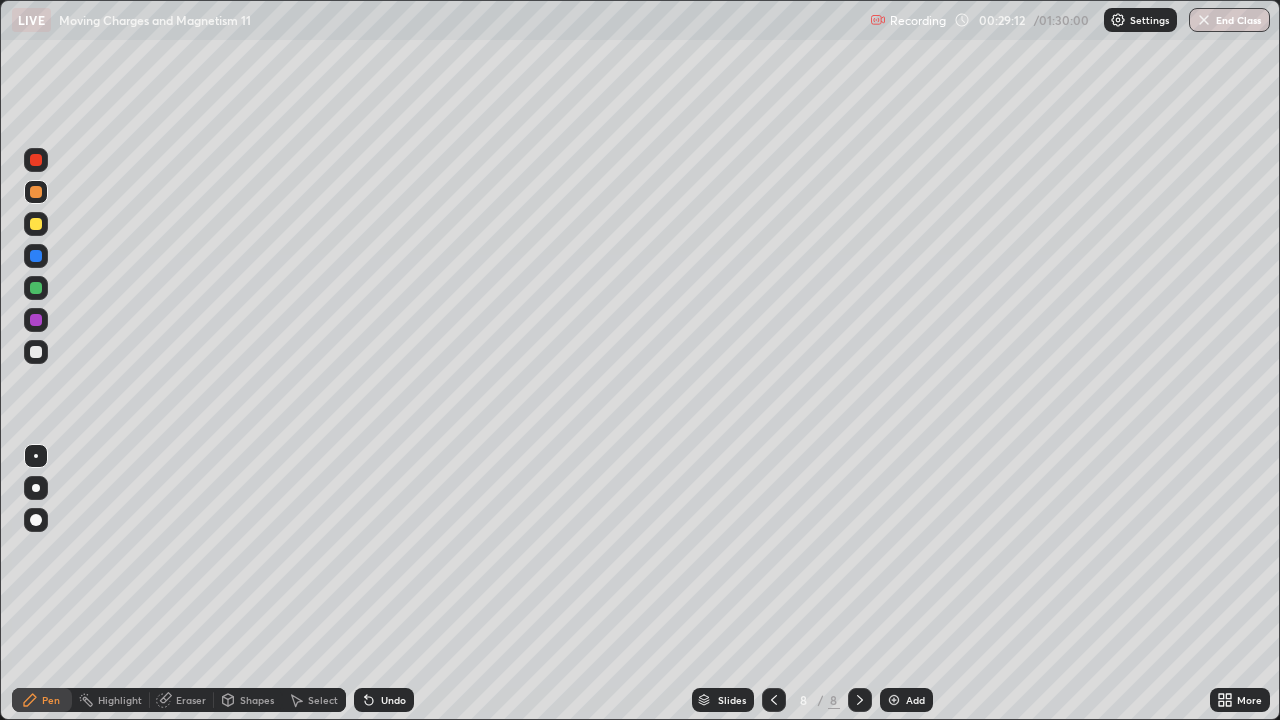 click at bounding box center (36, 288) 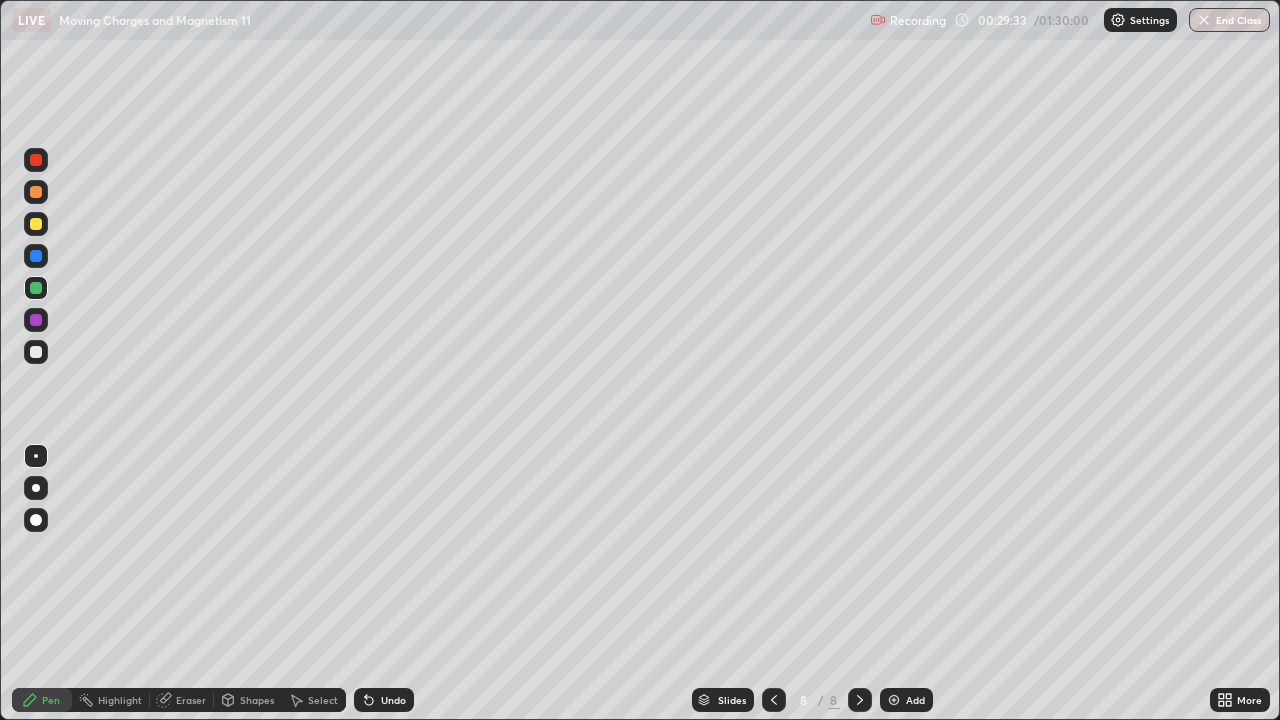 click on "Undo" at bounding box center [384, 700] 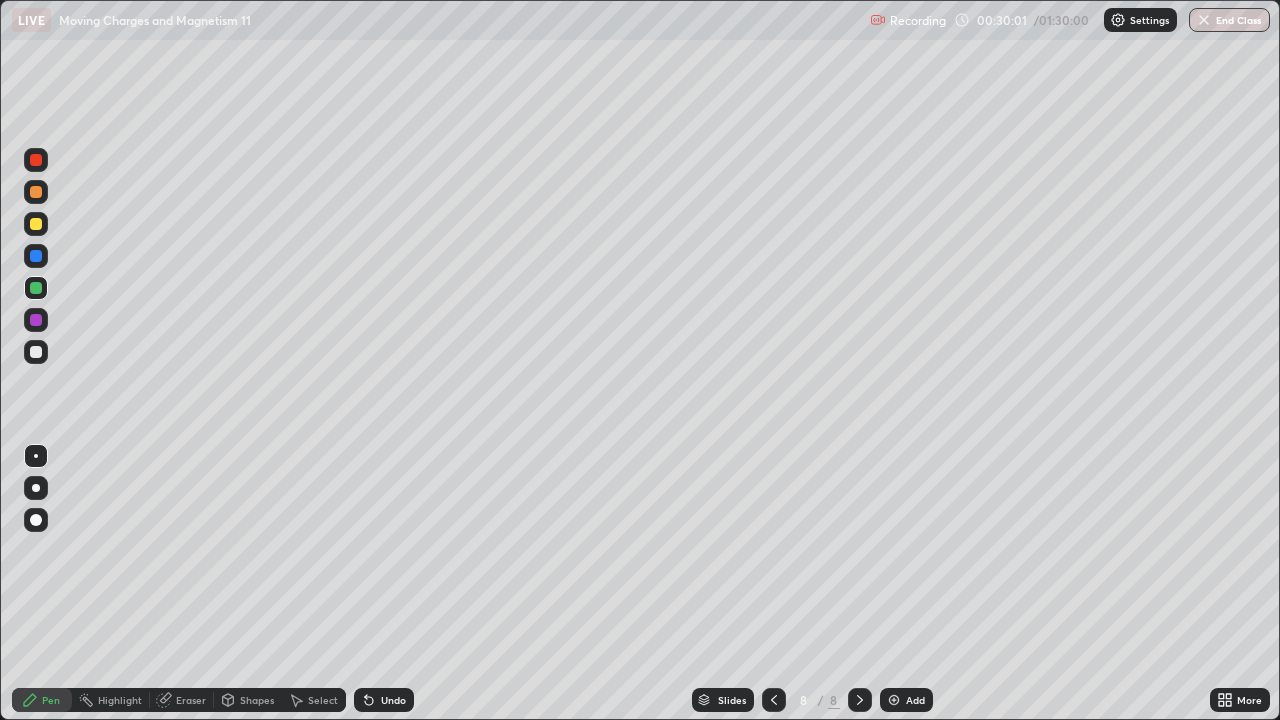 click on "Undo" at bounding box center [384, 700] 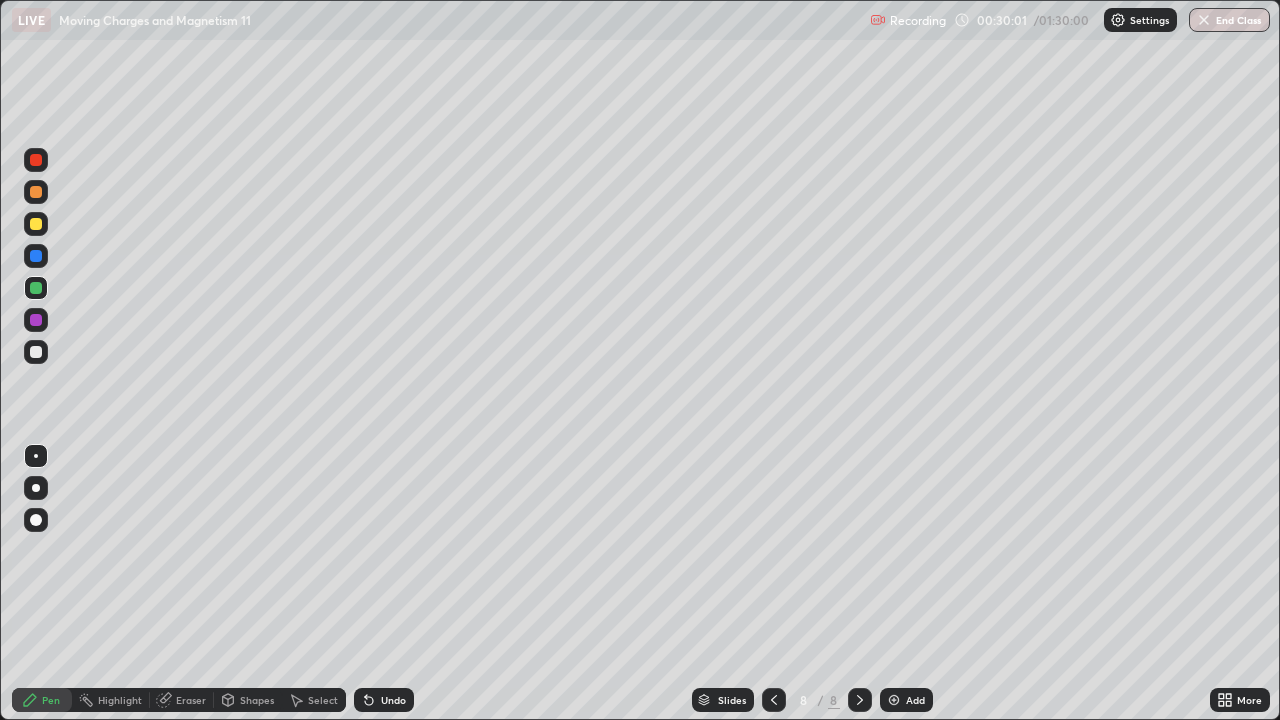 click on "Undo" at bounding box center [384, 700] 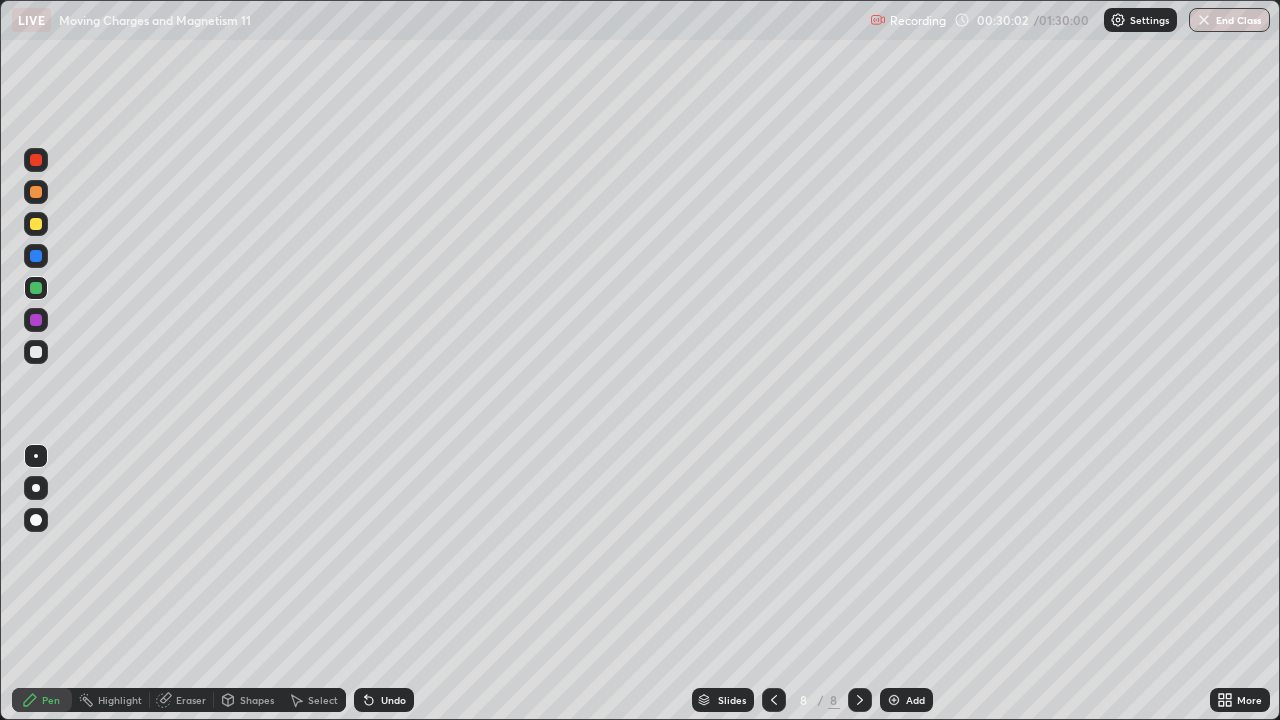 click on "Undo" at bounding box center (393, 700) 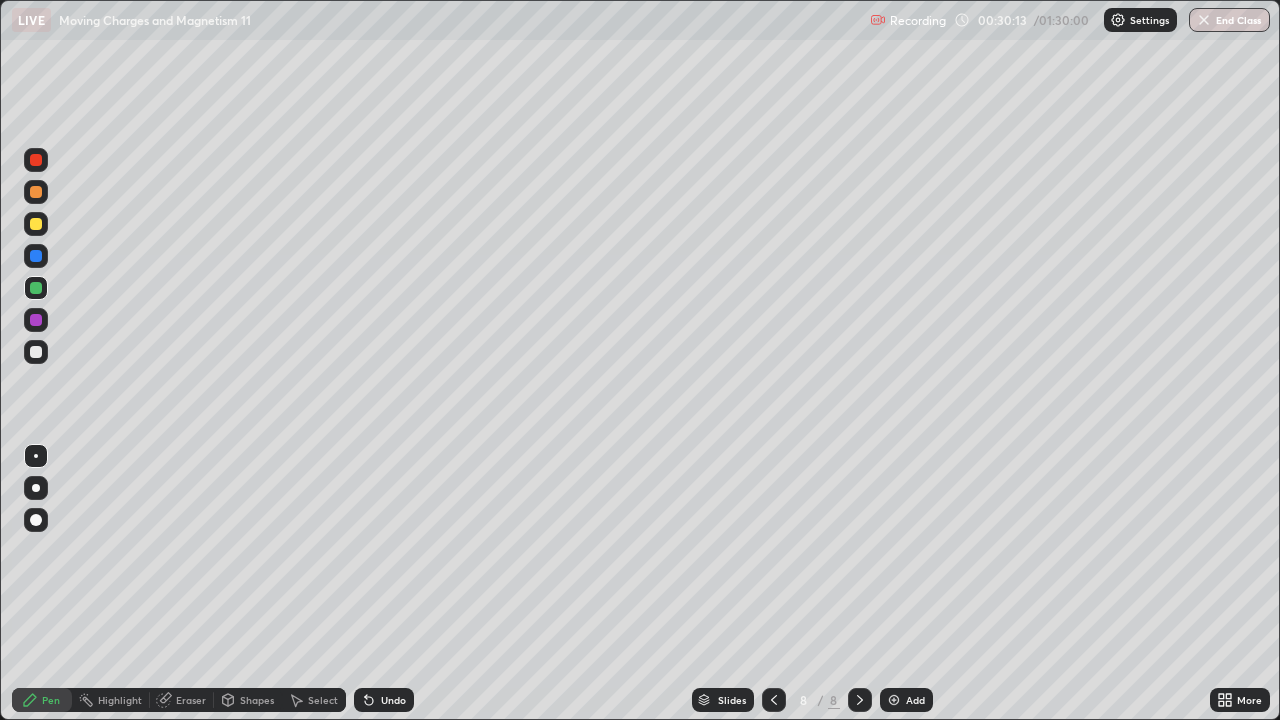 click at bounding box center [36, 224] 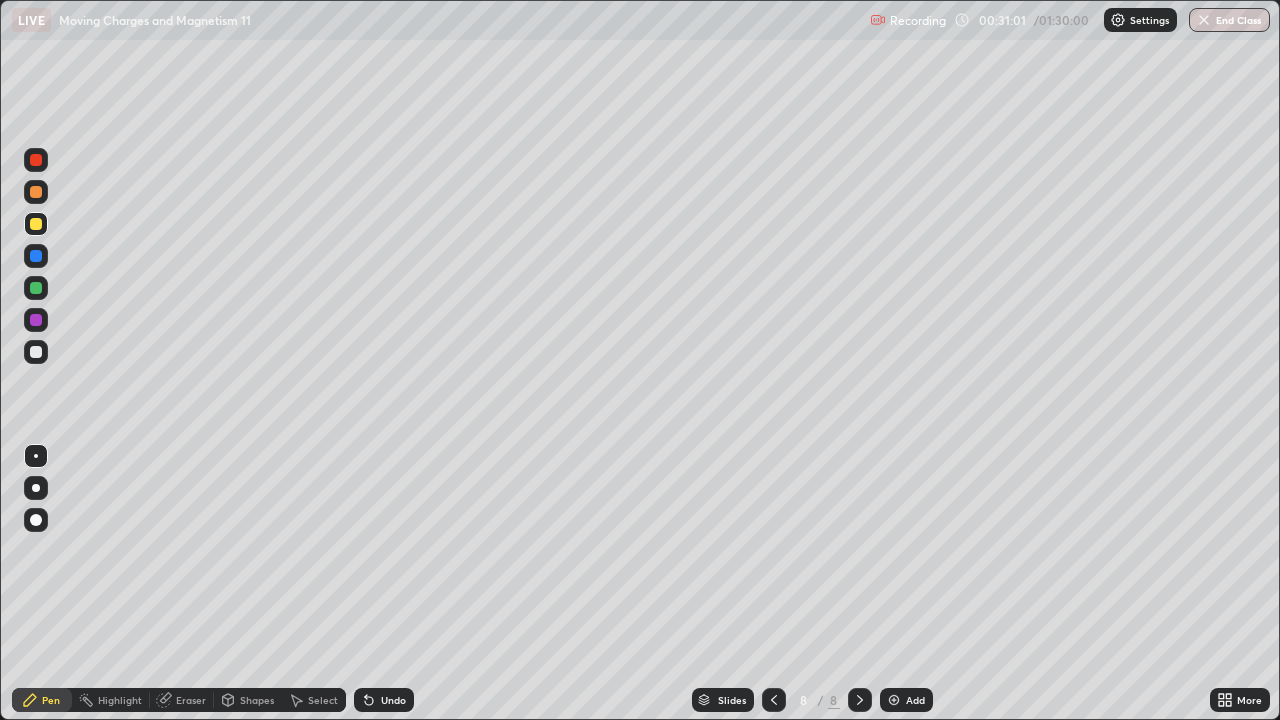 click on "Undo" at bounding box center (393, 700) 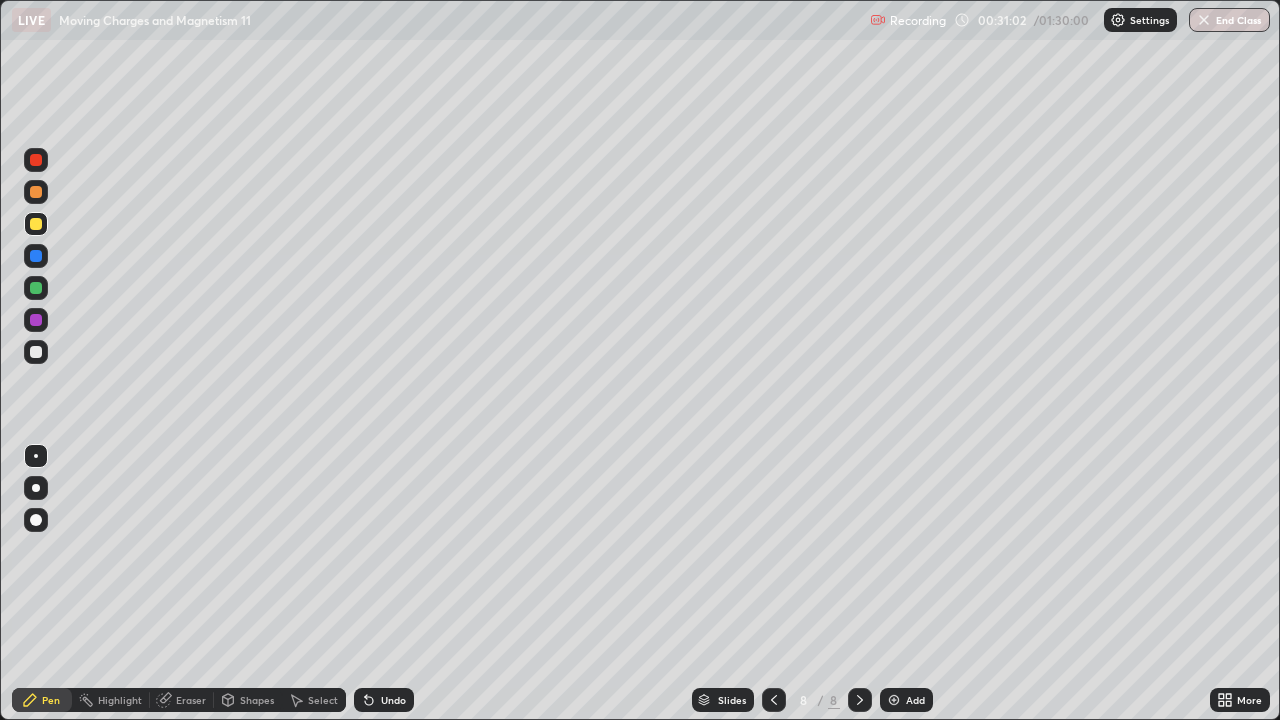 click on "Undo" at bounding box center (384, 700) 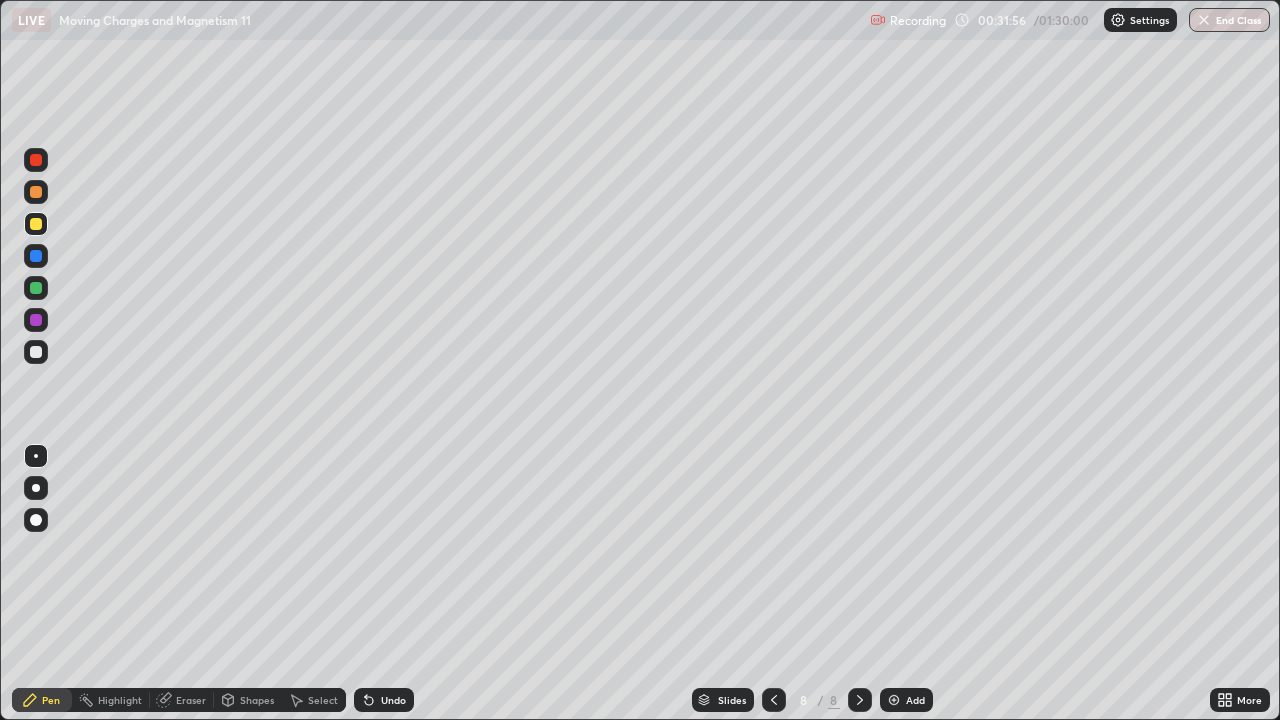 click on "Undo" at bounding box center [393, 700] 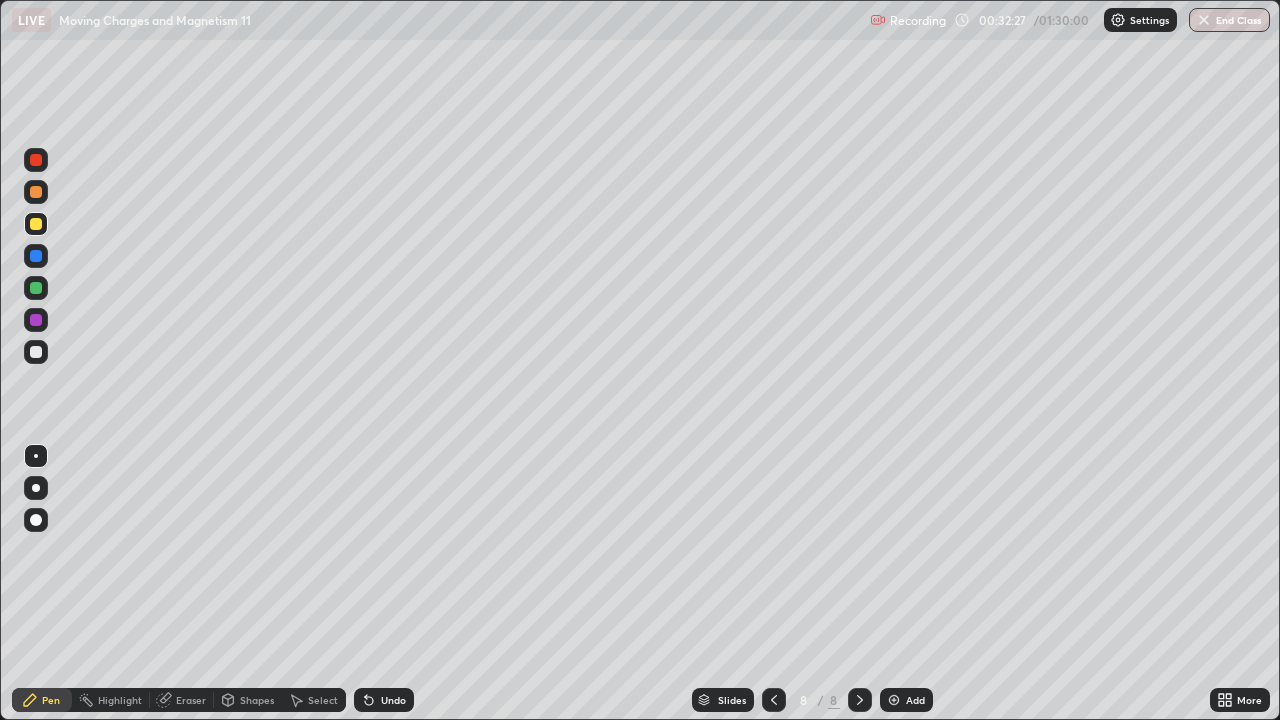 click at bounding box center [36, 352] 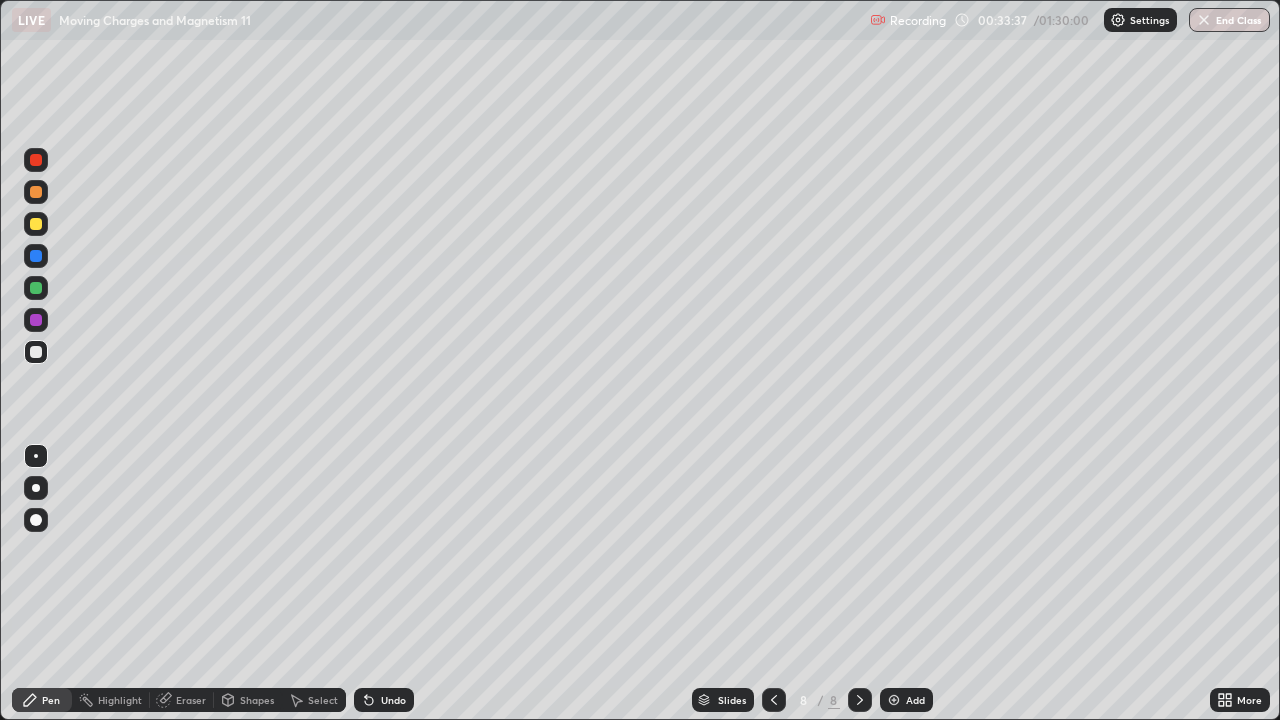 click on "Add" at bounding box center (906, 700) 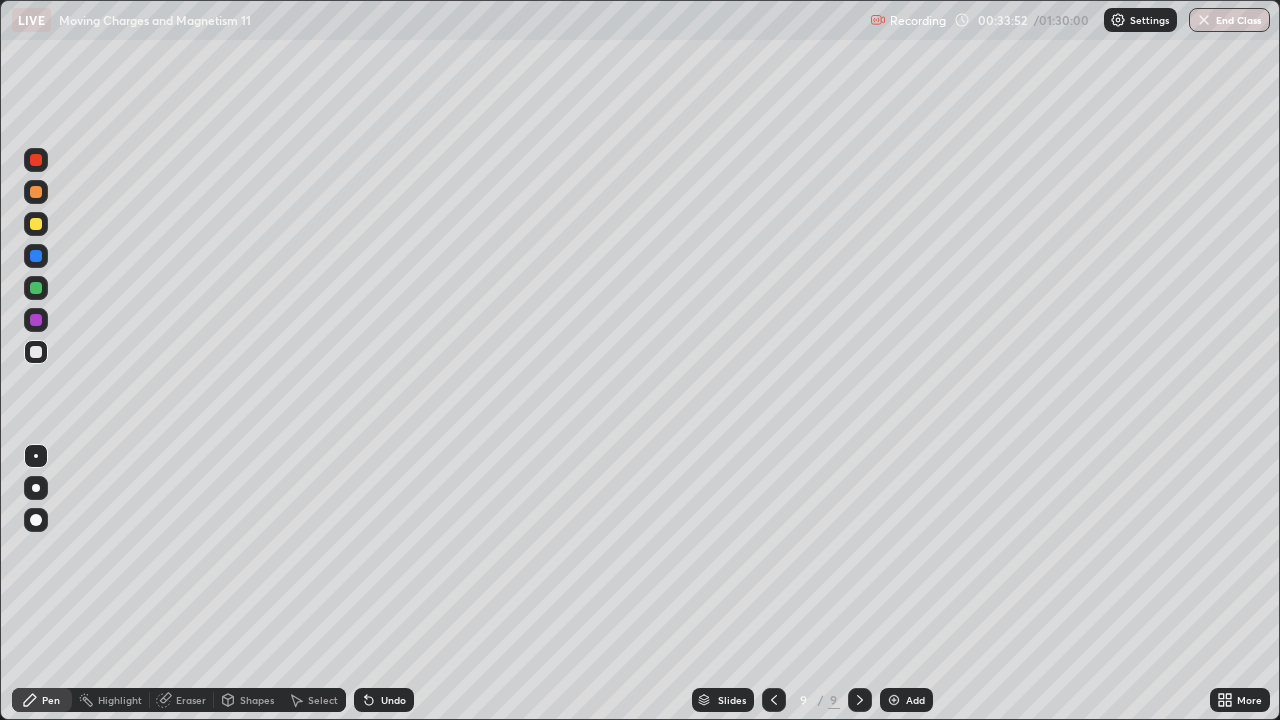 click at bounding box center (36, 224) 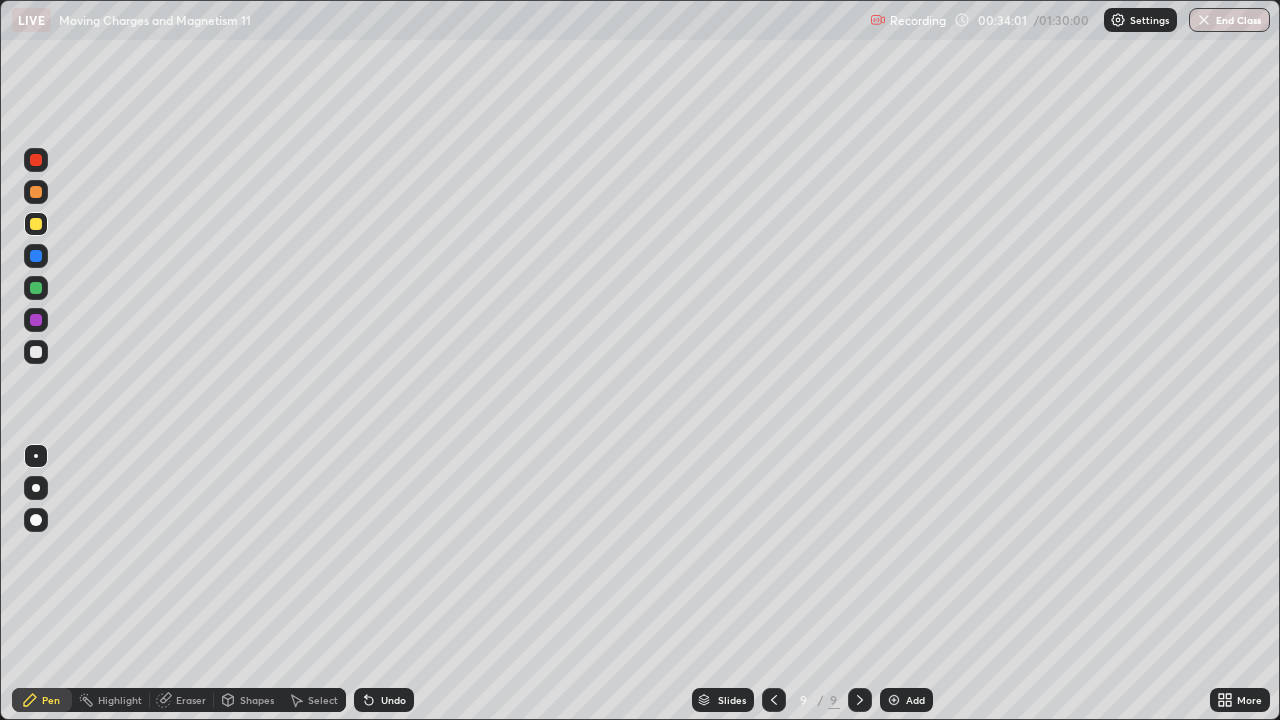 click at bounding box center (36, 352) 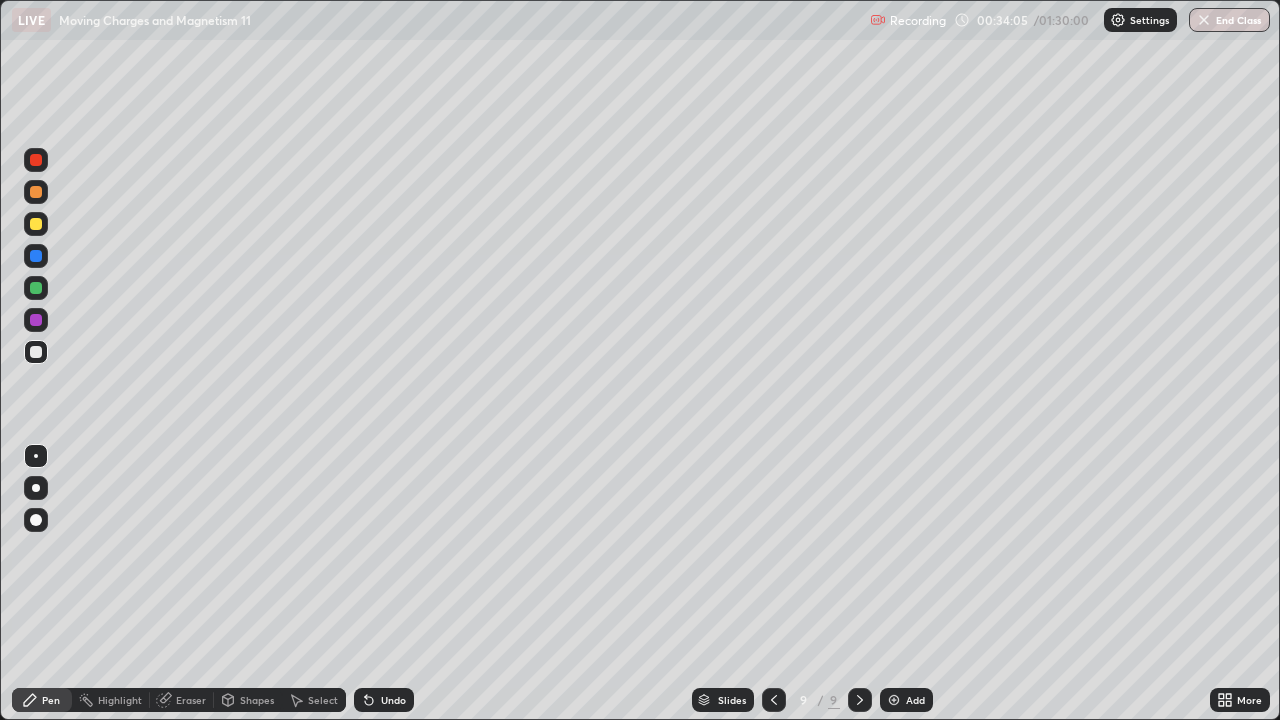 click on "Undo" at bounding box center [393, 700] 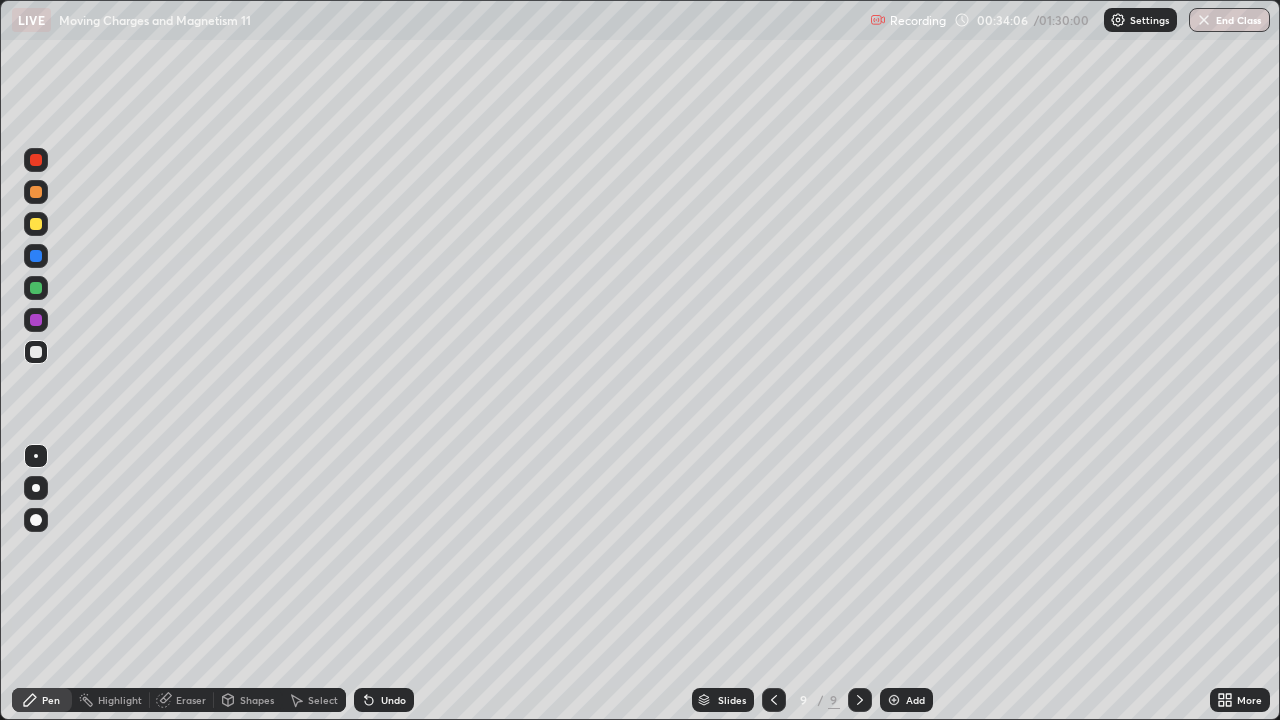 click on "Undo" at bounding box center [393, 700] 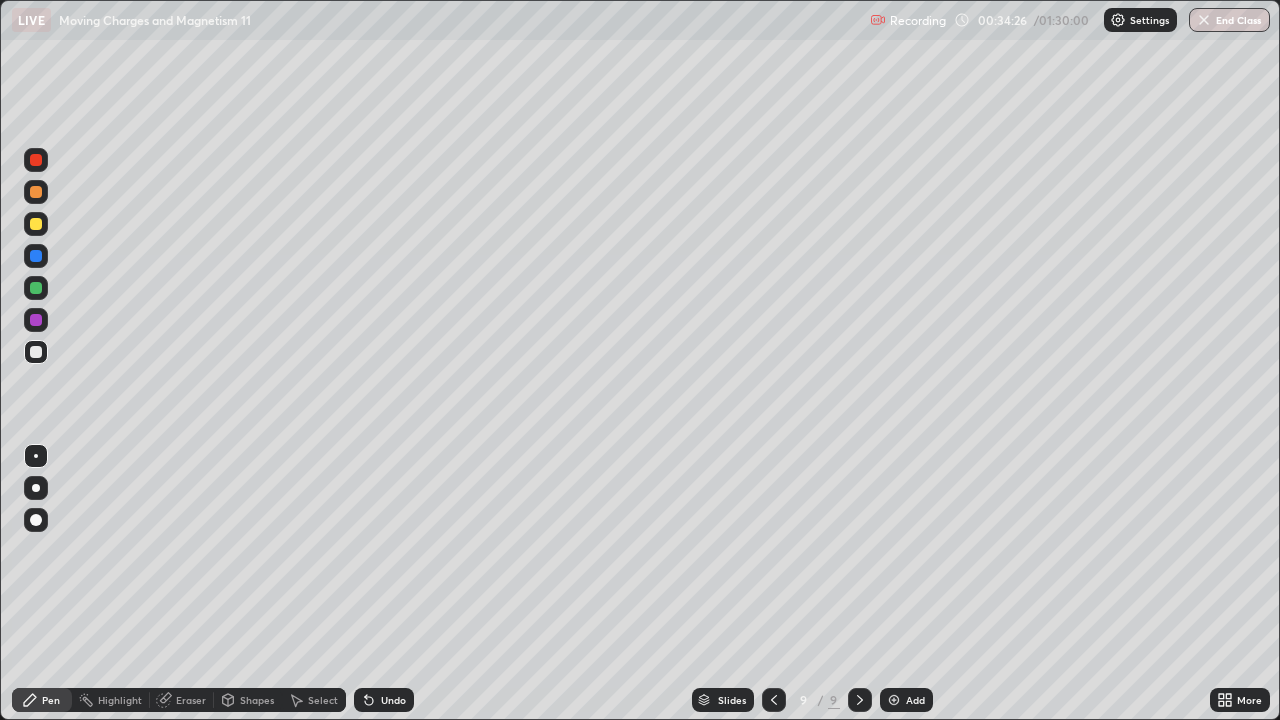 click on "Undo" at bounding box center [393, 700] 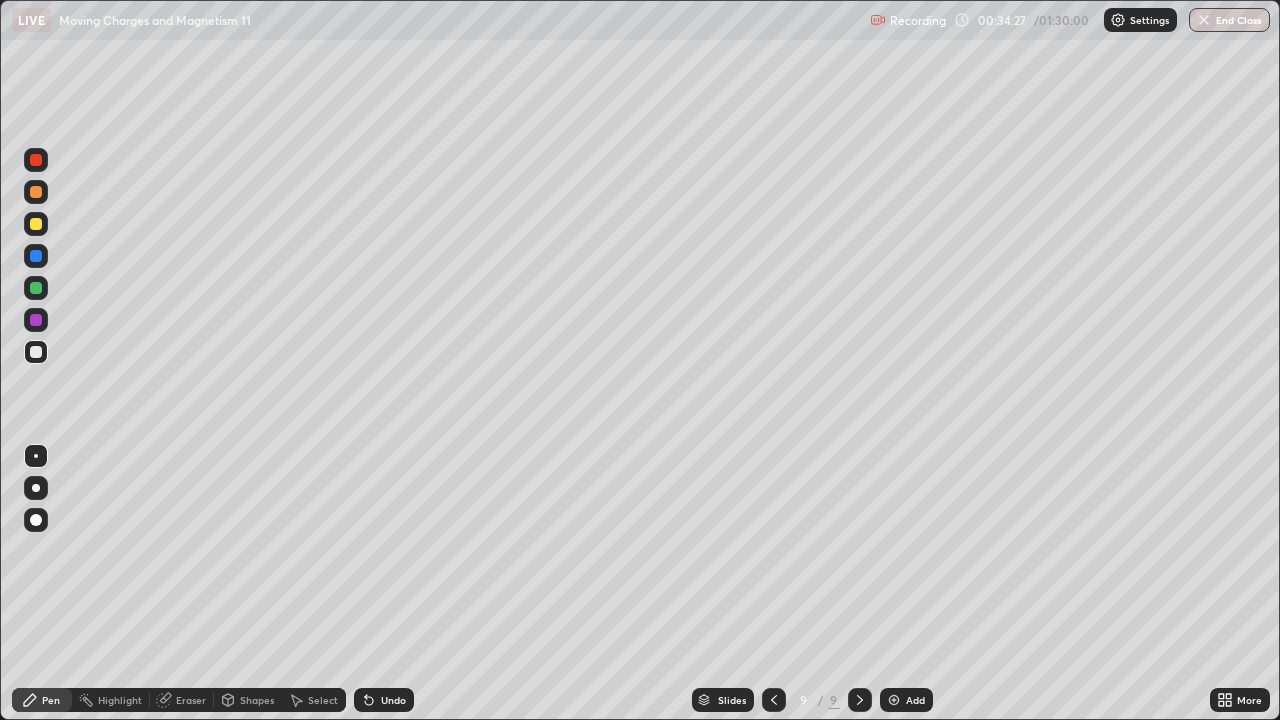click on "Undo" at bounding box center (393, 700) 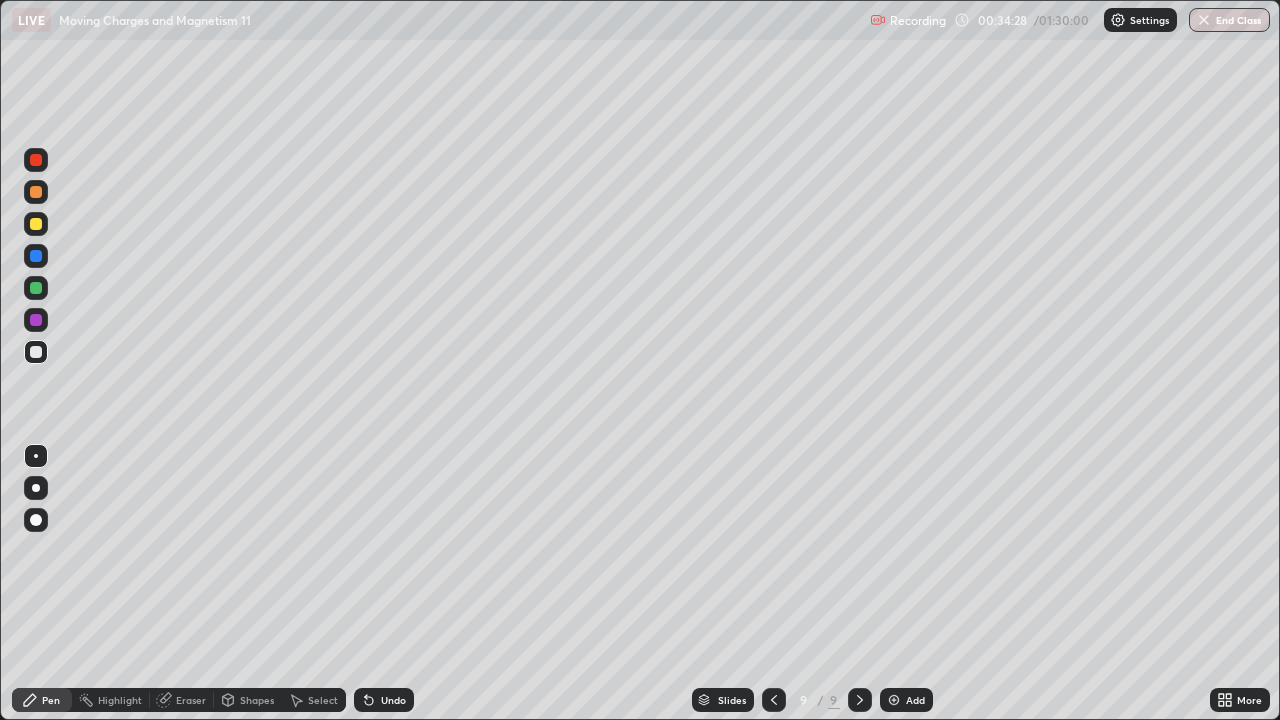 click on "Undo" at bounding box center (393, 700) 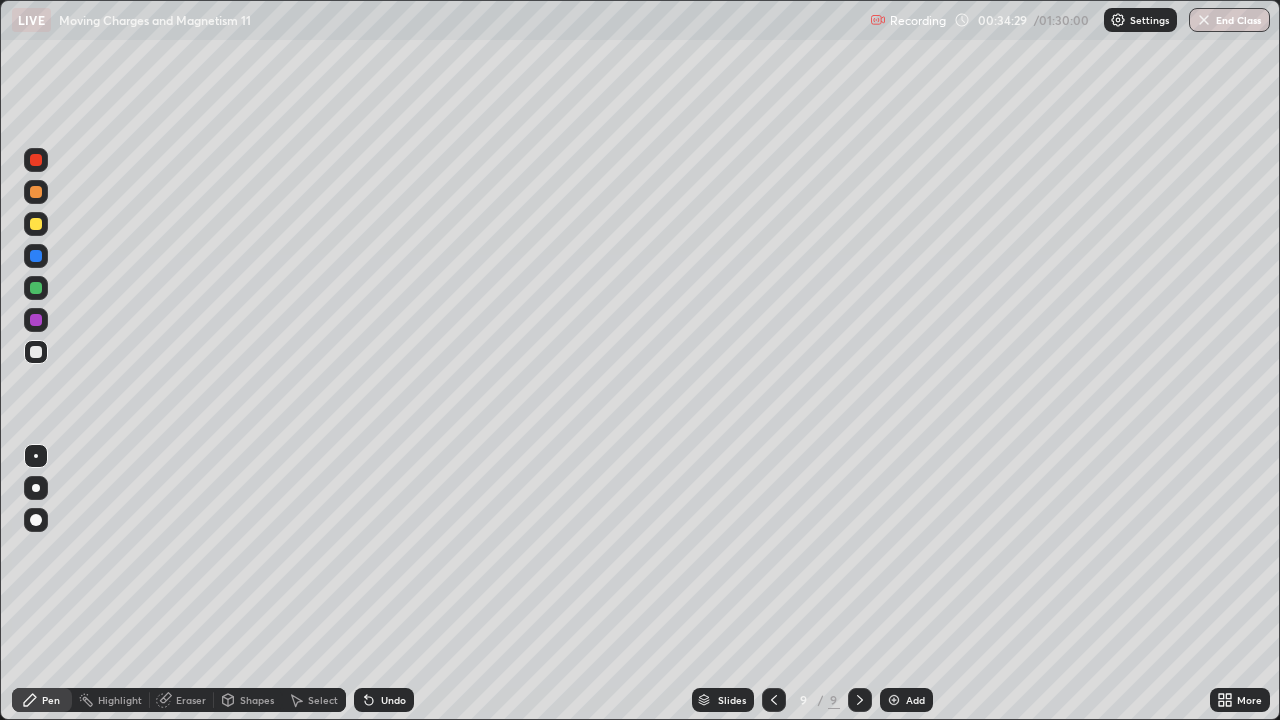 click on "Undo" at bounding box center [393, 700] 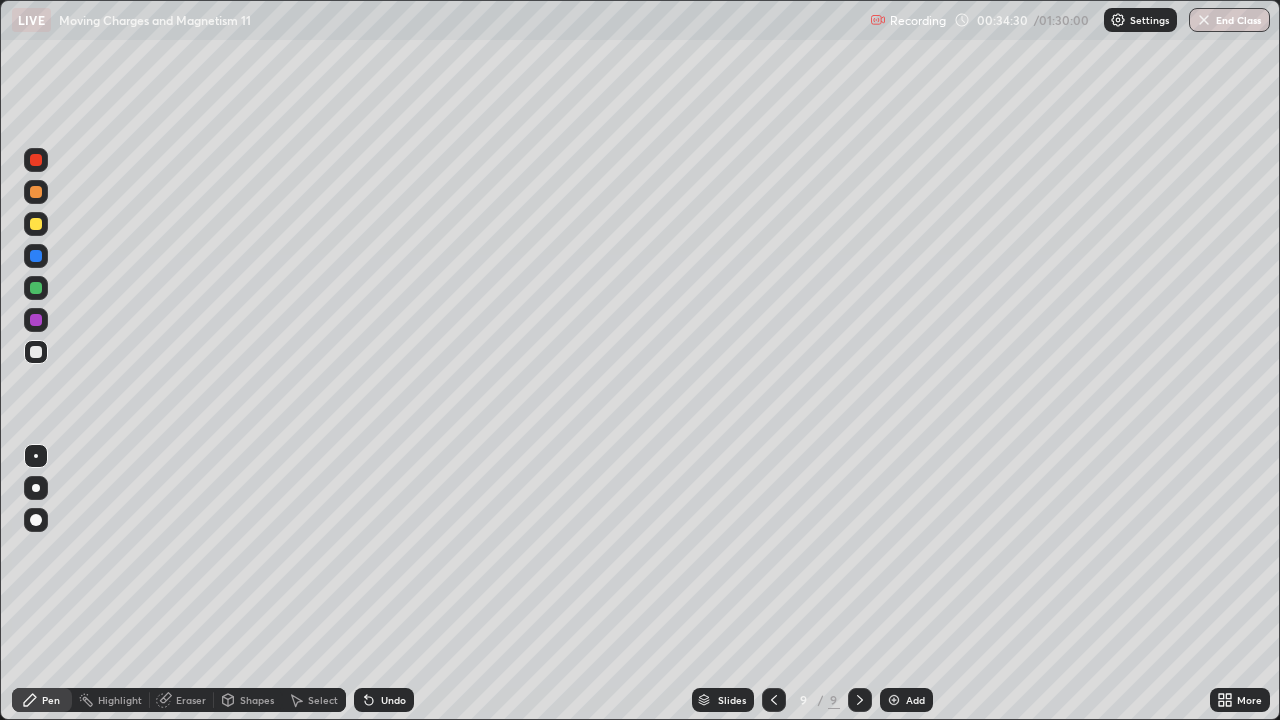 click on "Undo" at bounding box center [393, 700] 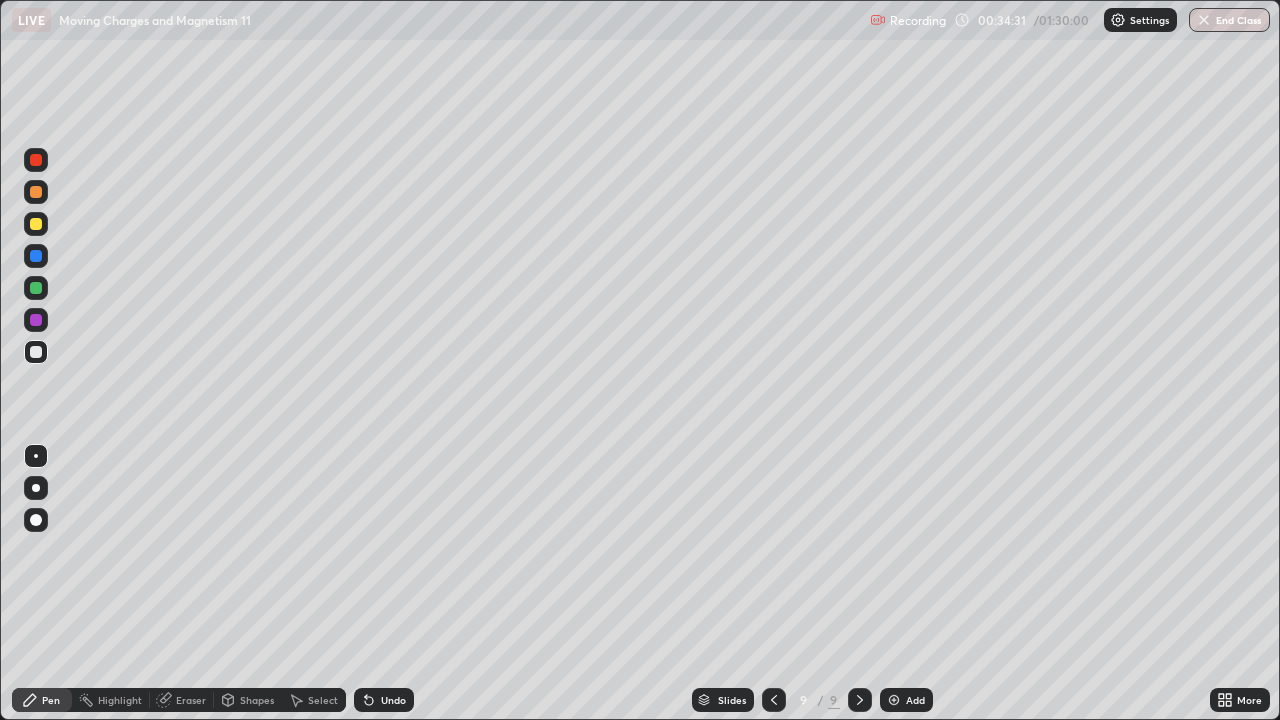 click on "Undo" at bounding box center (393, 700) 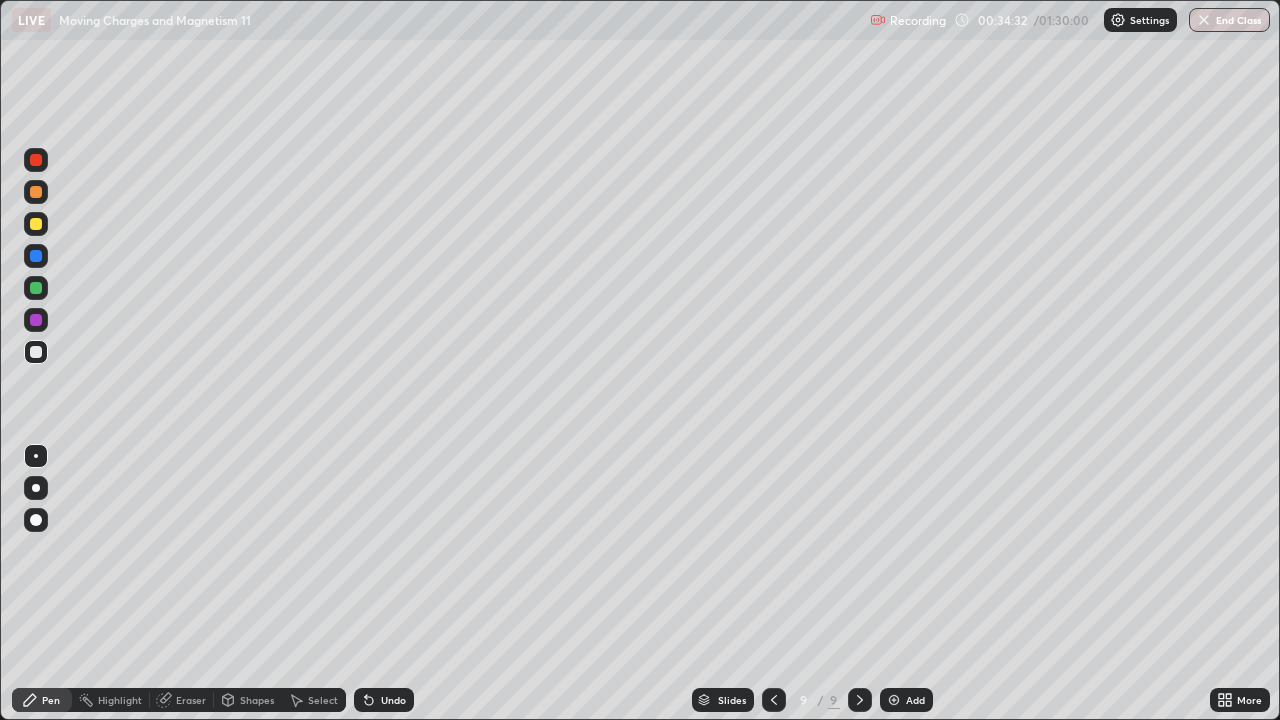 click on "Undo" at bounding box center [393, 700] 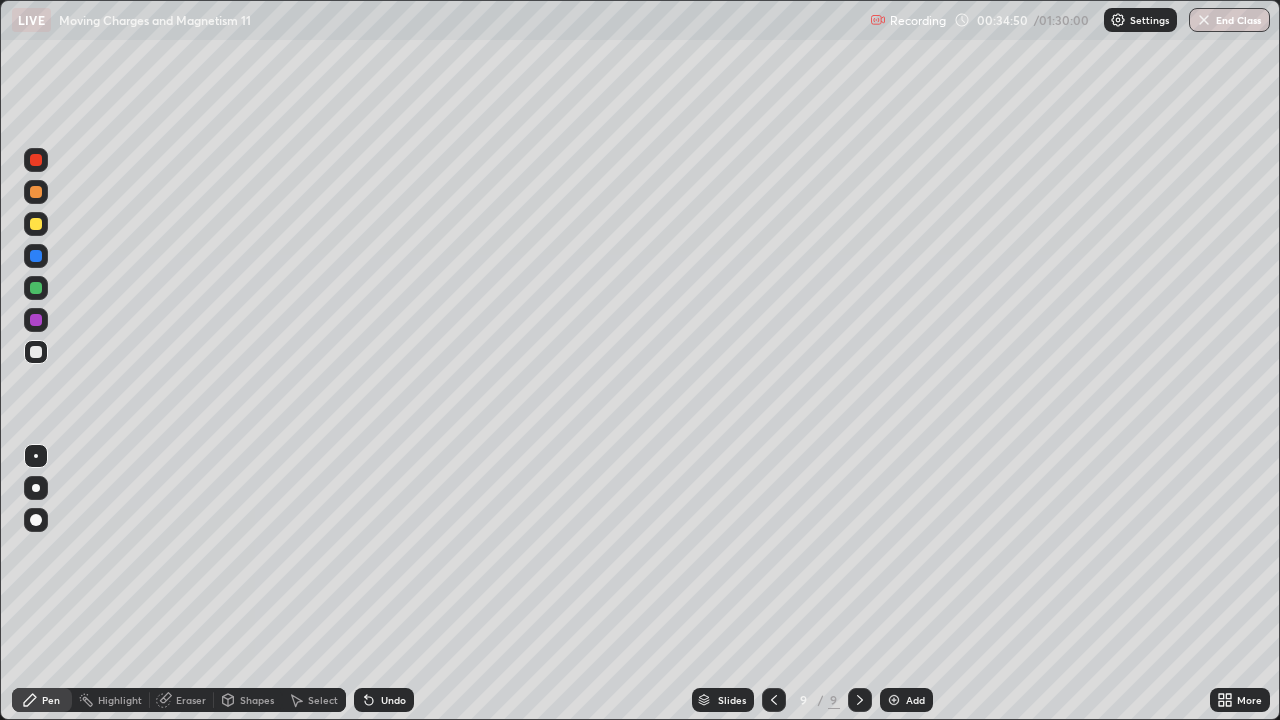 click at bounding box center (36, 224) 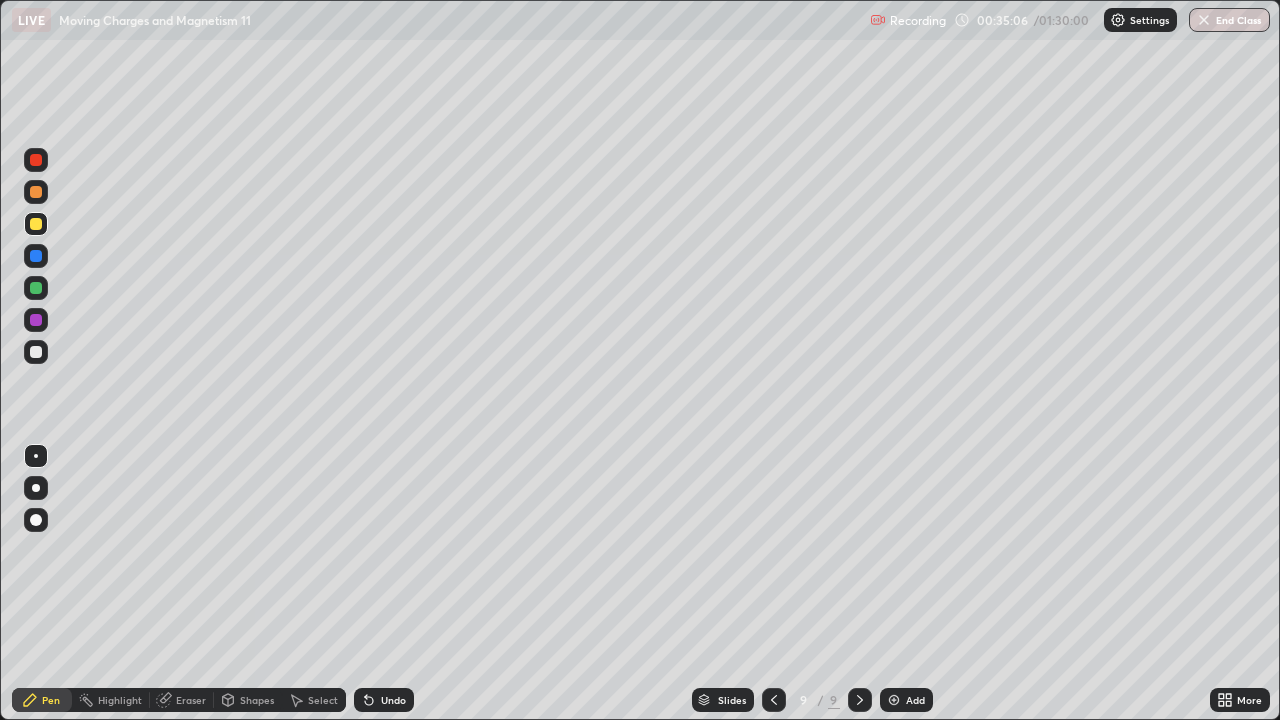 click 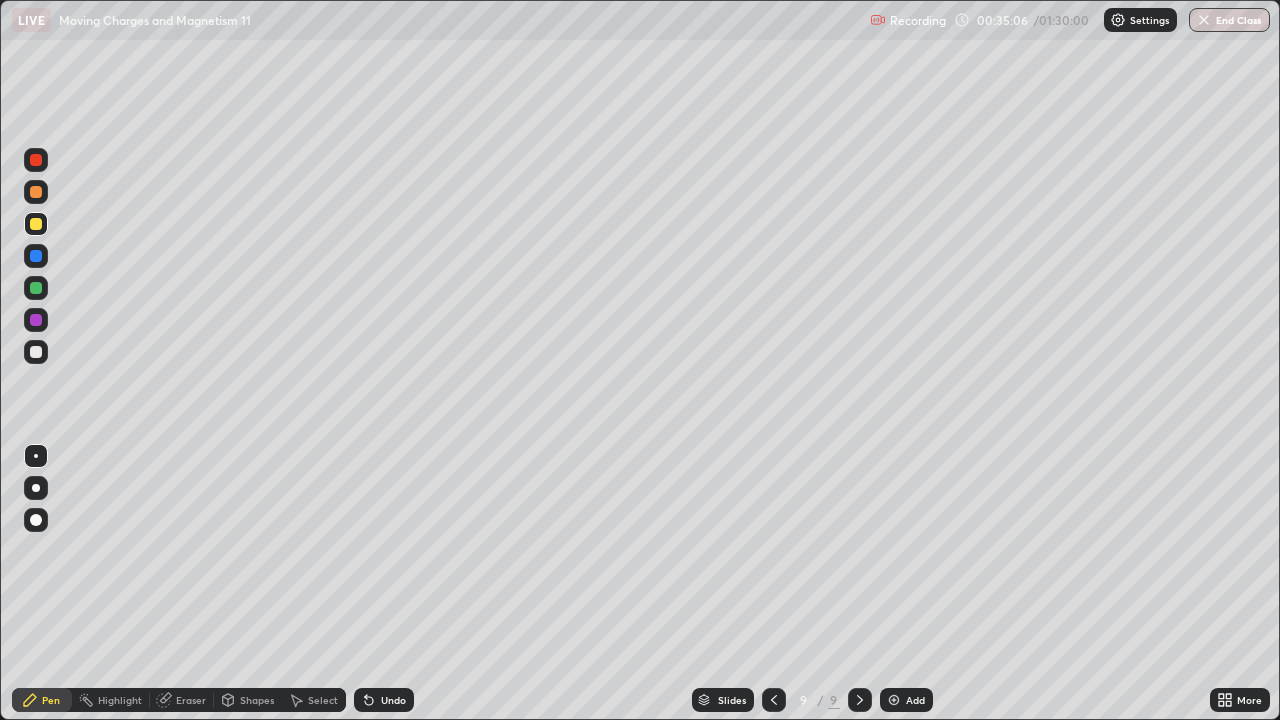 click 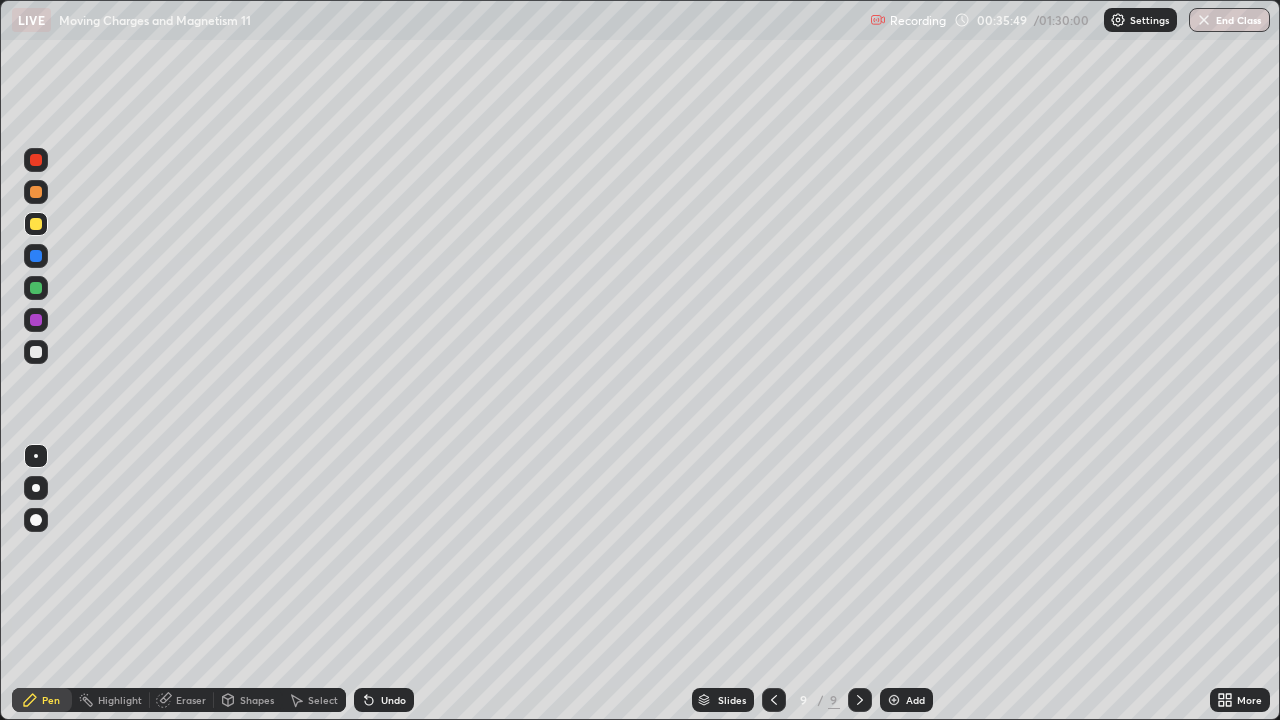 click at bounding box center [36, 288] 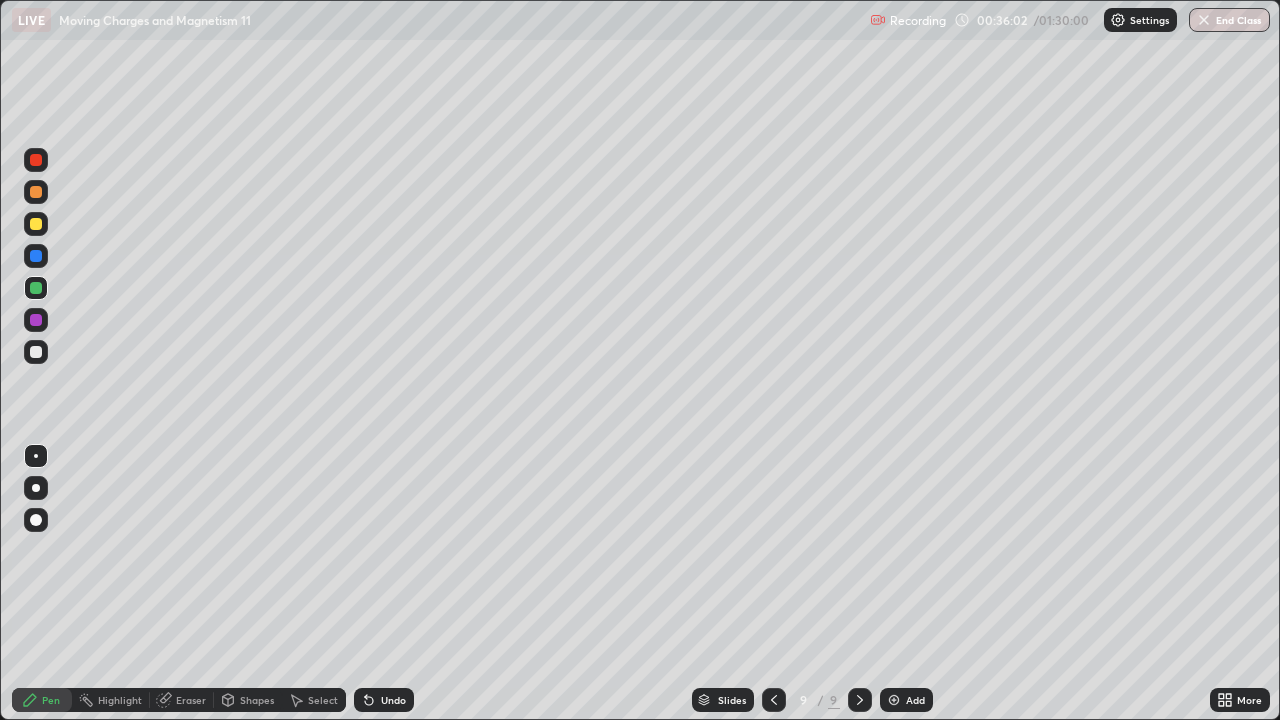 click on "Eraser" at bounding box center (191, 700) 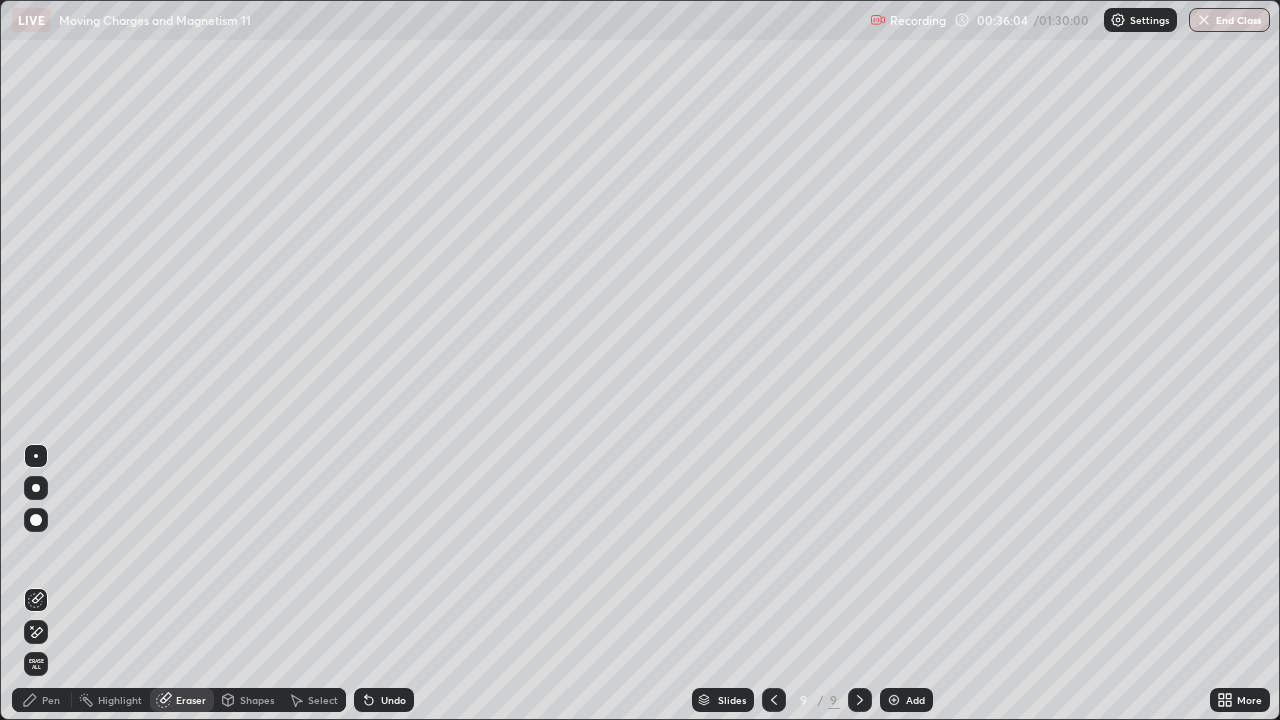 click on "Pen" at bounding box center (42, 700) 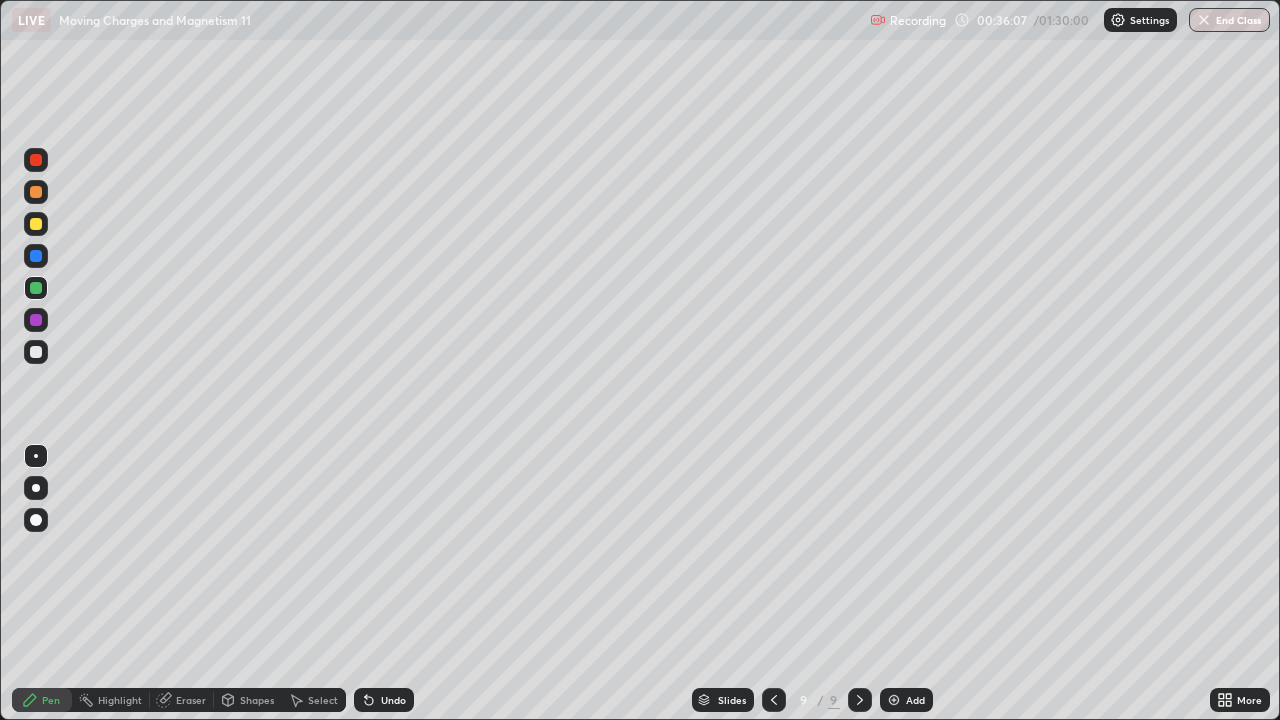 click on "Undo" at bounding box center (393, 700) 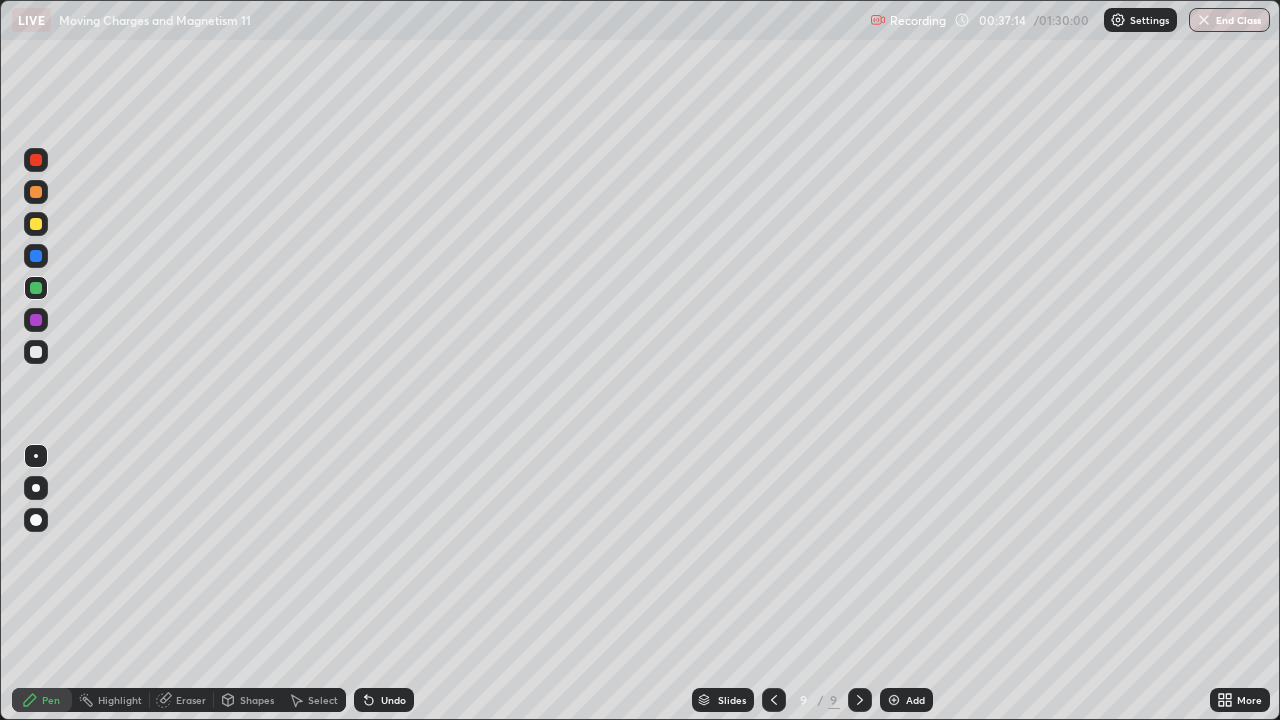 click at bounding box center [36, 224] 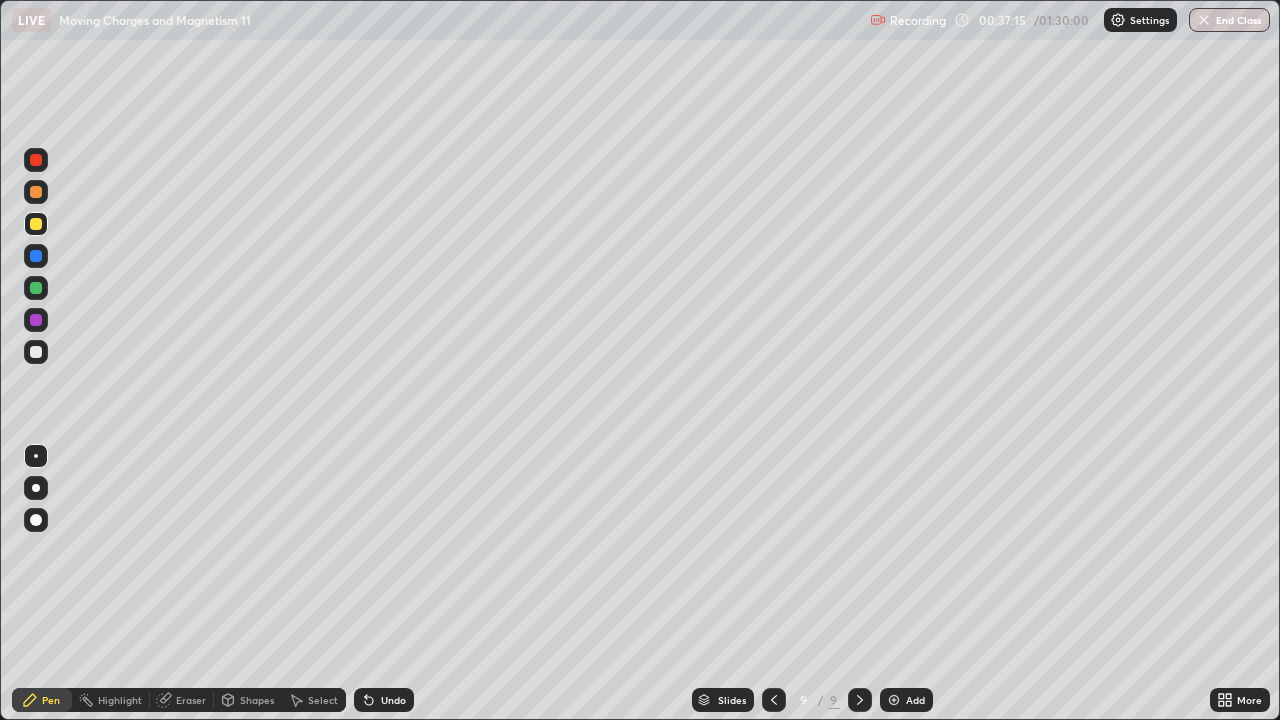 click at bounding box center [36, 192] 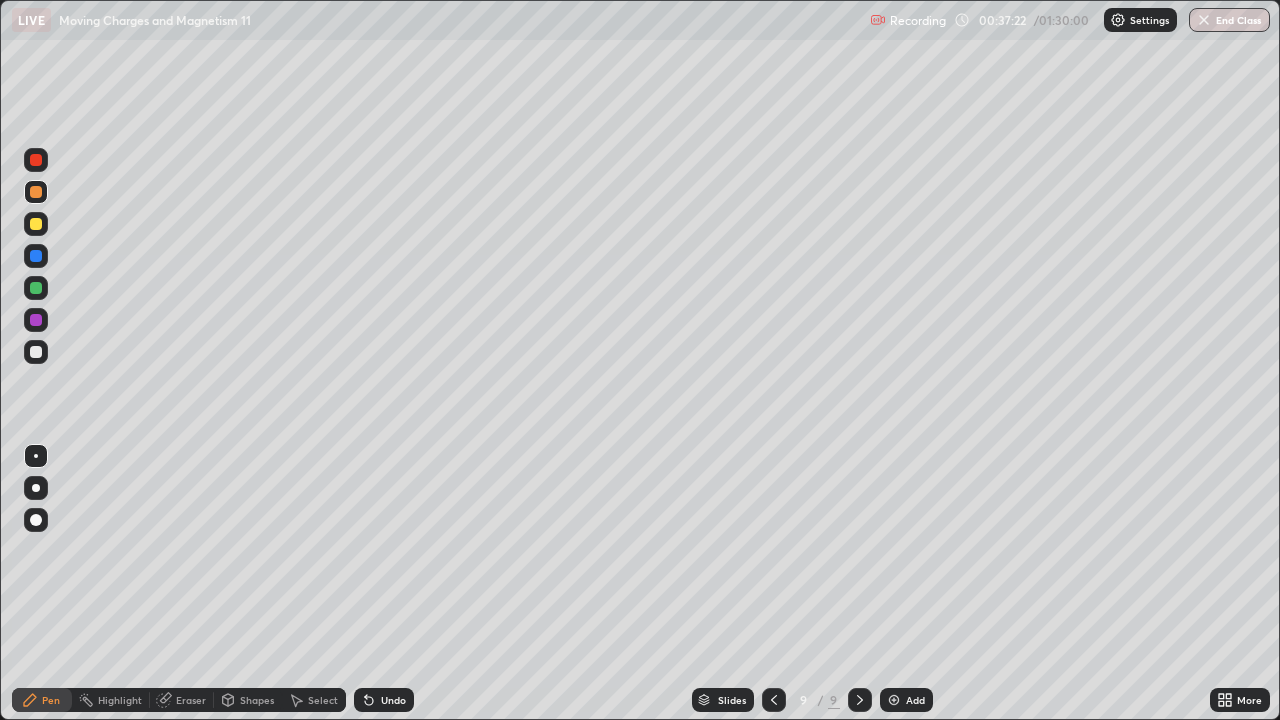 click at bounding box center (36, 224) 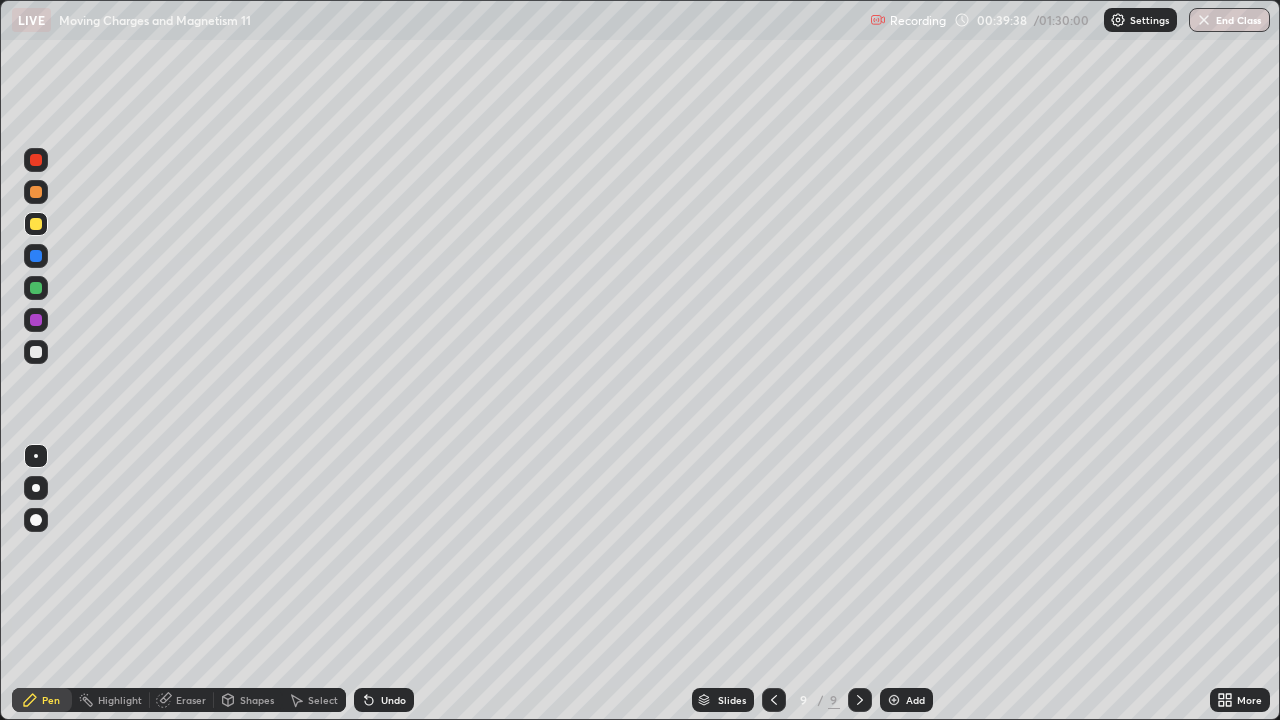 click at bounding box center (36, 352) 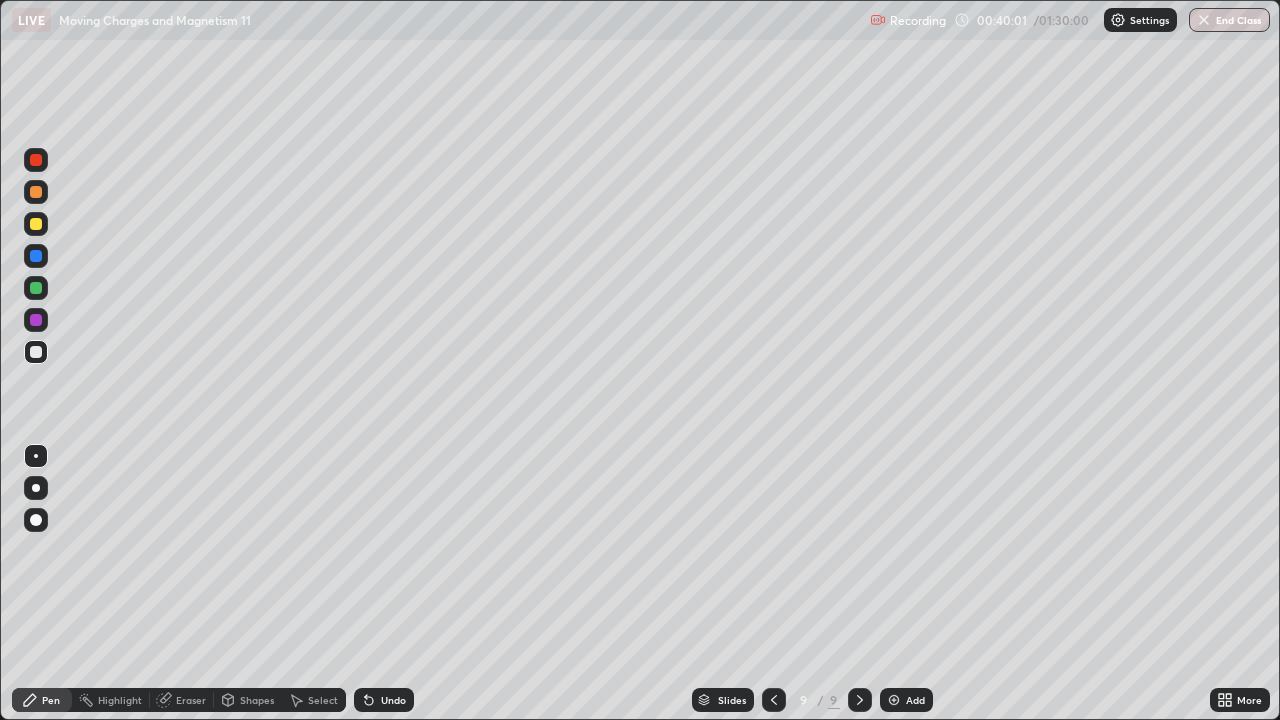 click on "Add" at bounding box center [915, 700] 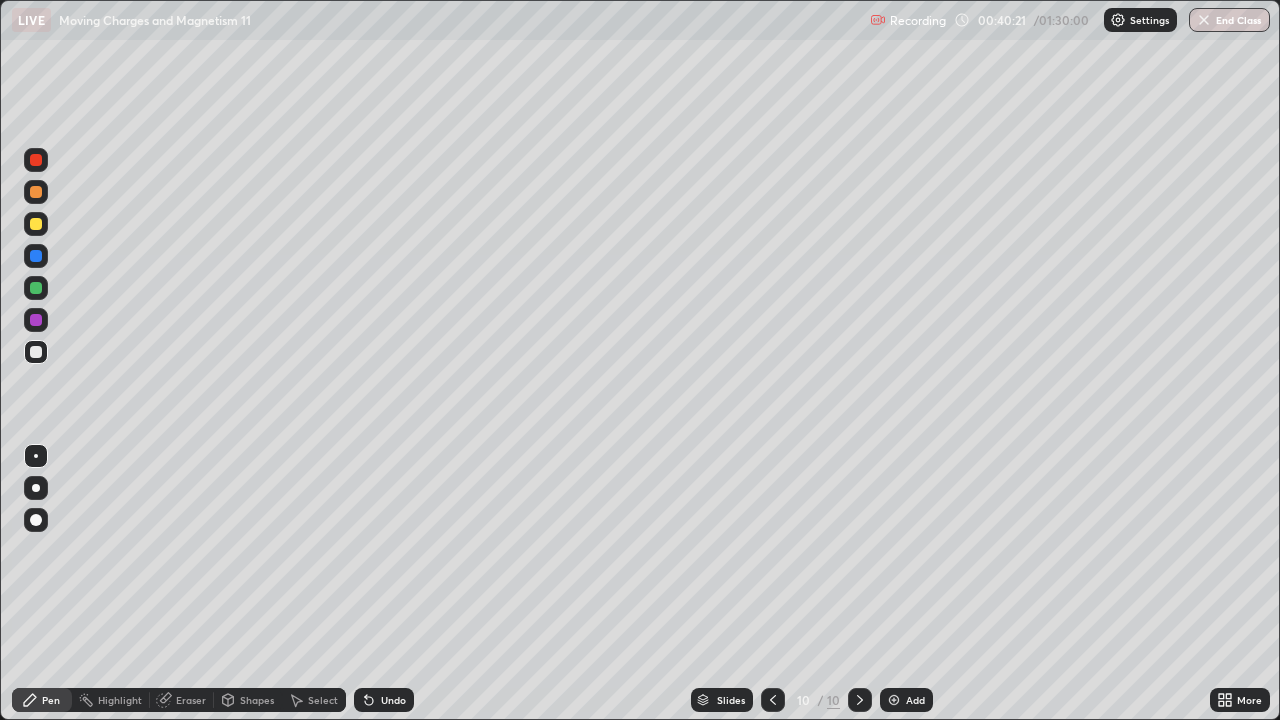 click at bounding box center (36, 224) 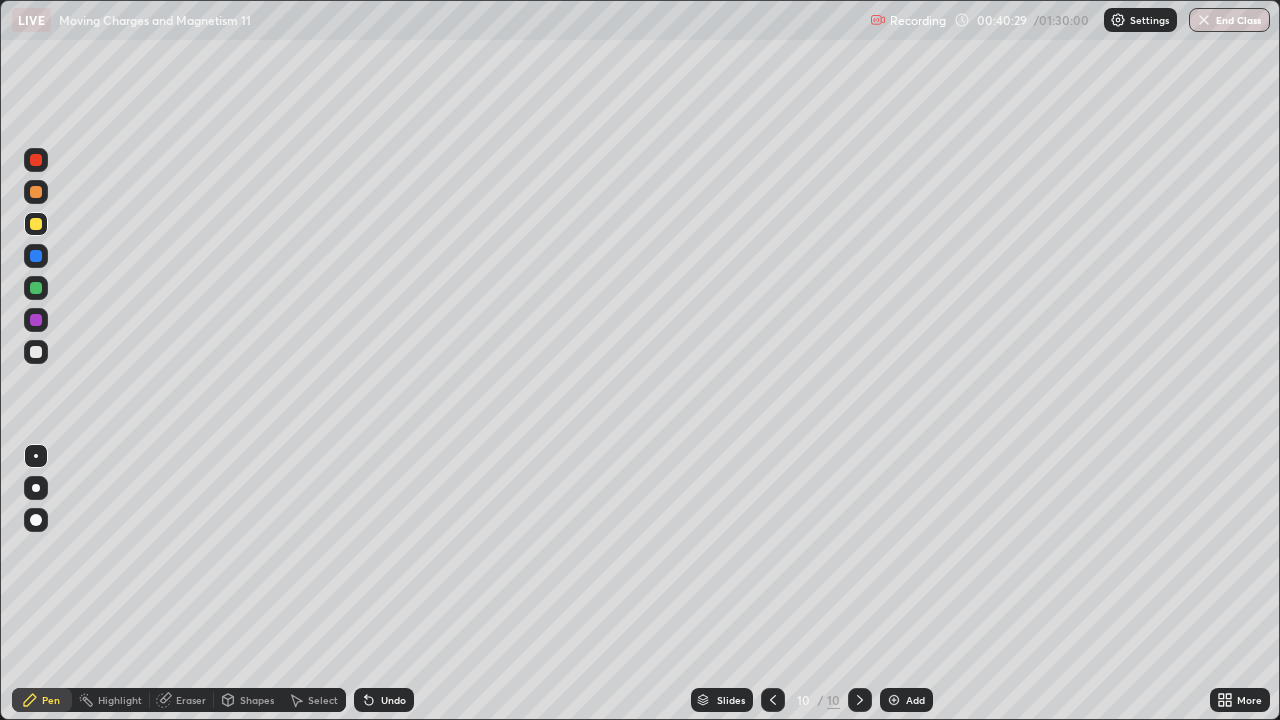 click on "Undo" at bounding box center (384, 700) 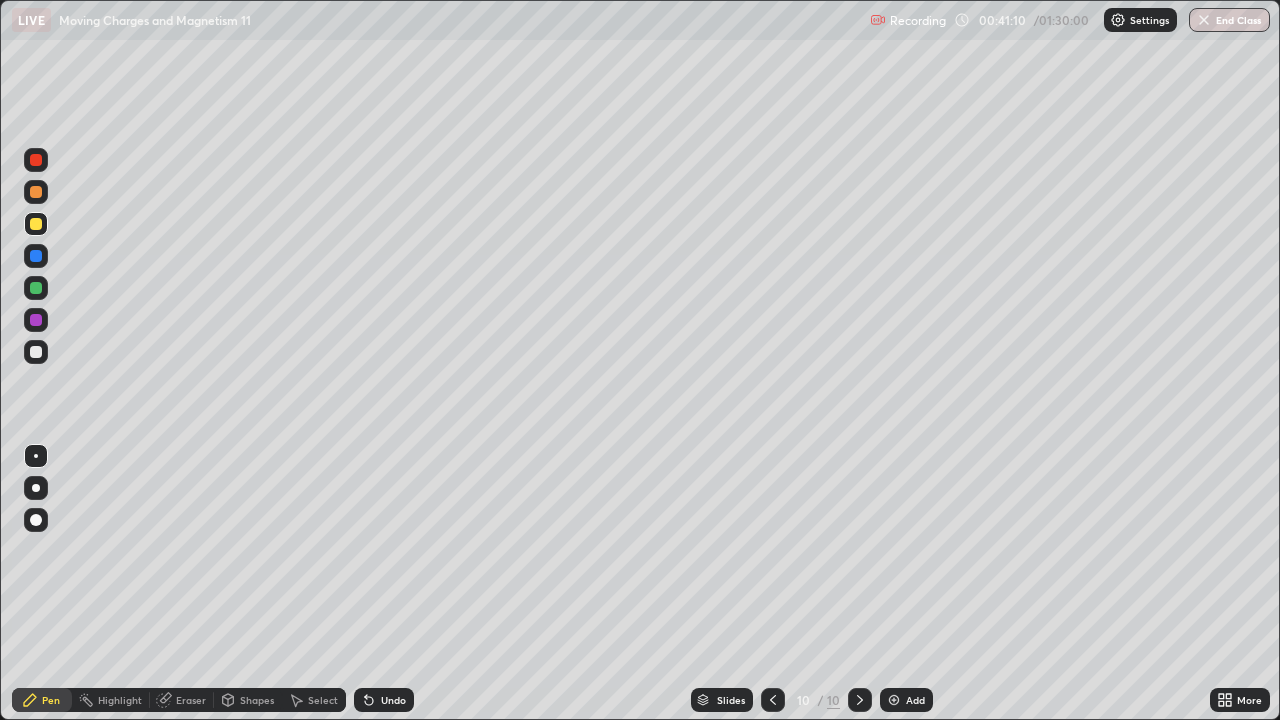 click on "Undo" at bounding box center (384, 700) 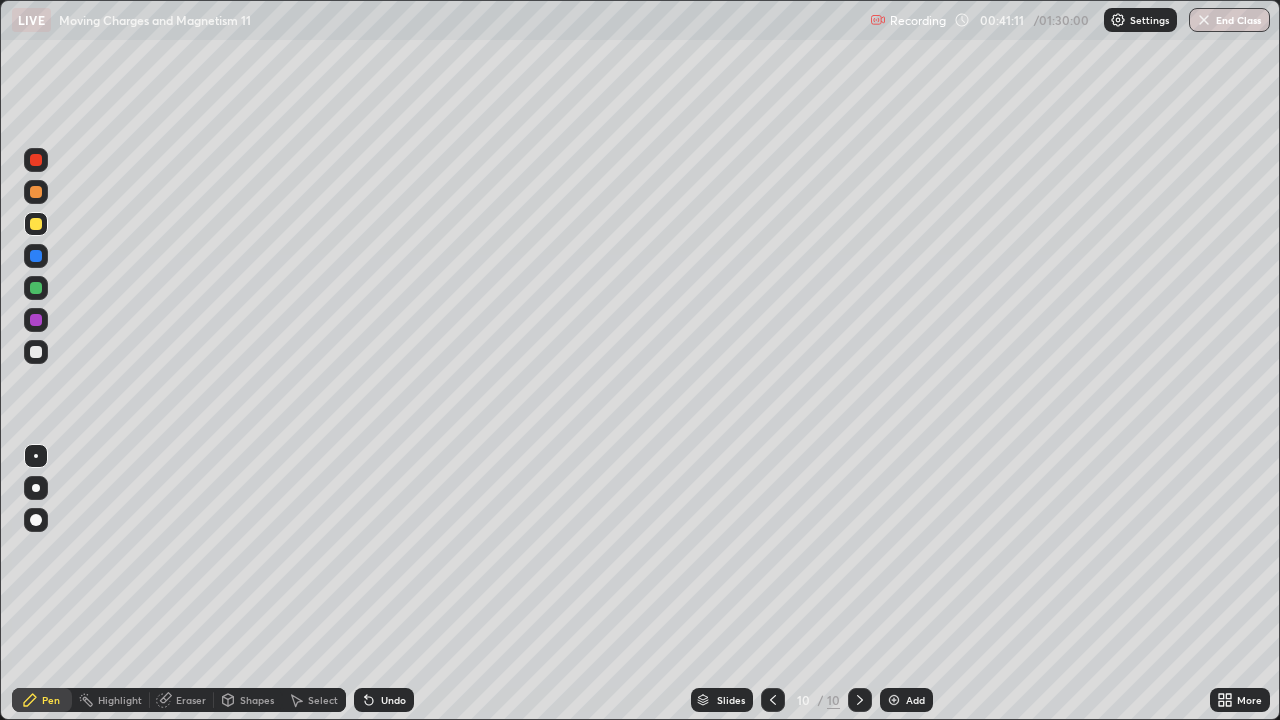 click on "Undo" at bounding box center (393, 700) 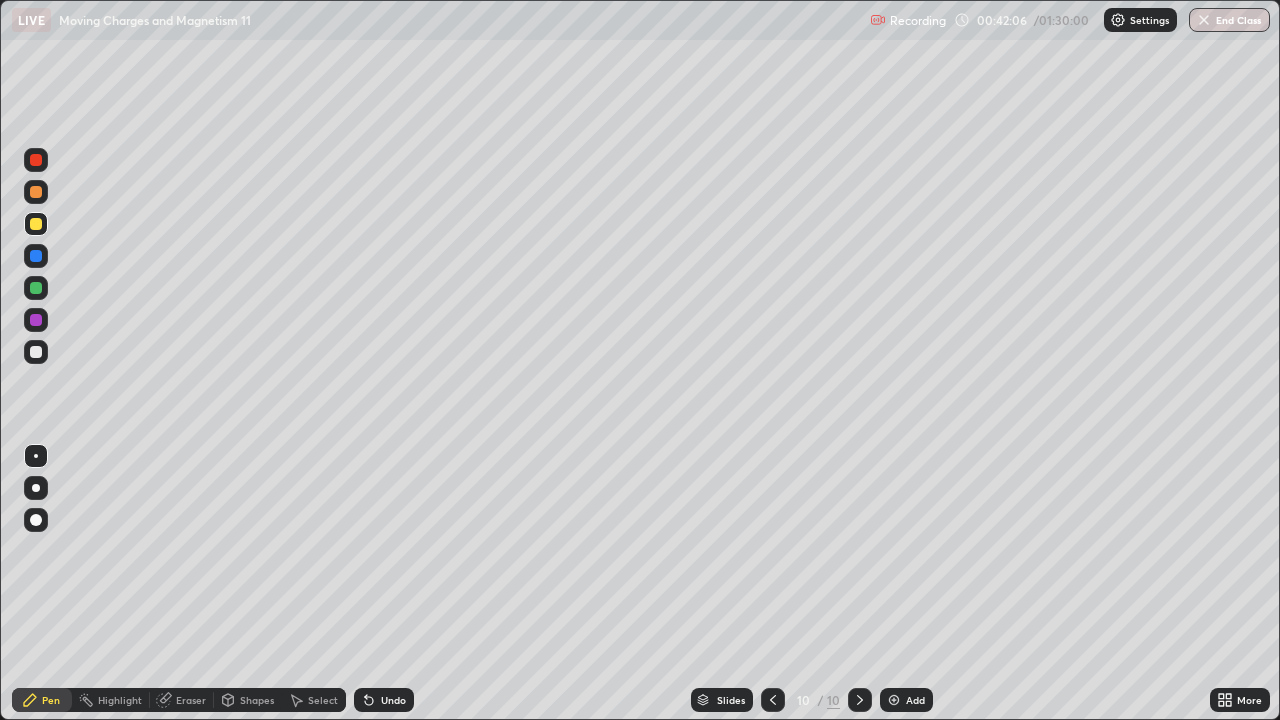 click at bounding box center (36, 352) 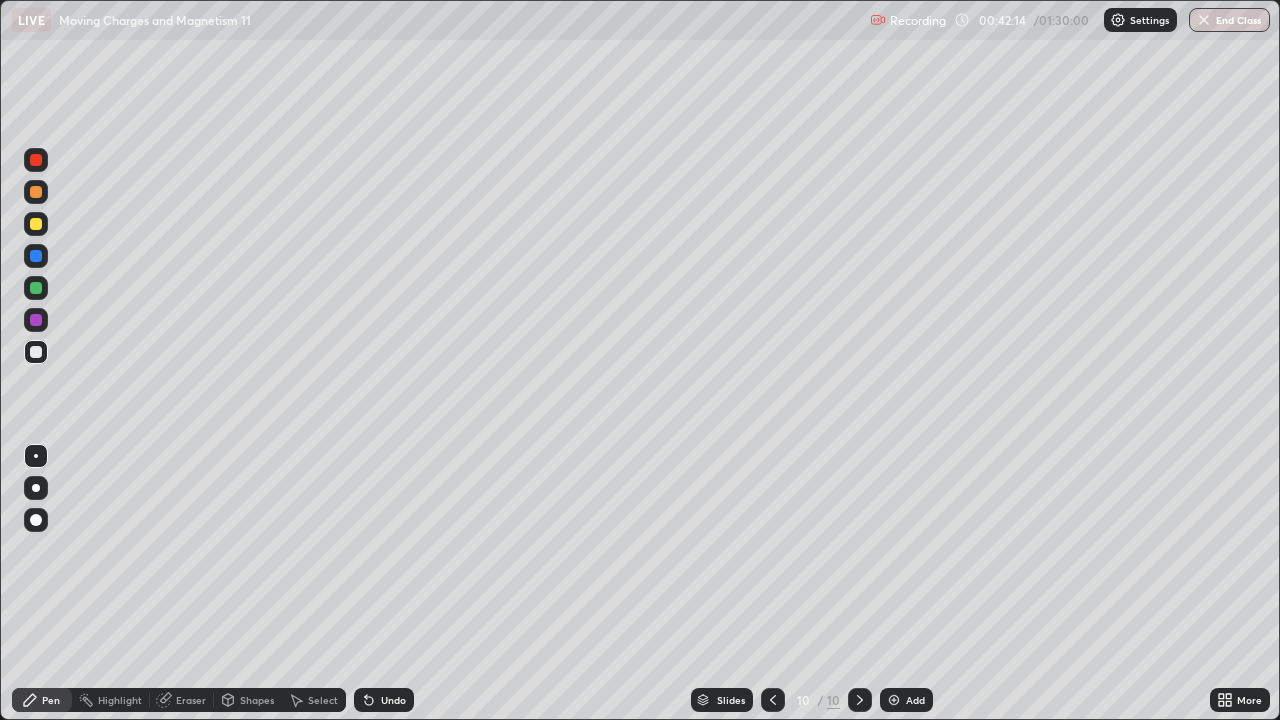 click at bounding box center [36, 224] 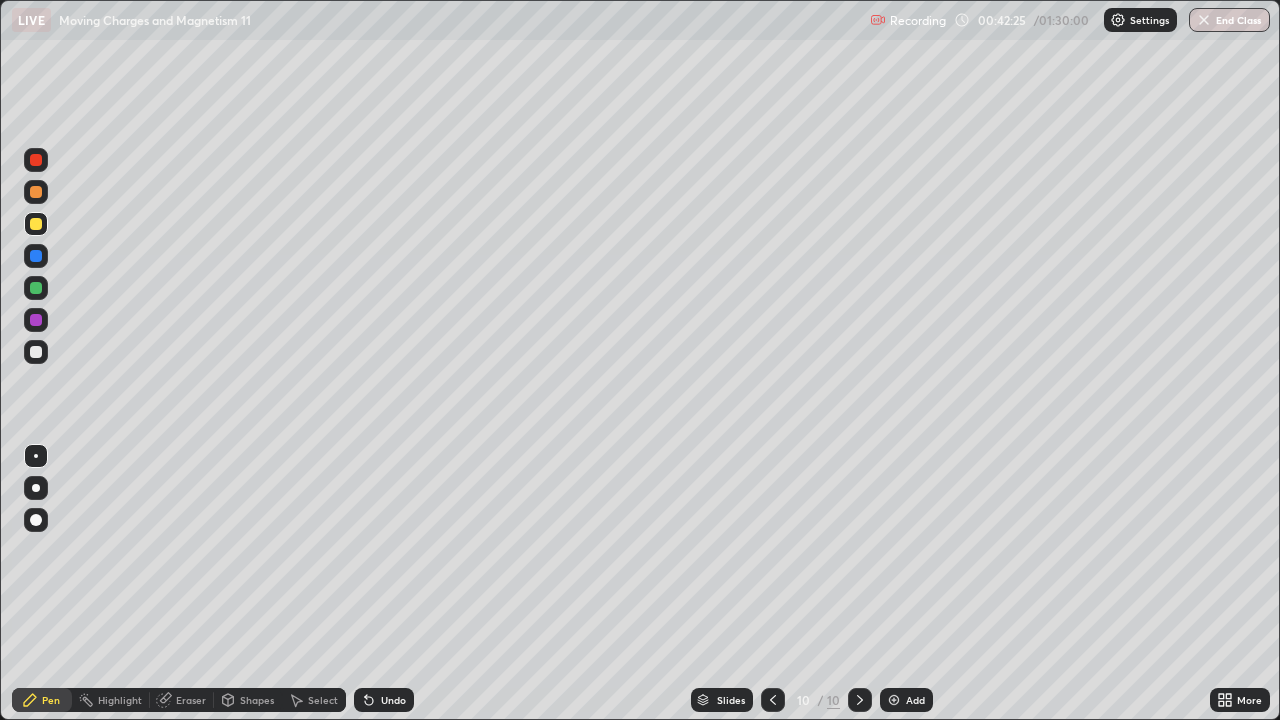 click at bounding box center (36, 352) 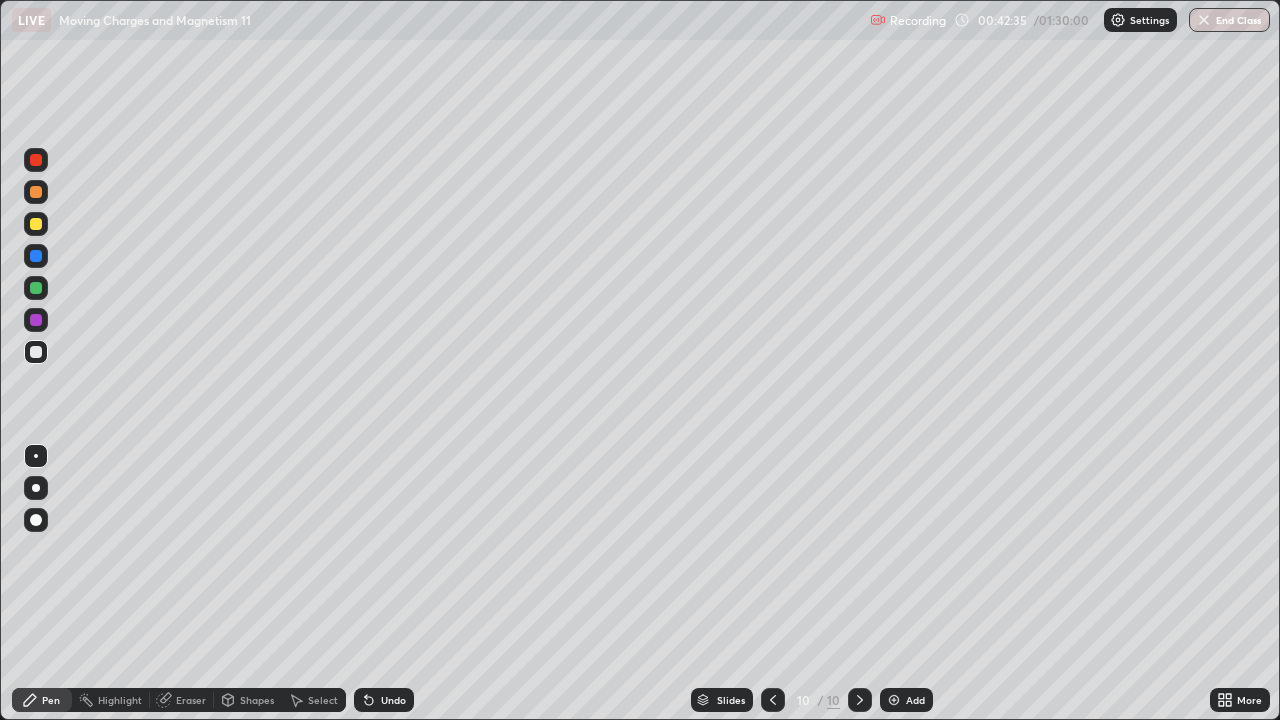 click on "Add" at bounding box center [915, 700] 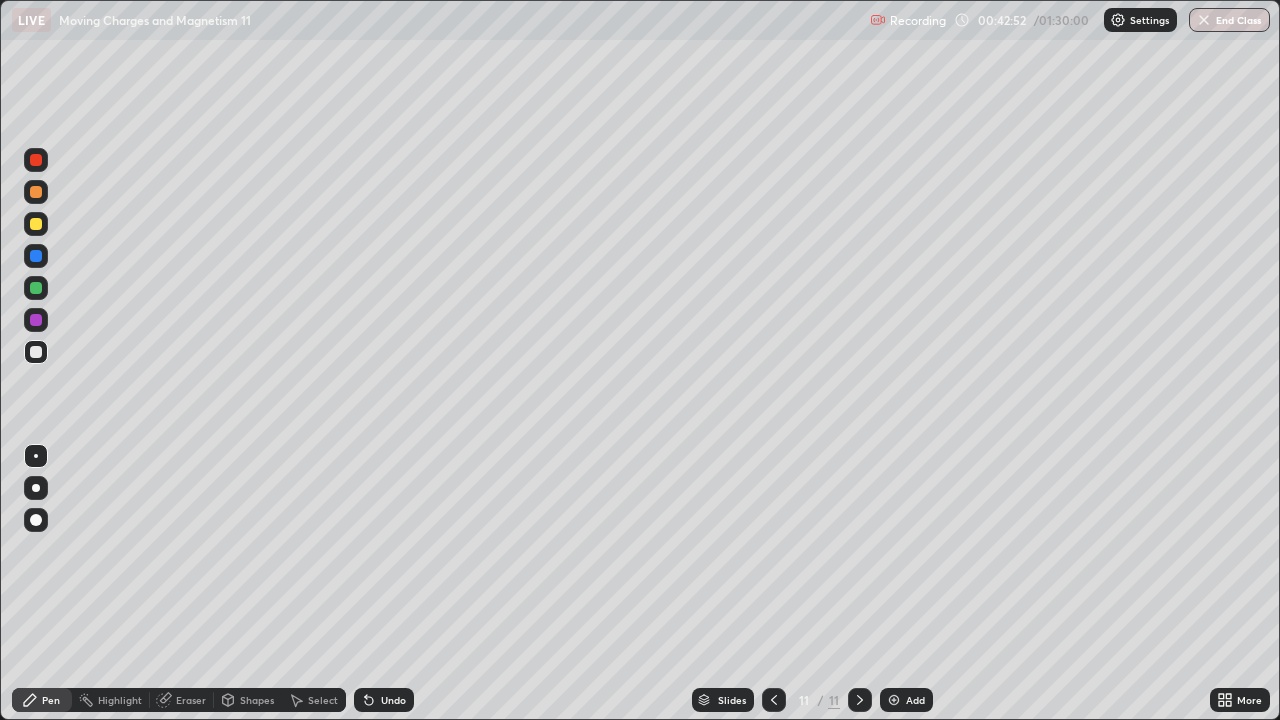click on "Undo" at bounding box center [393, 700] 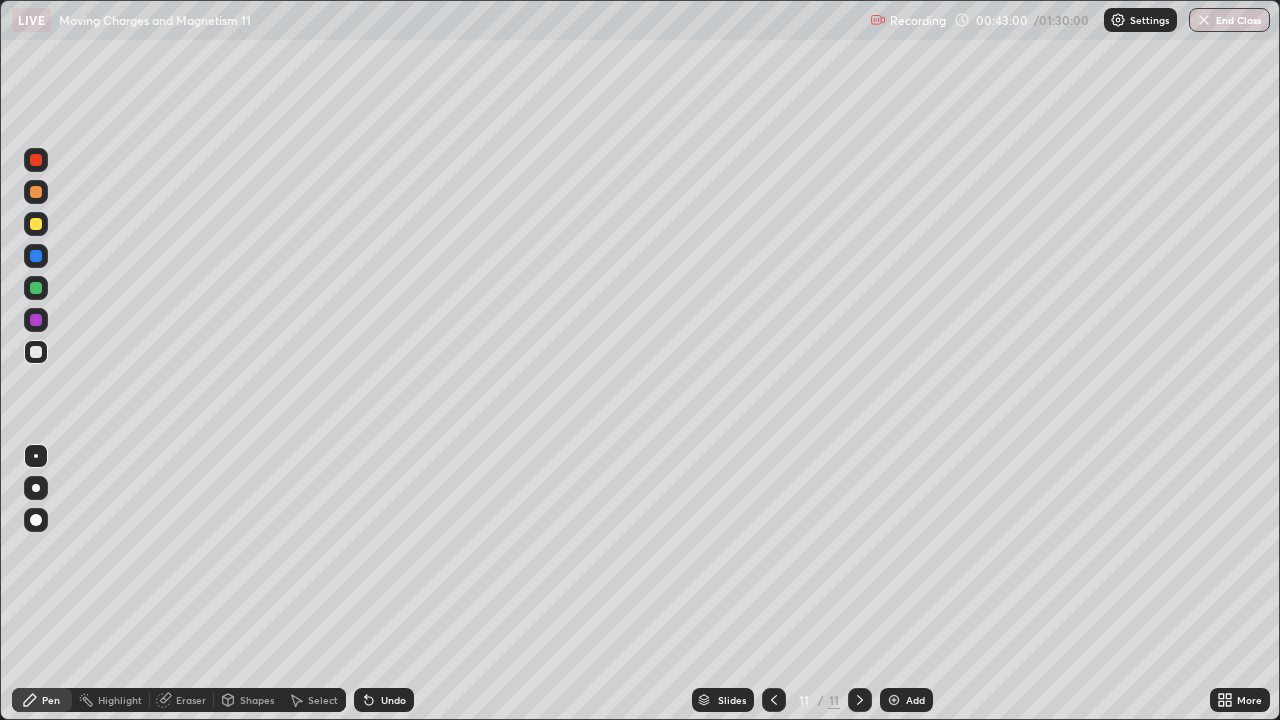 click at bounding box center (36, 224) 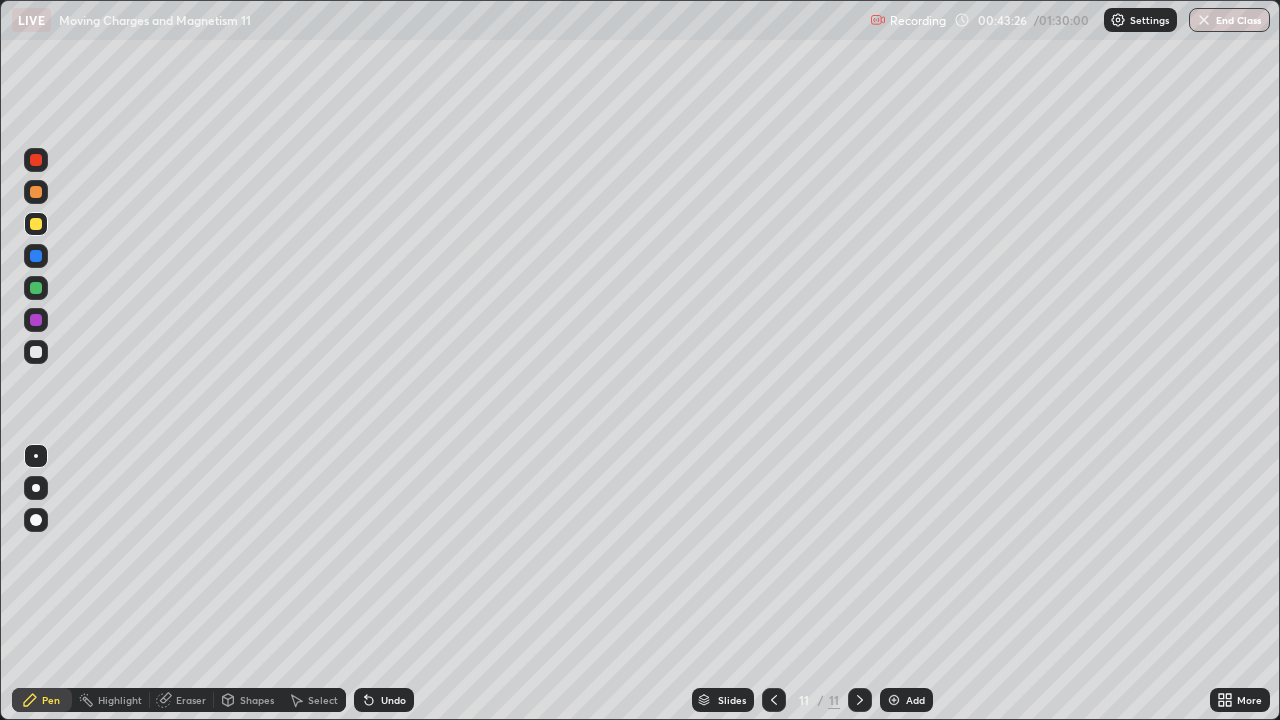 click at bounding box center (36, 352) 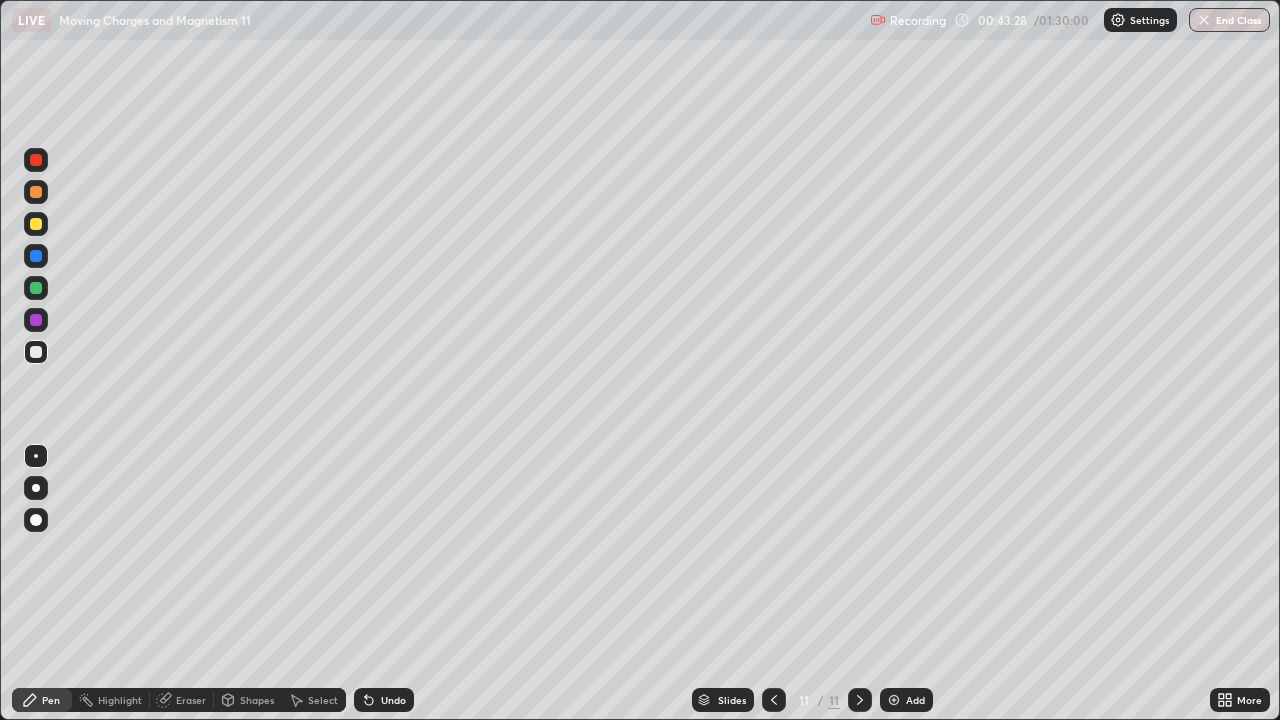 click at bounding box center (36, 224) 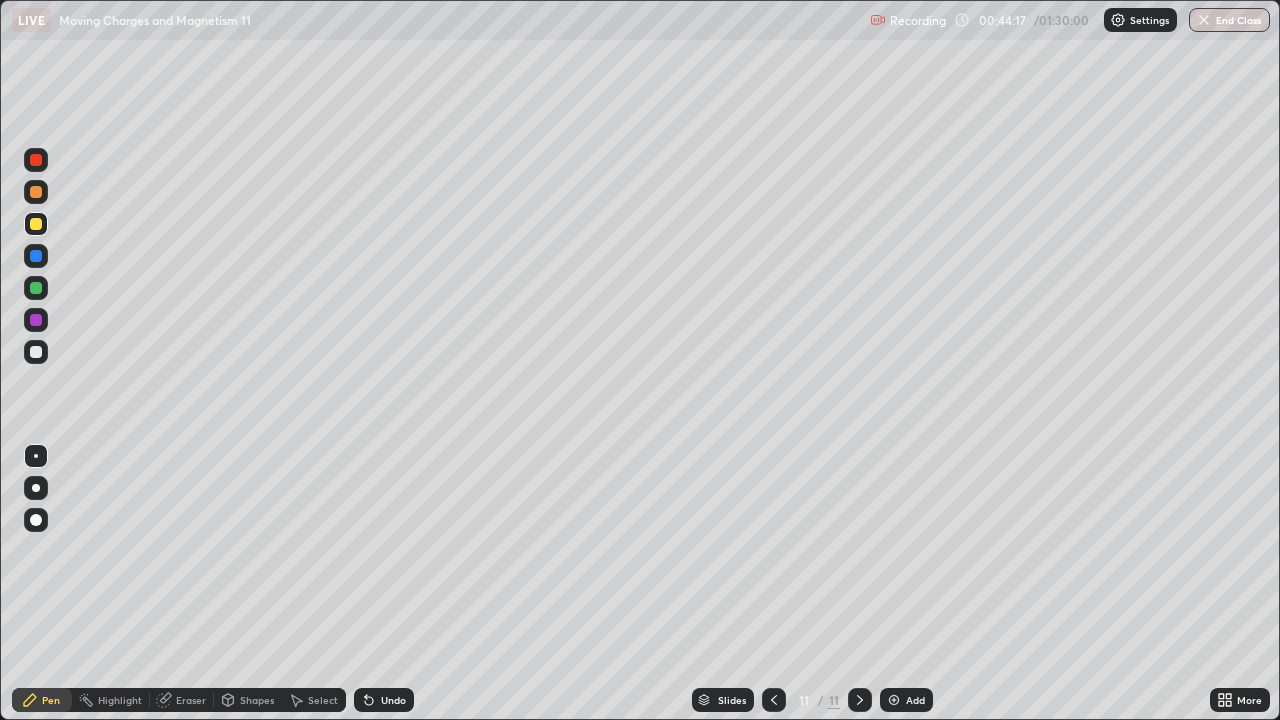 click at bounding box center [36, 352] 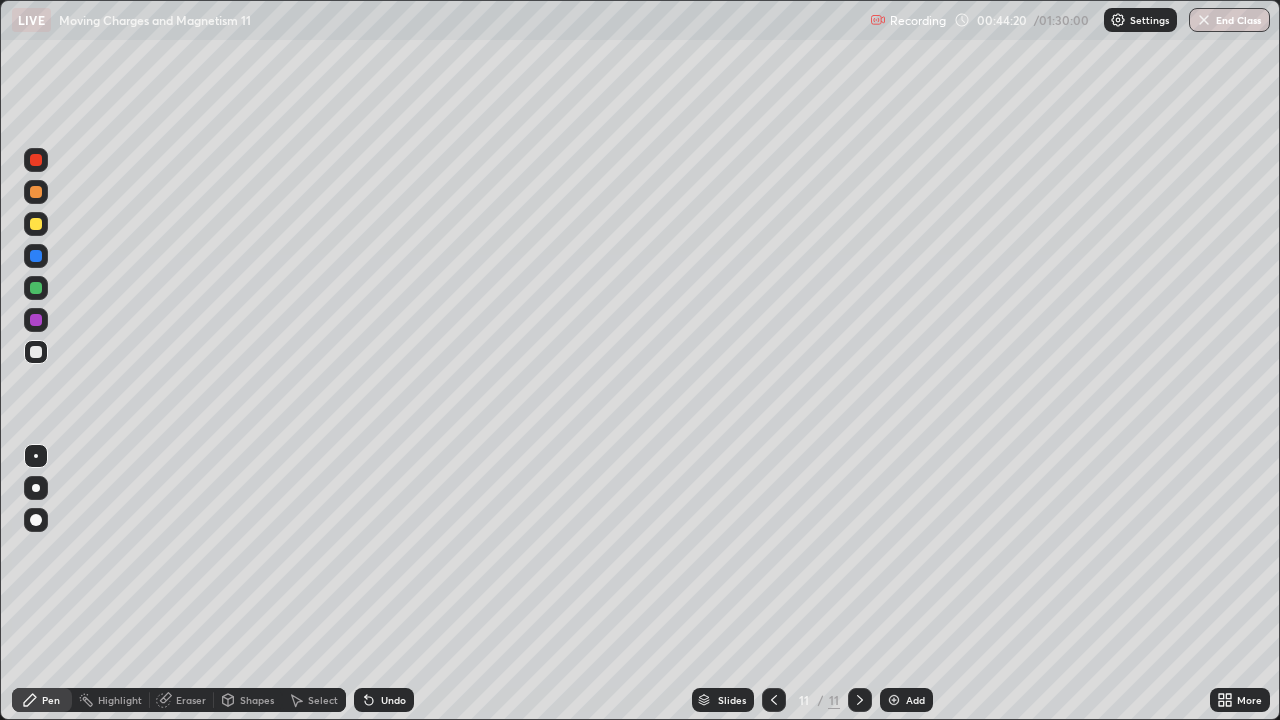 click 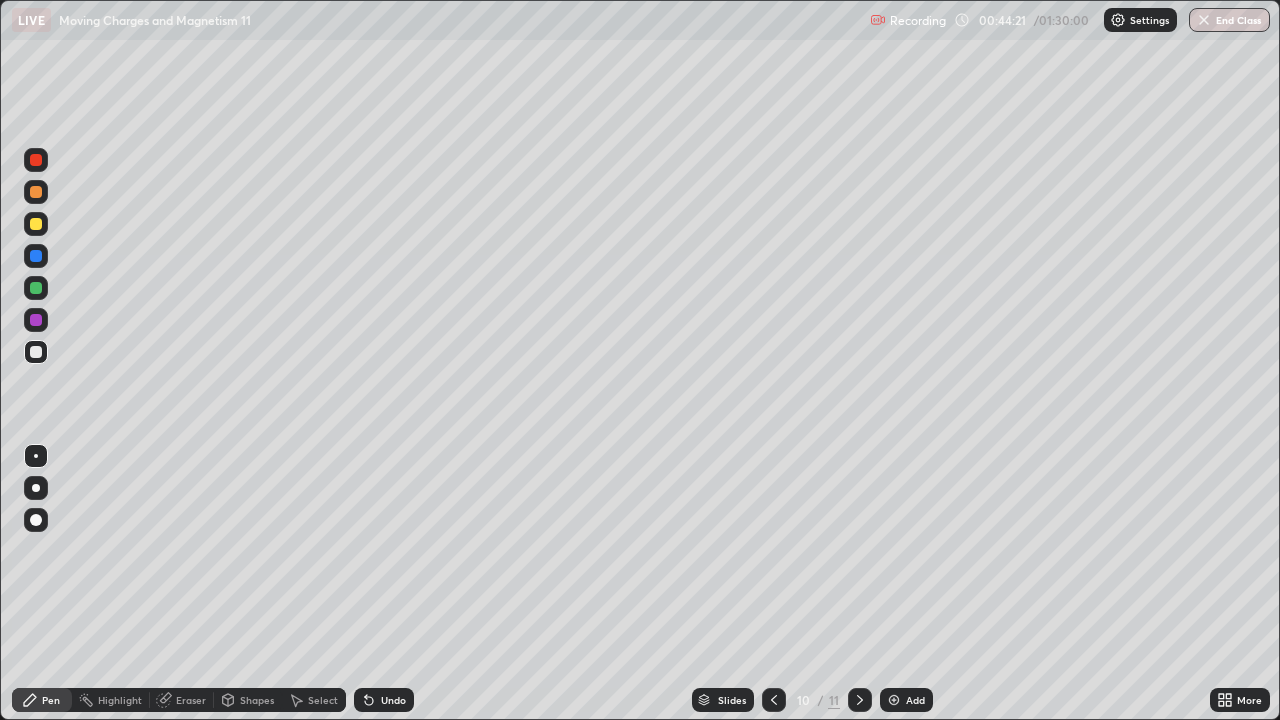 click 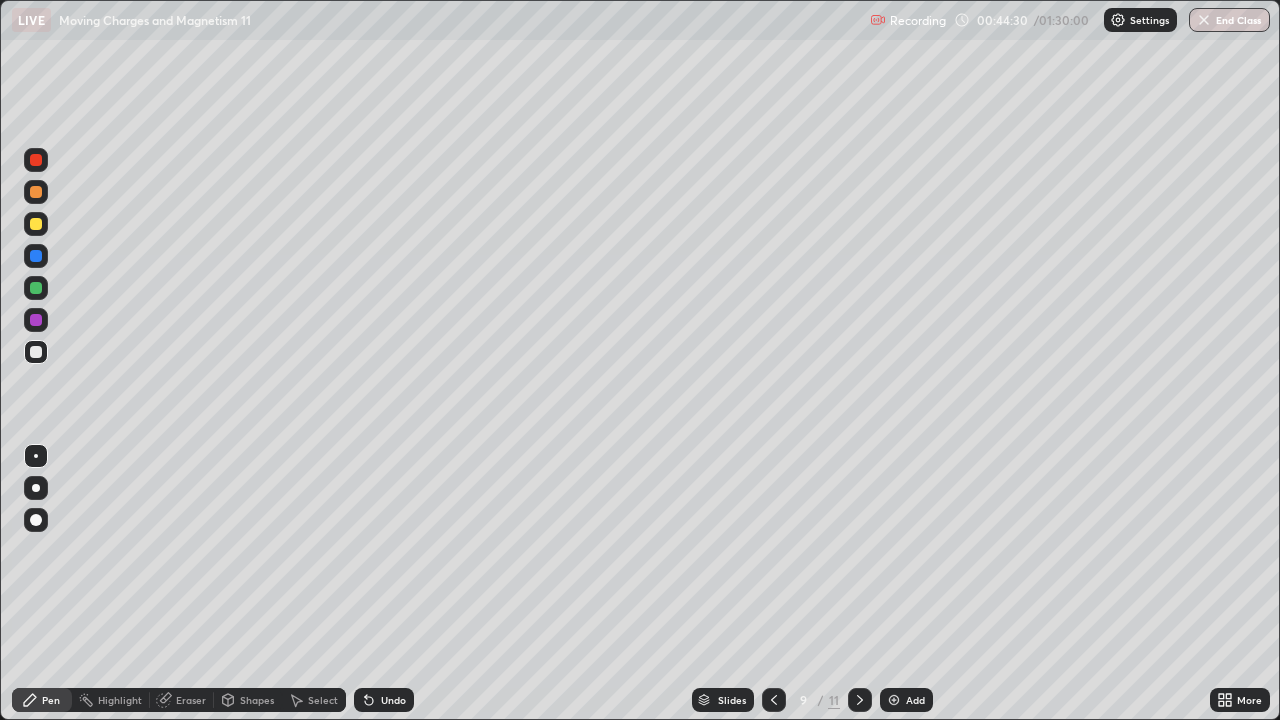click at bounding box center (860, 700) 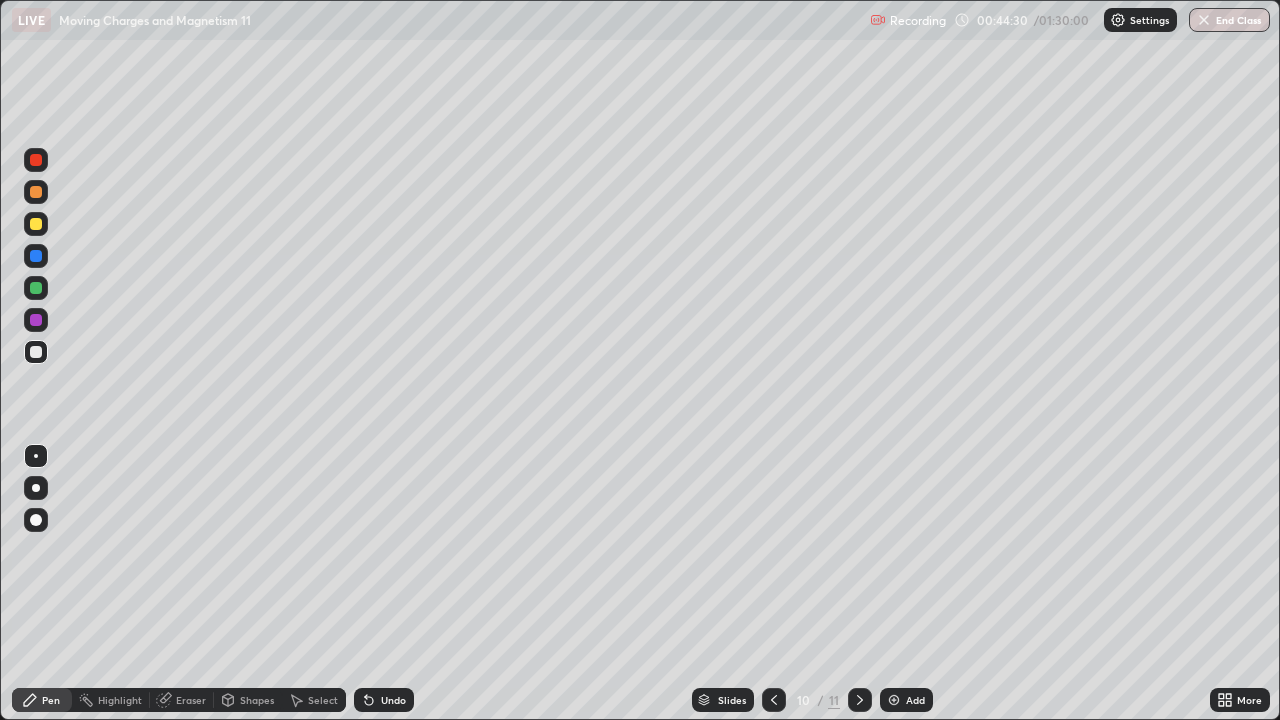 click at bounding box center [860, 700] 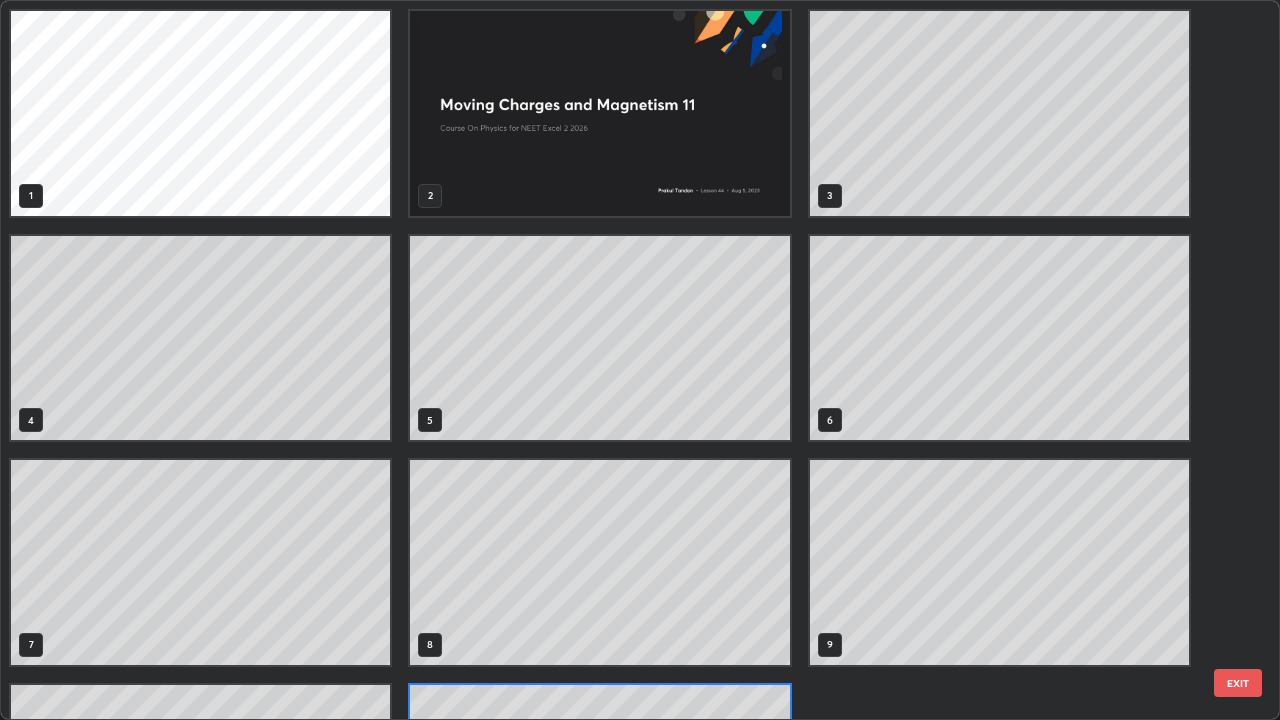 scroll, scrollTop: 180, scrollLeft: 0, axis: vertical 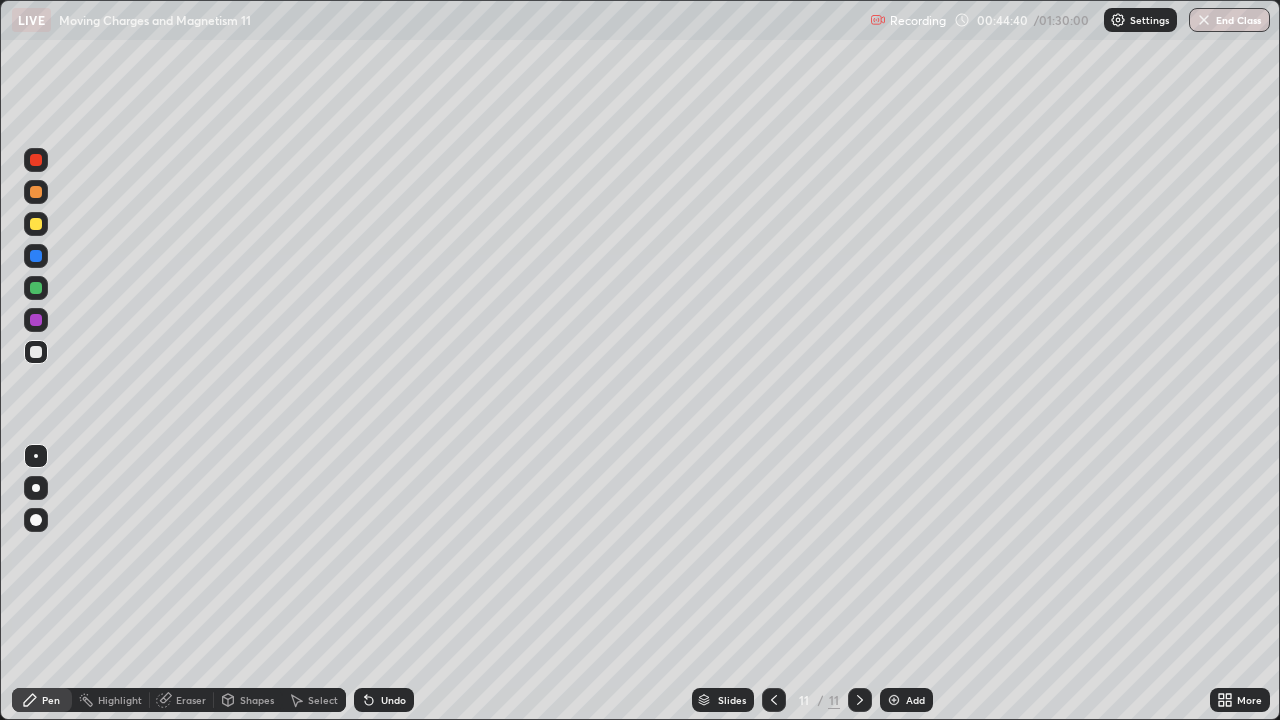 click on "Add" at bounding box center [915, 700] 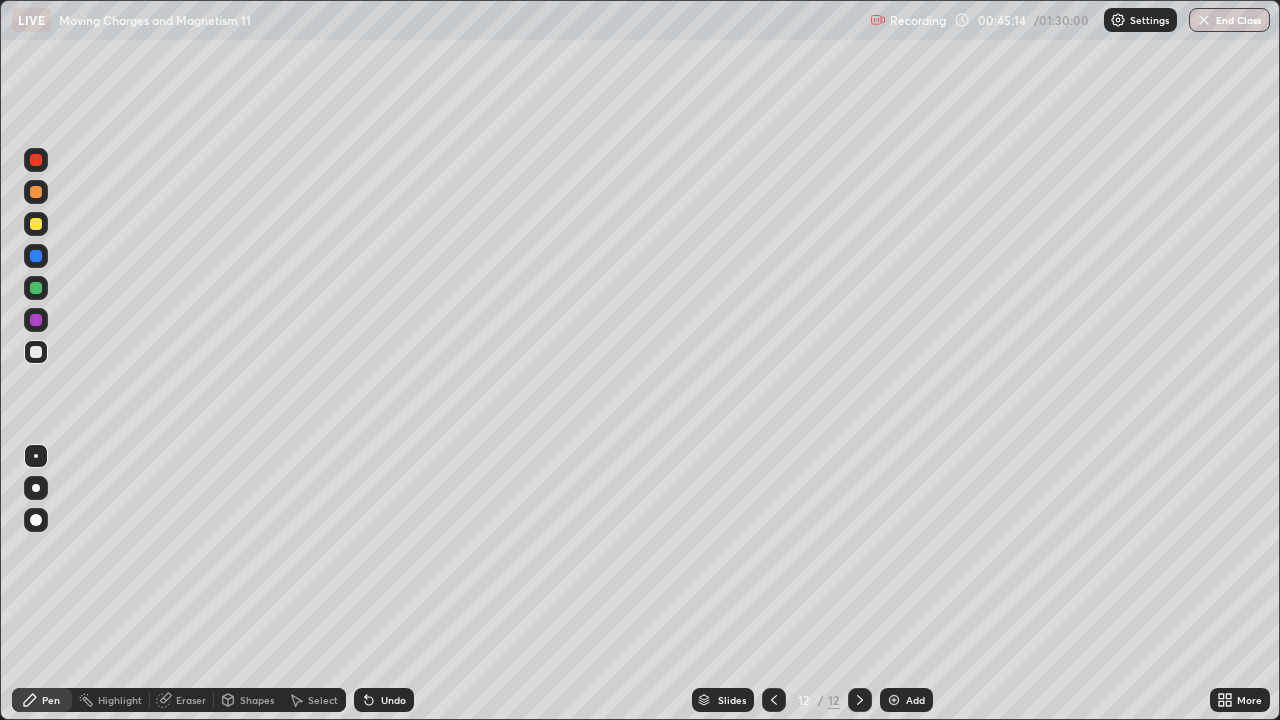 click at bounding box center [36, 224] 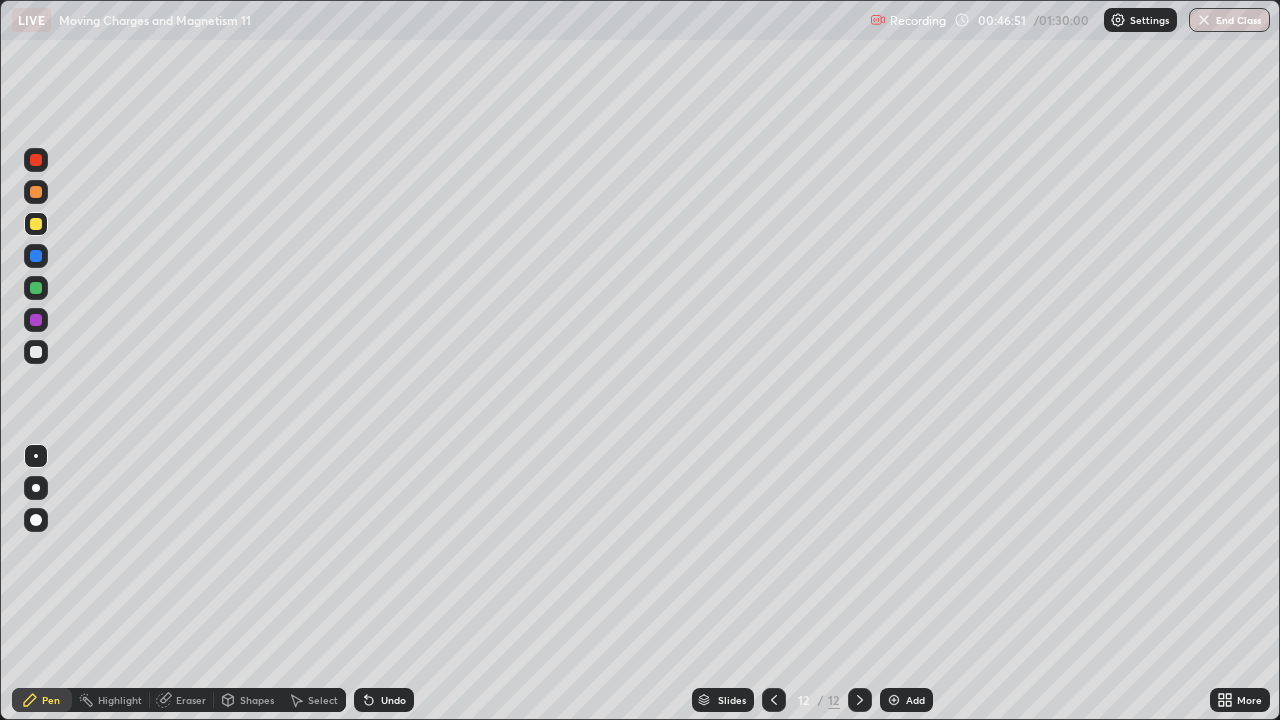 click at bounding box center (36, 352) 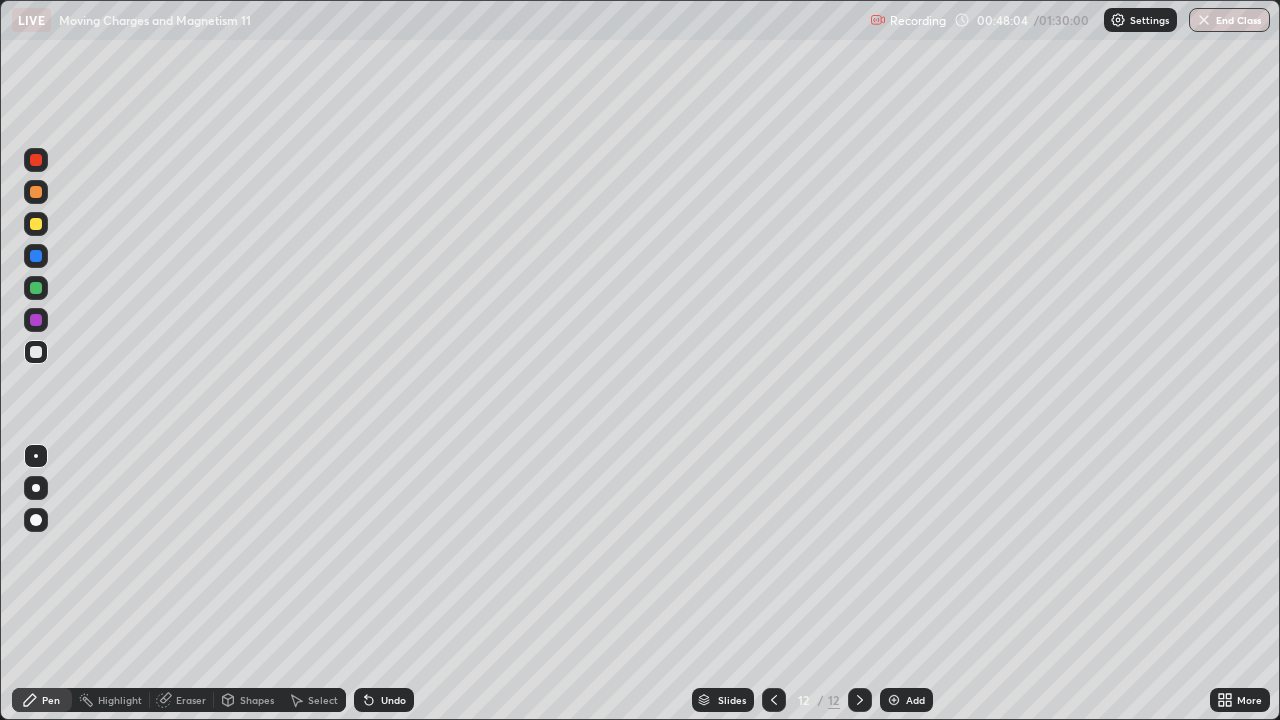 click at bounding box center [894, 700] 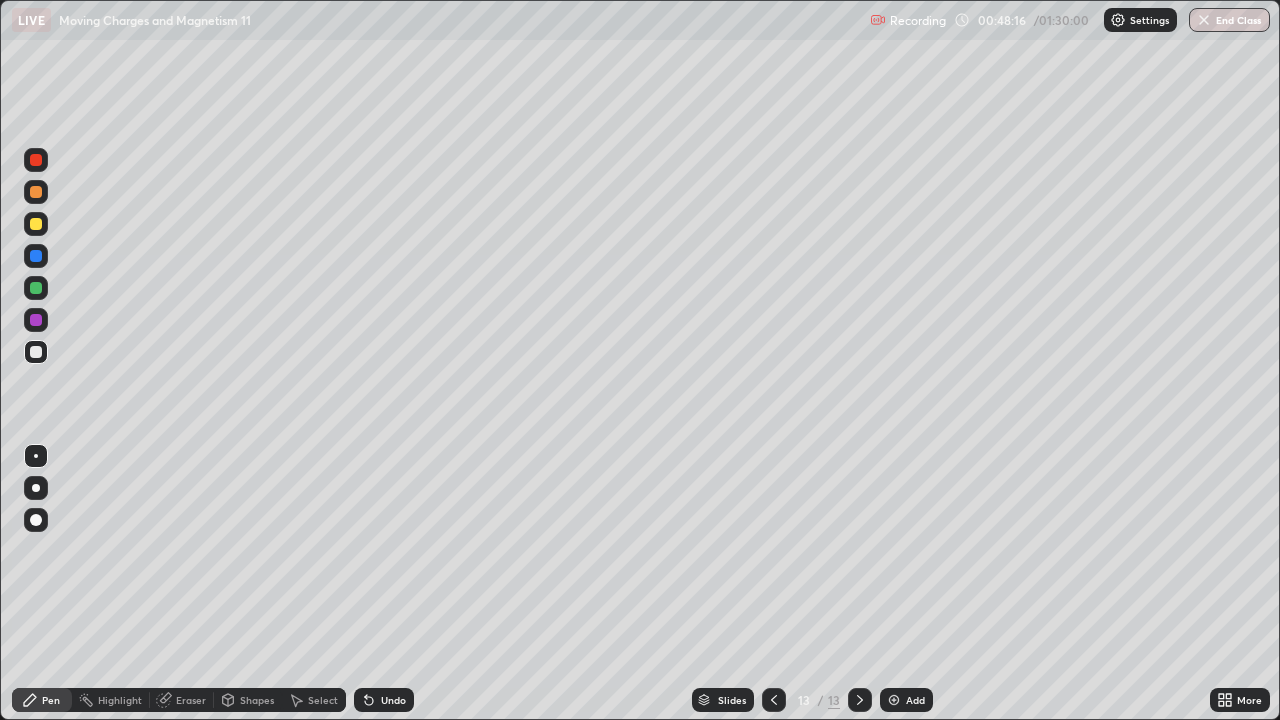 click at bounding box center [36, 224] 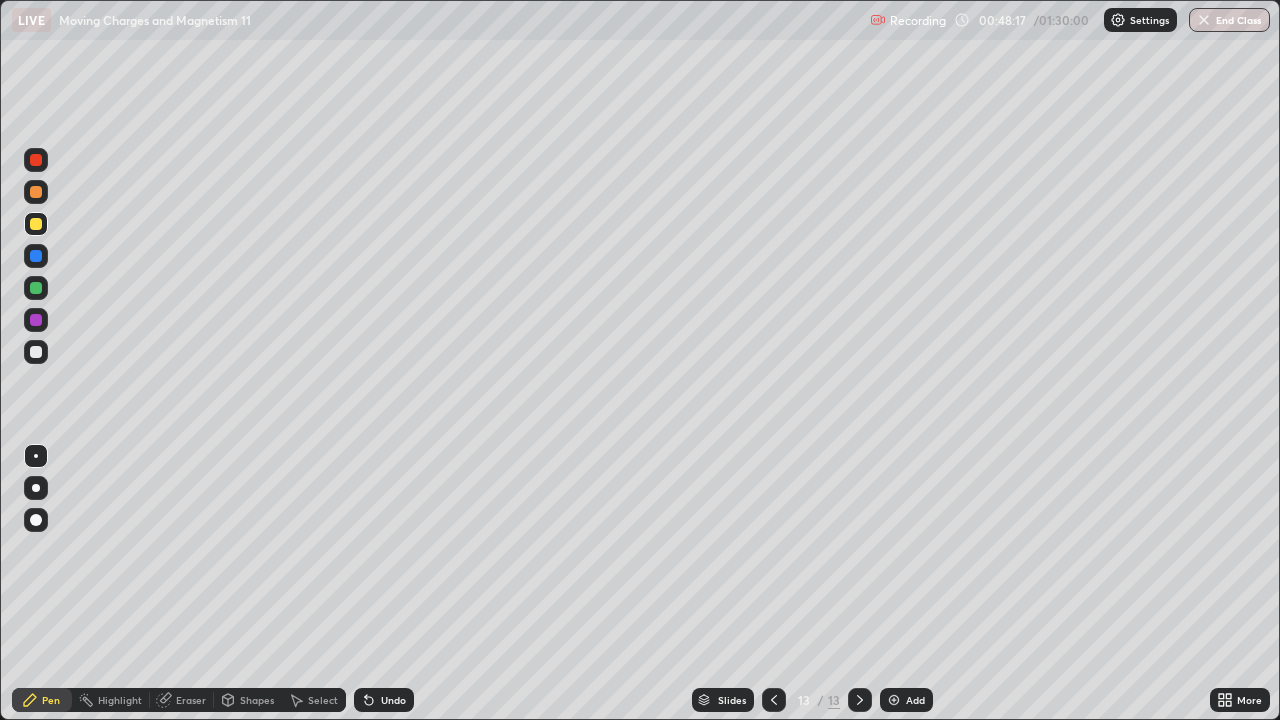 click at bounding box center [36, 352] 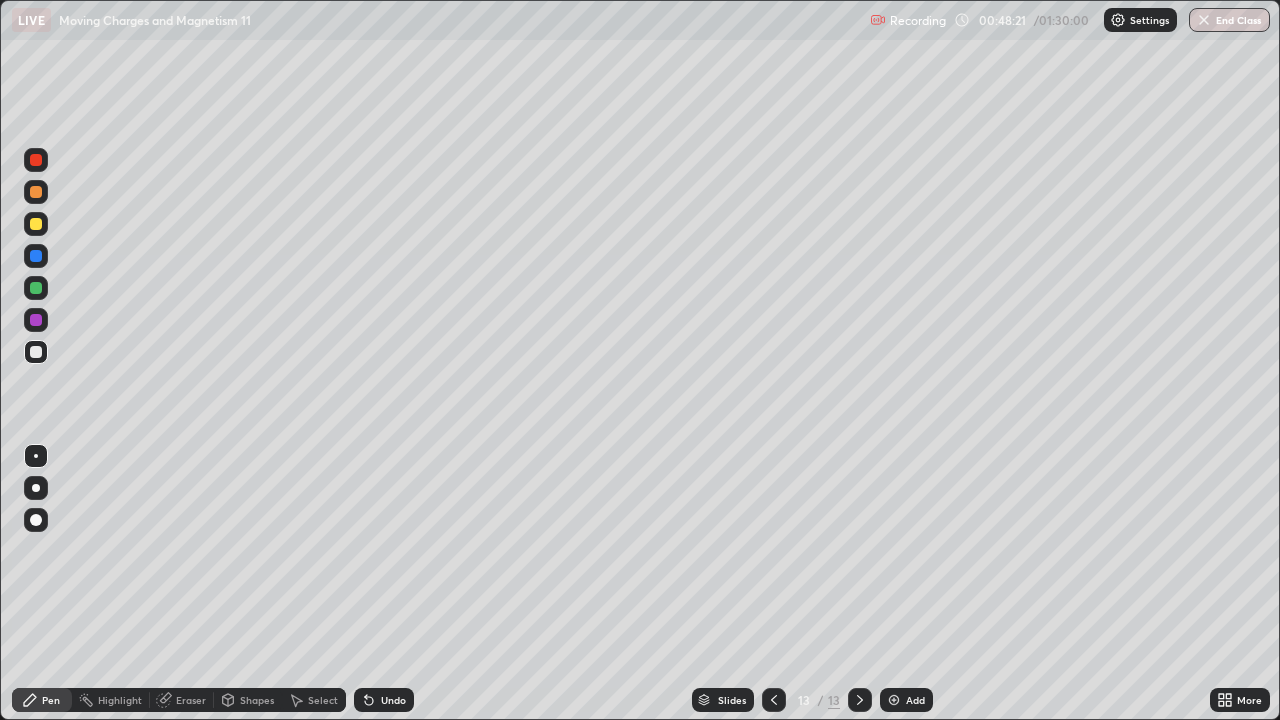 click on "Undo" at bounding box center (384, 700) 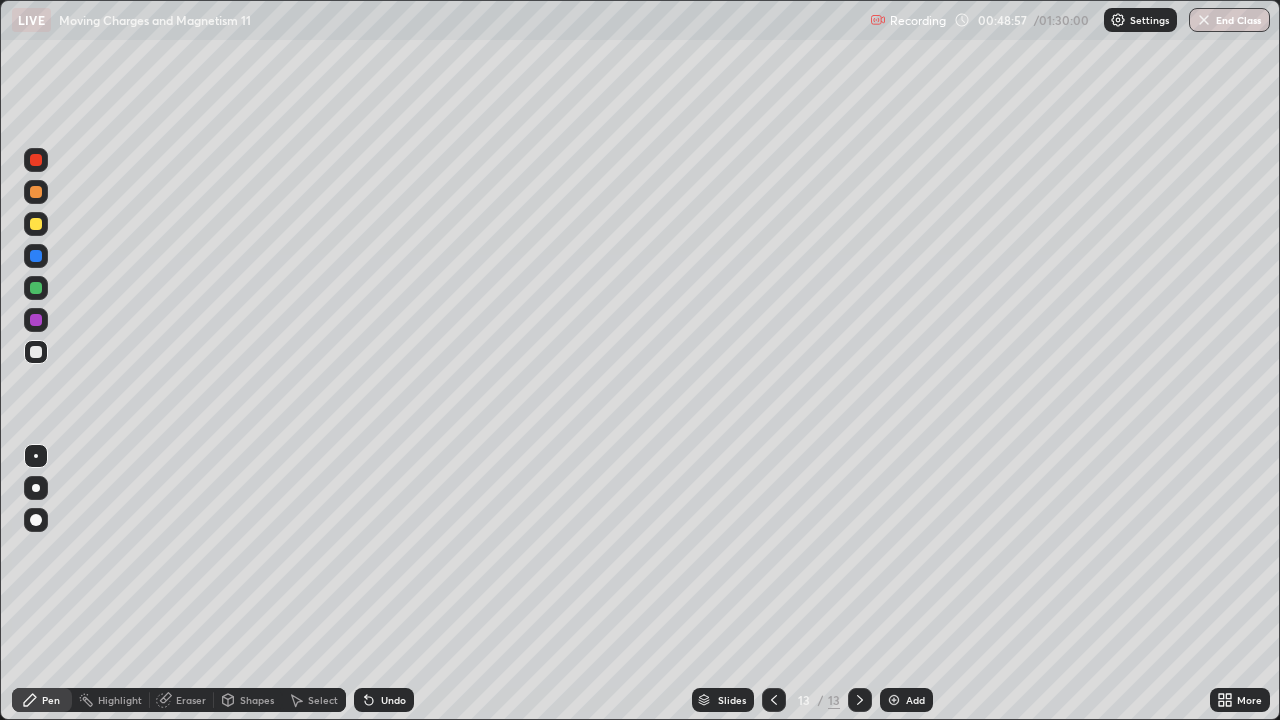 click at bounding box center (36, 224) 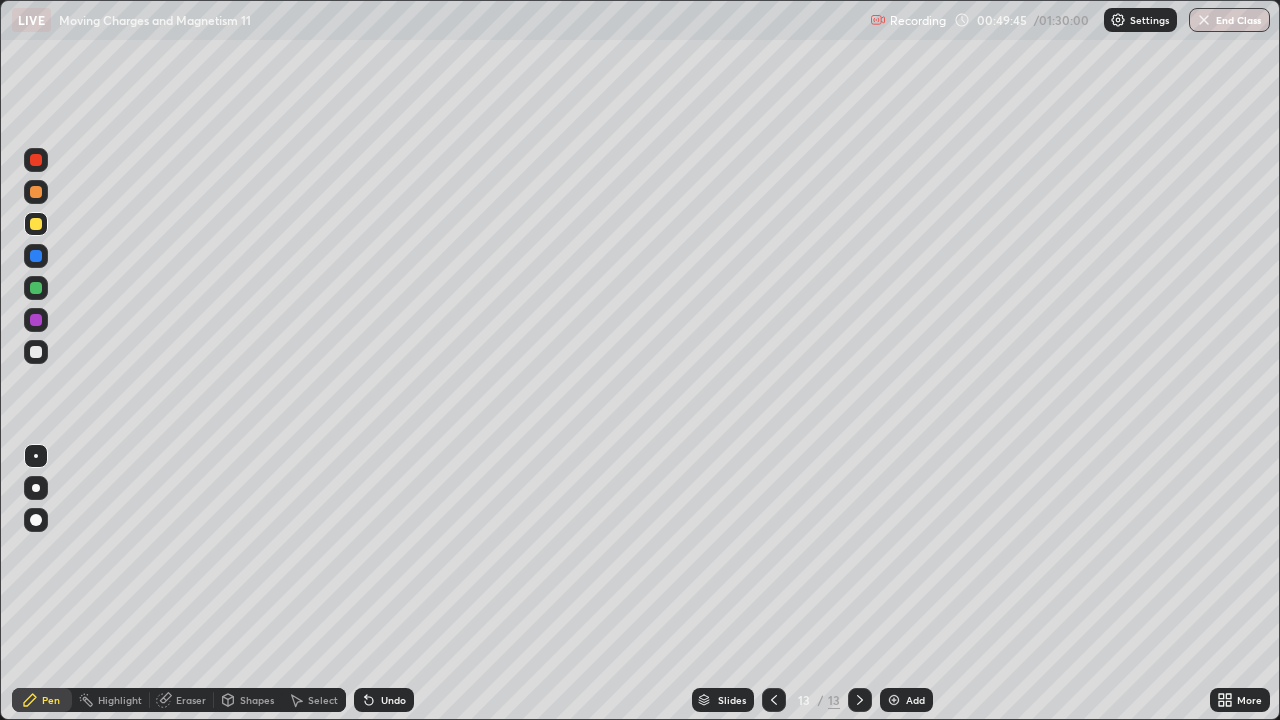 click on "Undo" at bounding box center (393, 700) 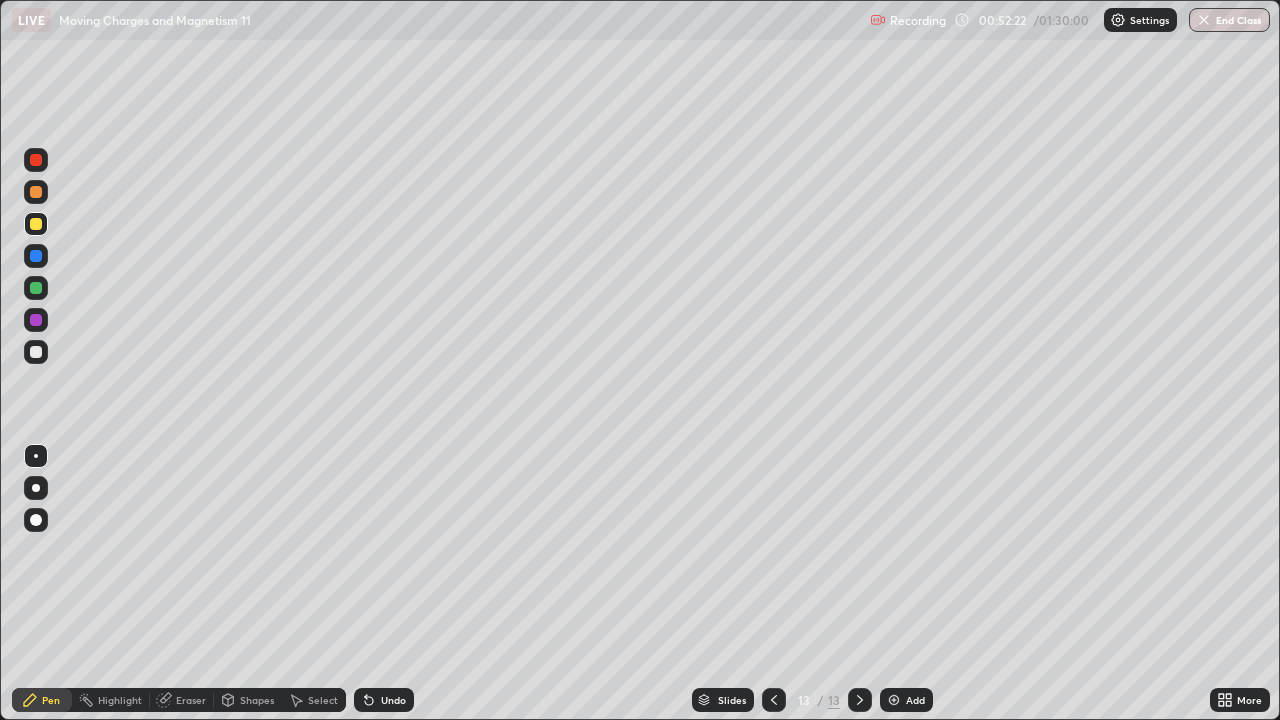 click at bounding box center (36, 352) 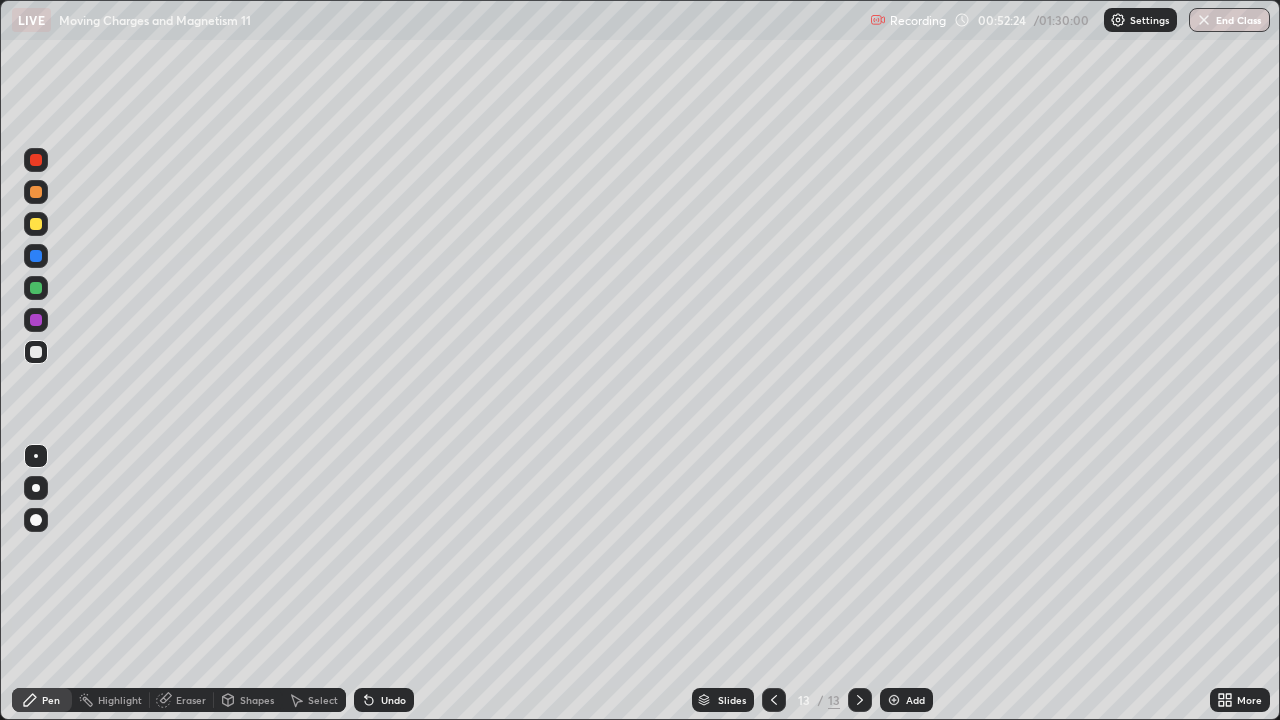 click on "Add" at bounding box center (906, 700) 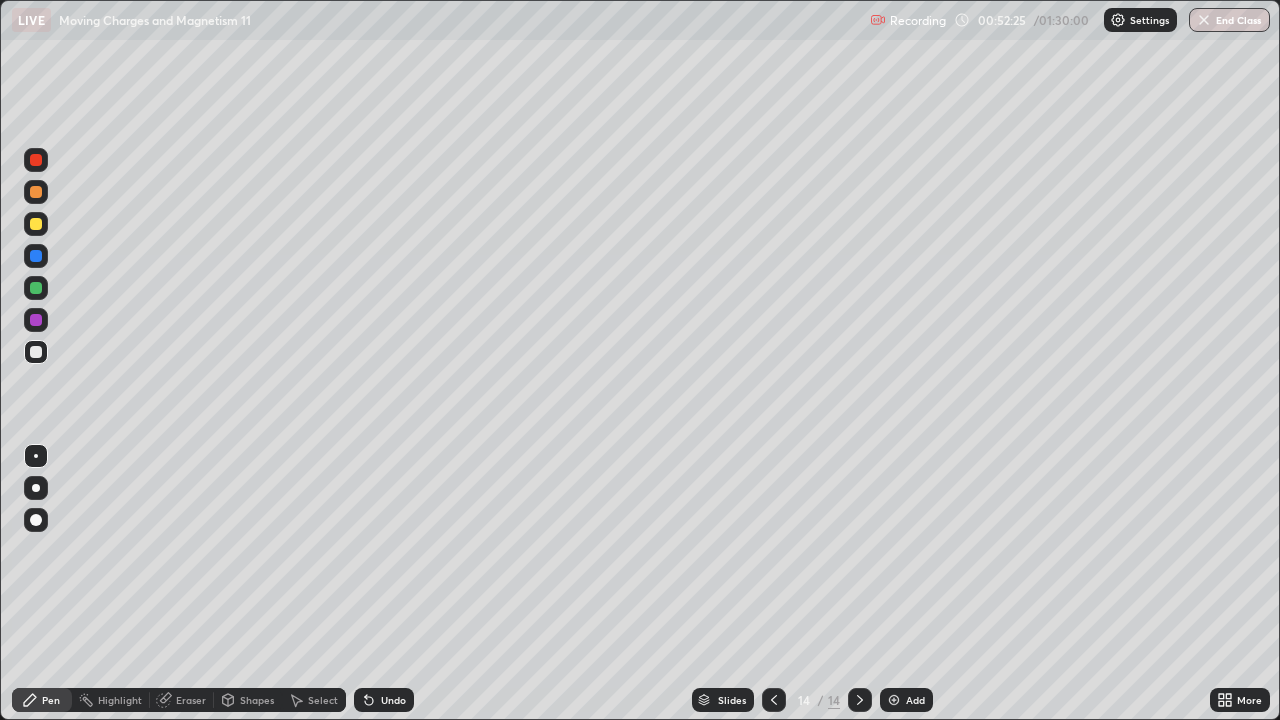click at bounding box center (36, 224) 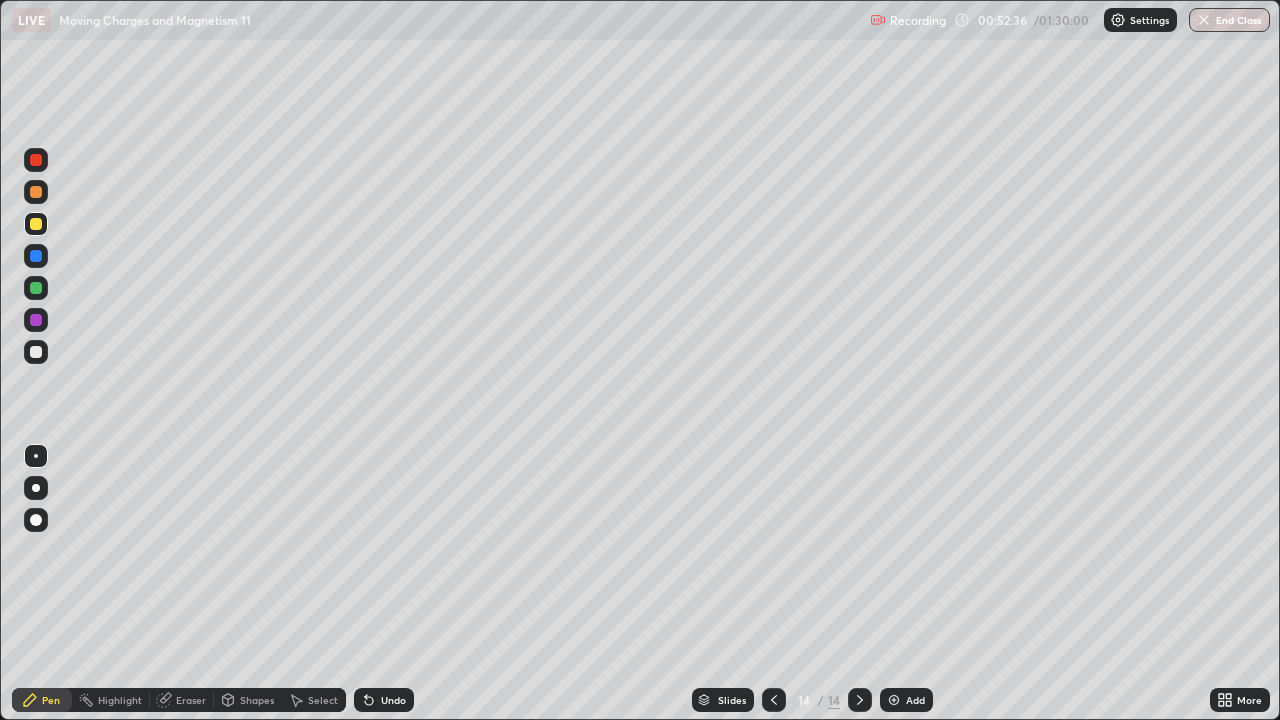 click on "Undo" at bounding box center [393, 700] 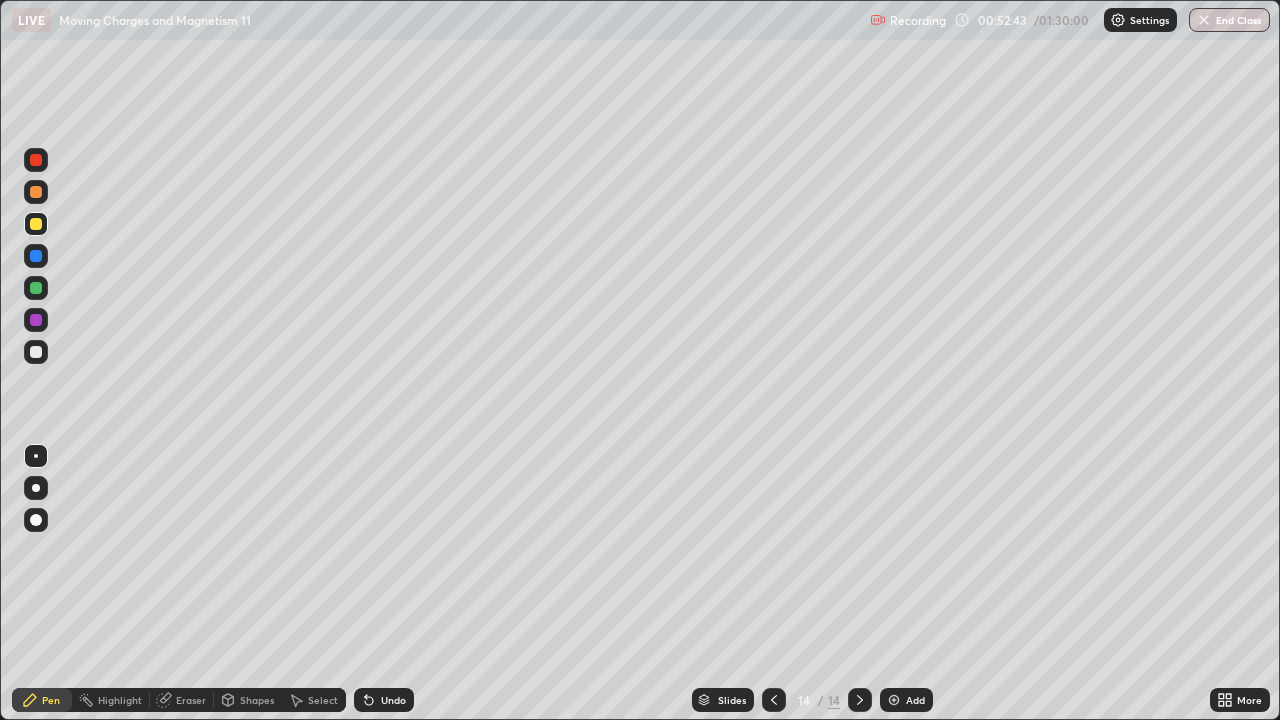 click 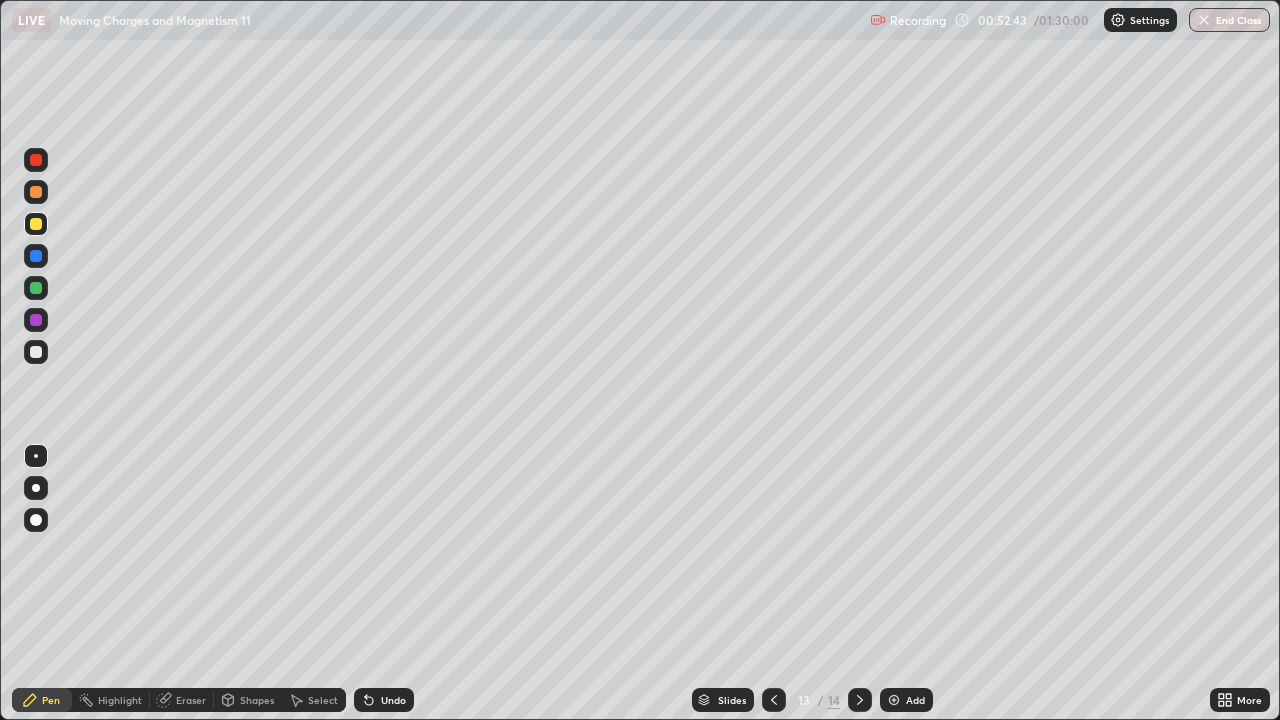 click at bounding box center [774, 700] 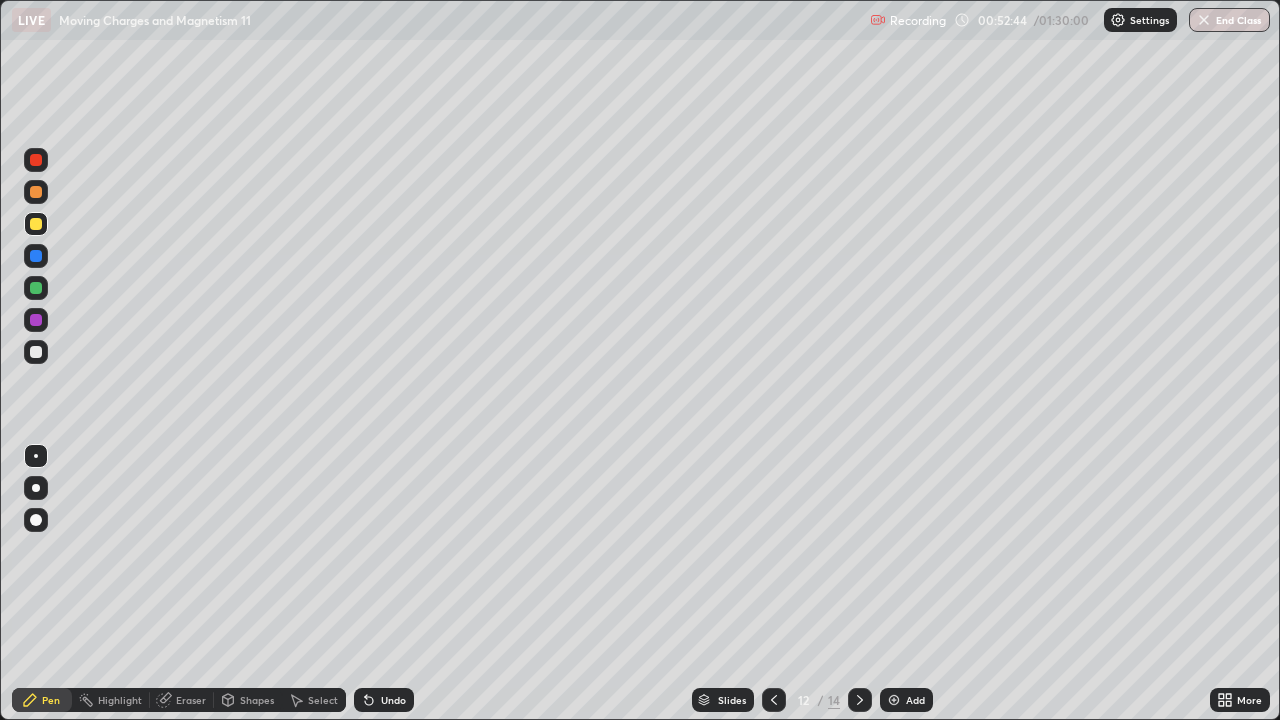 click at bounding box center [774, 700] 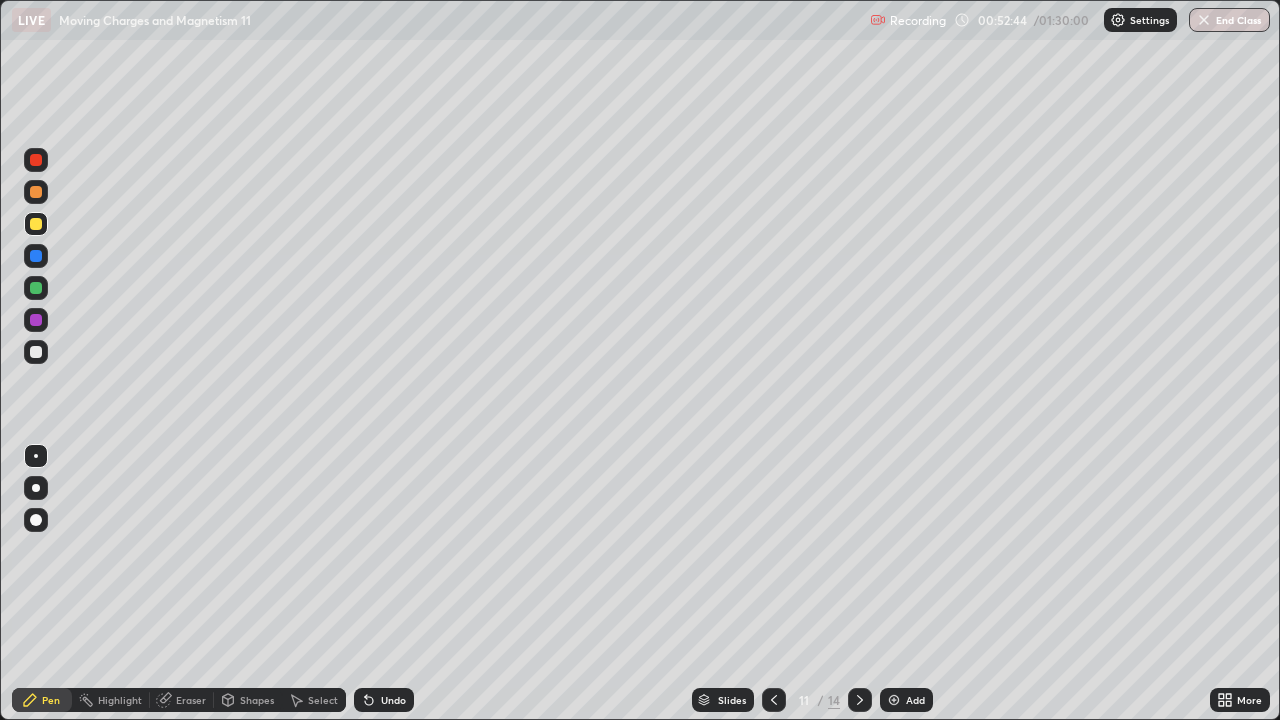 click 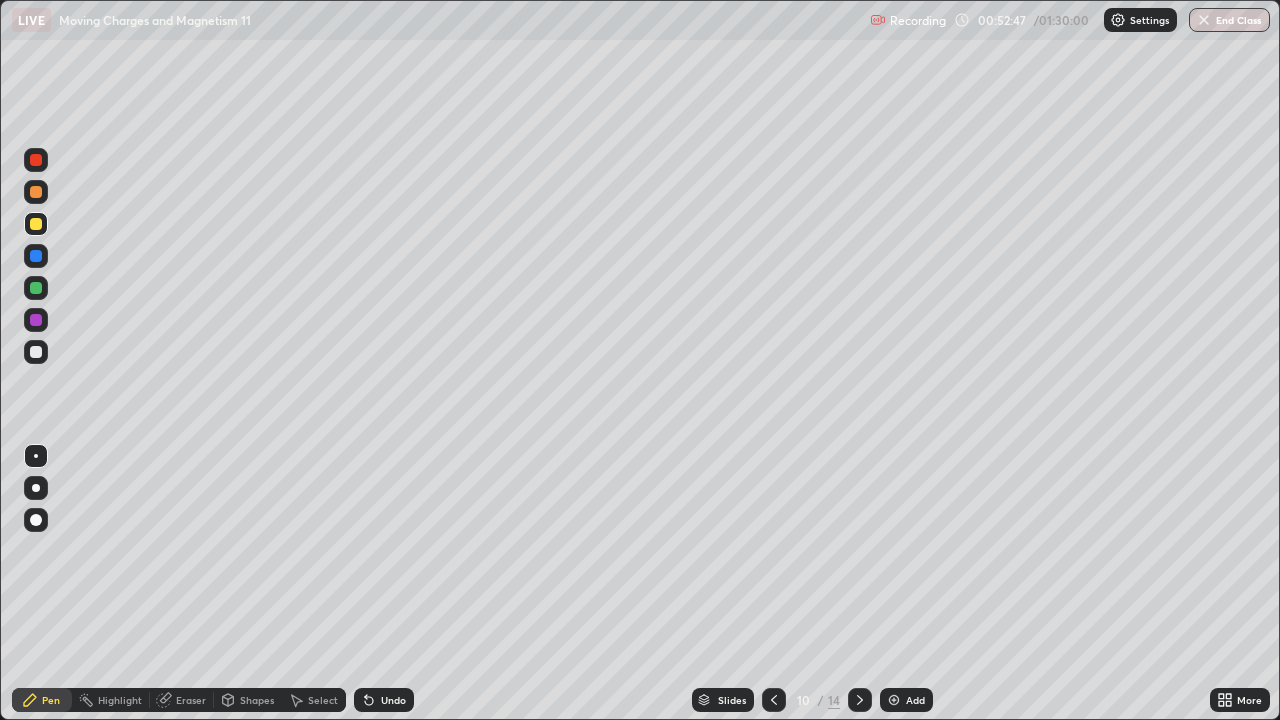 click 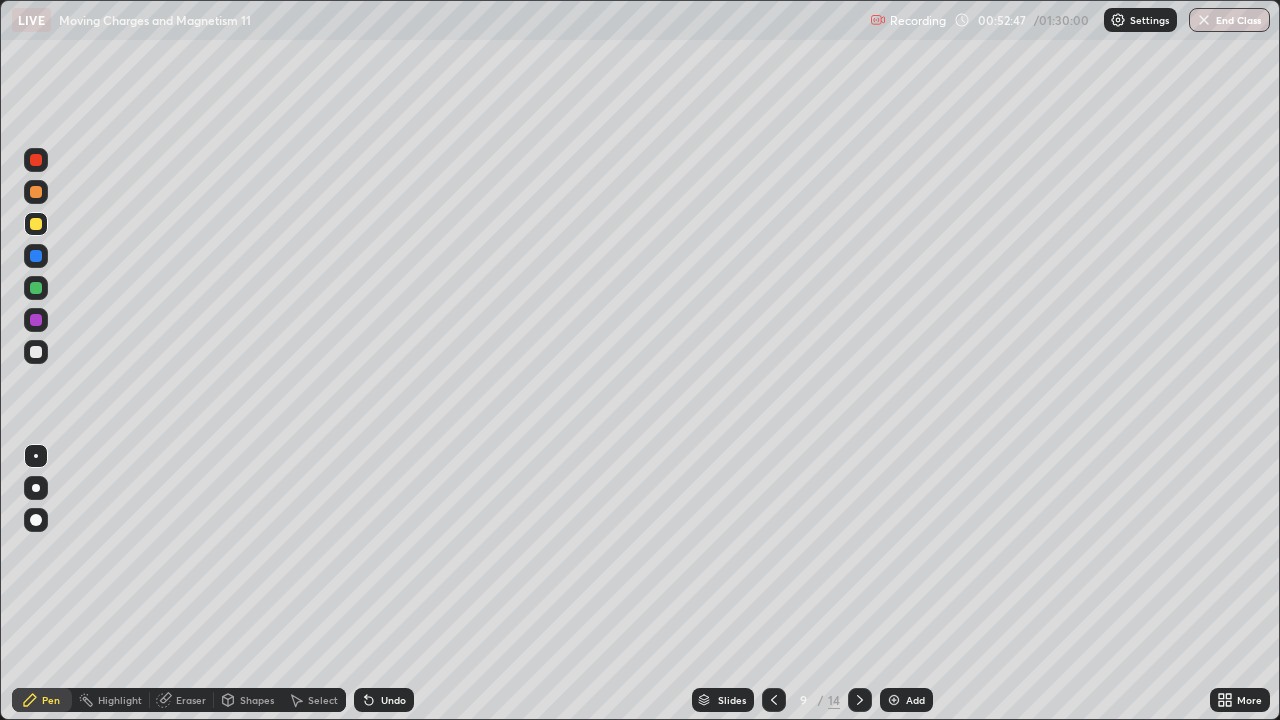 click at bounding box center (774, 700) 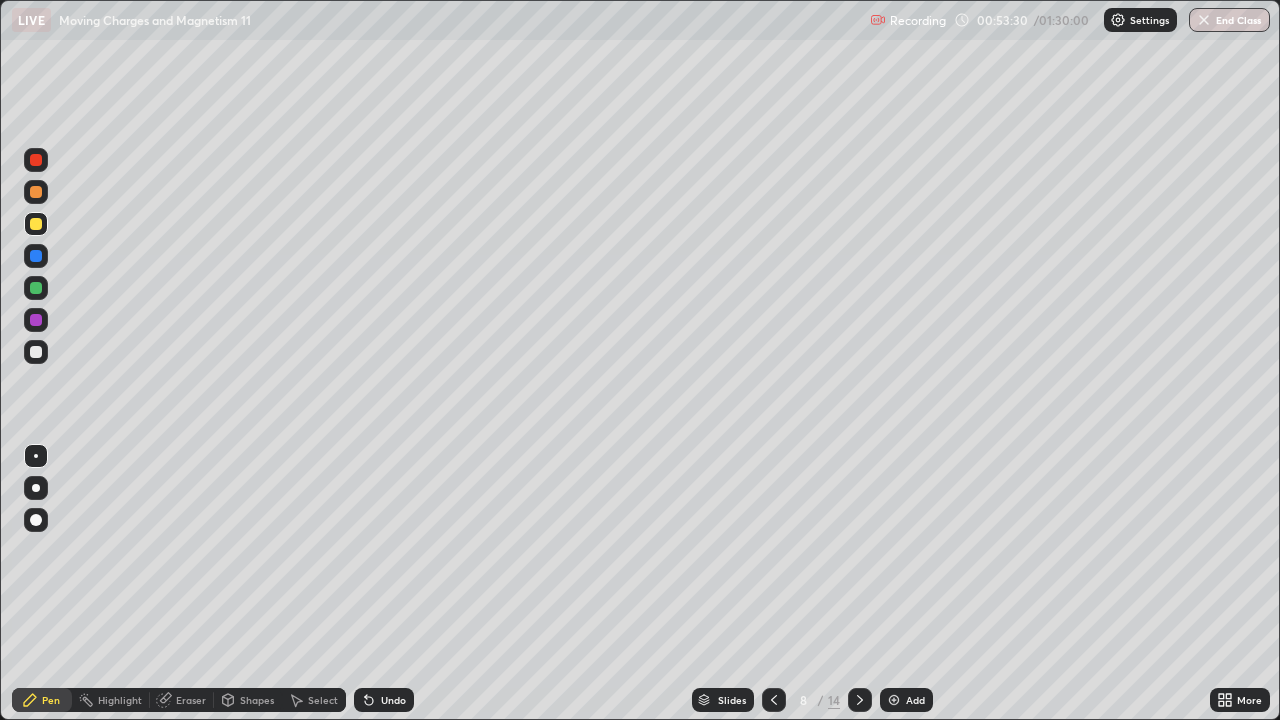click 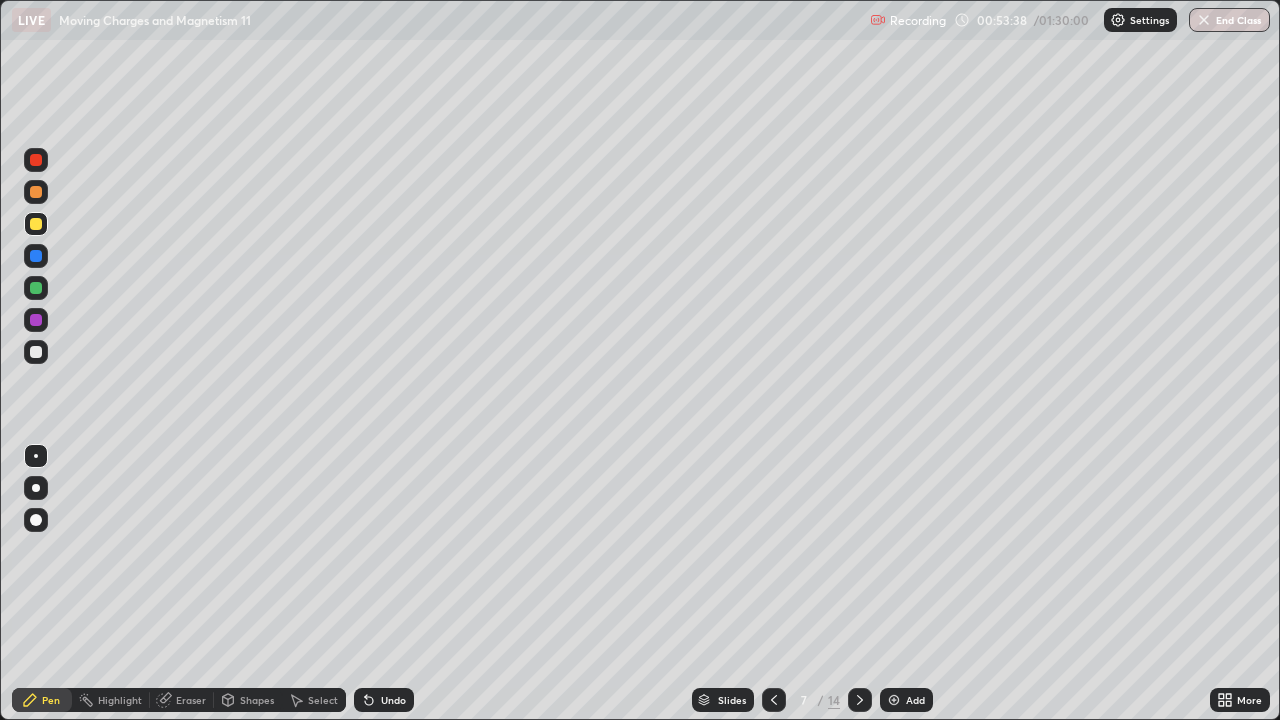click 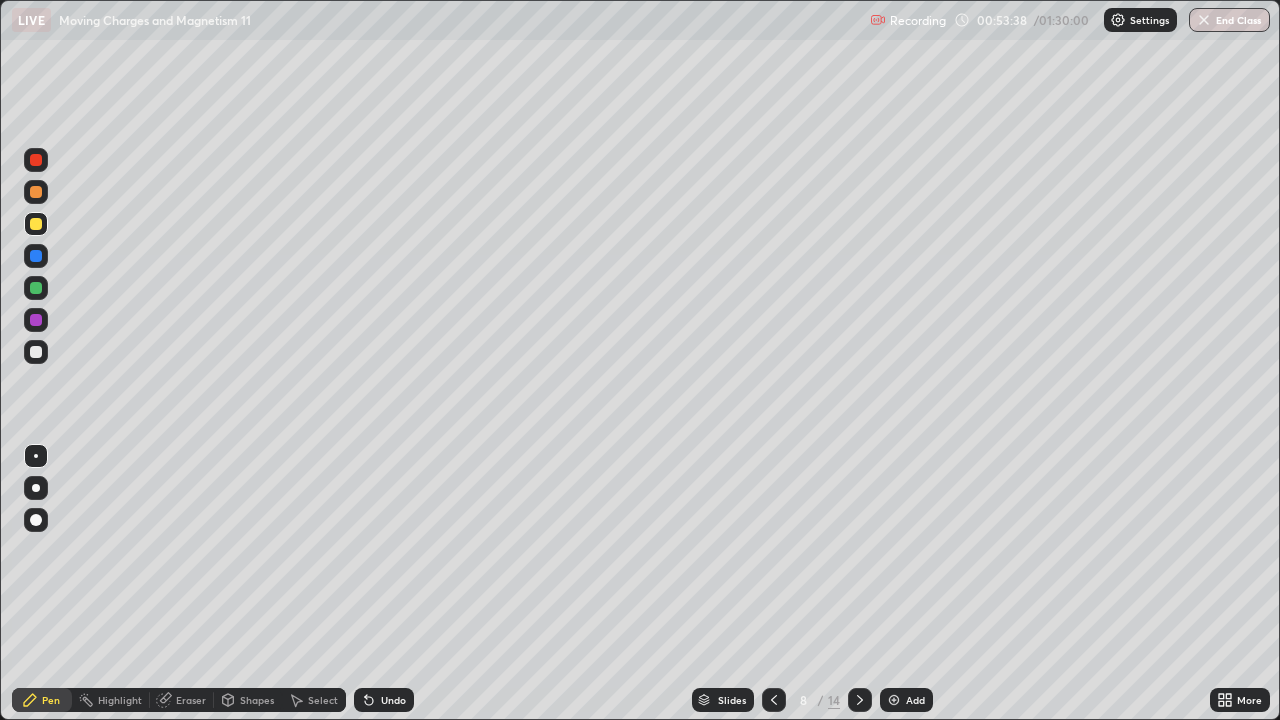 click 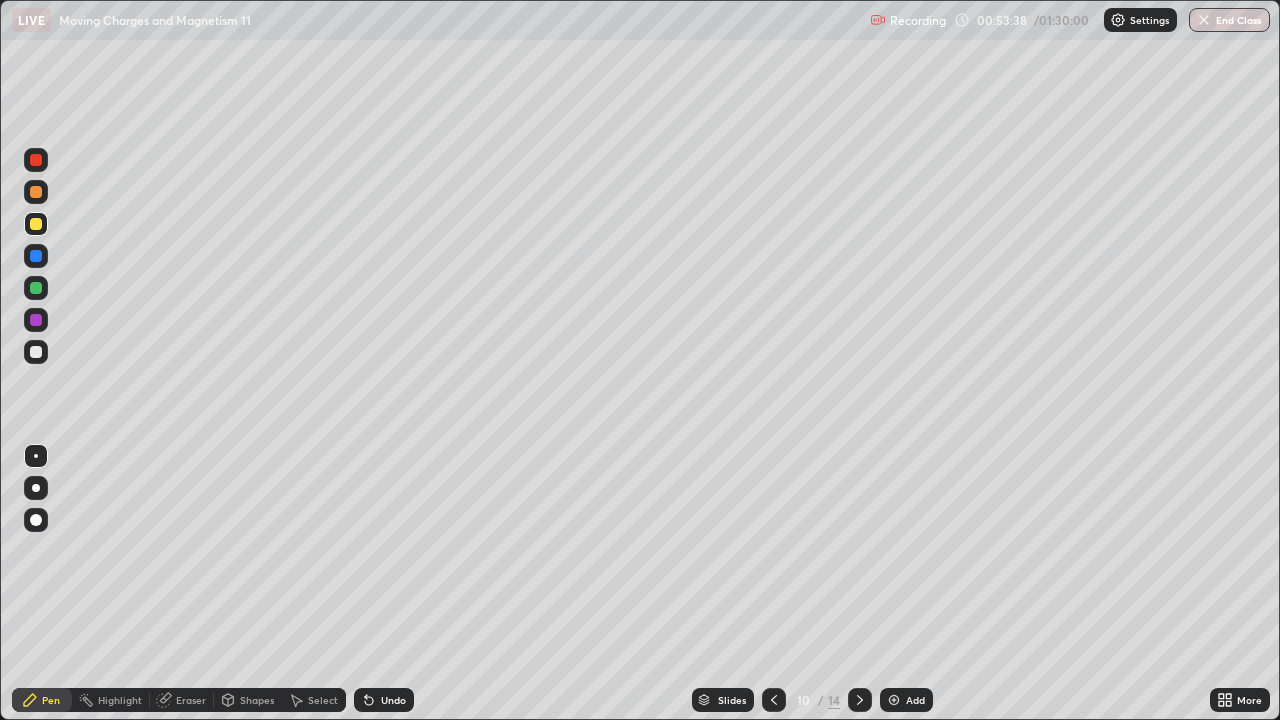 click 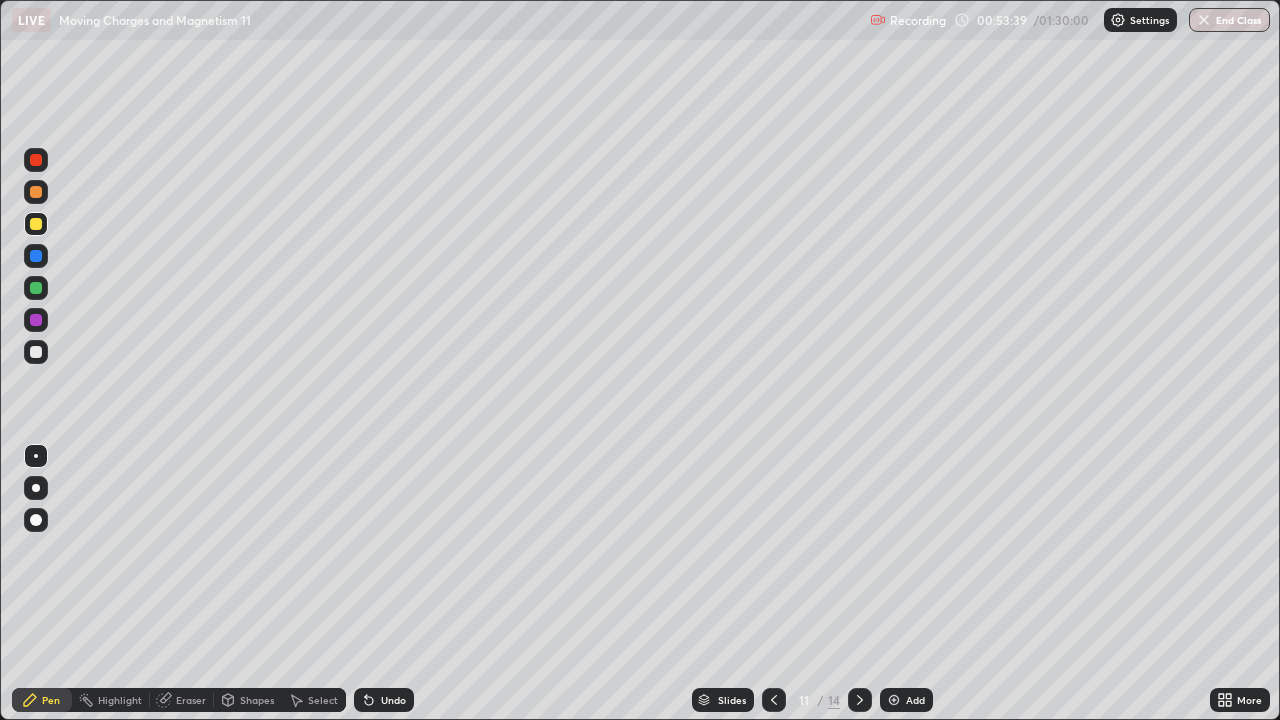 click 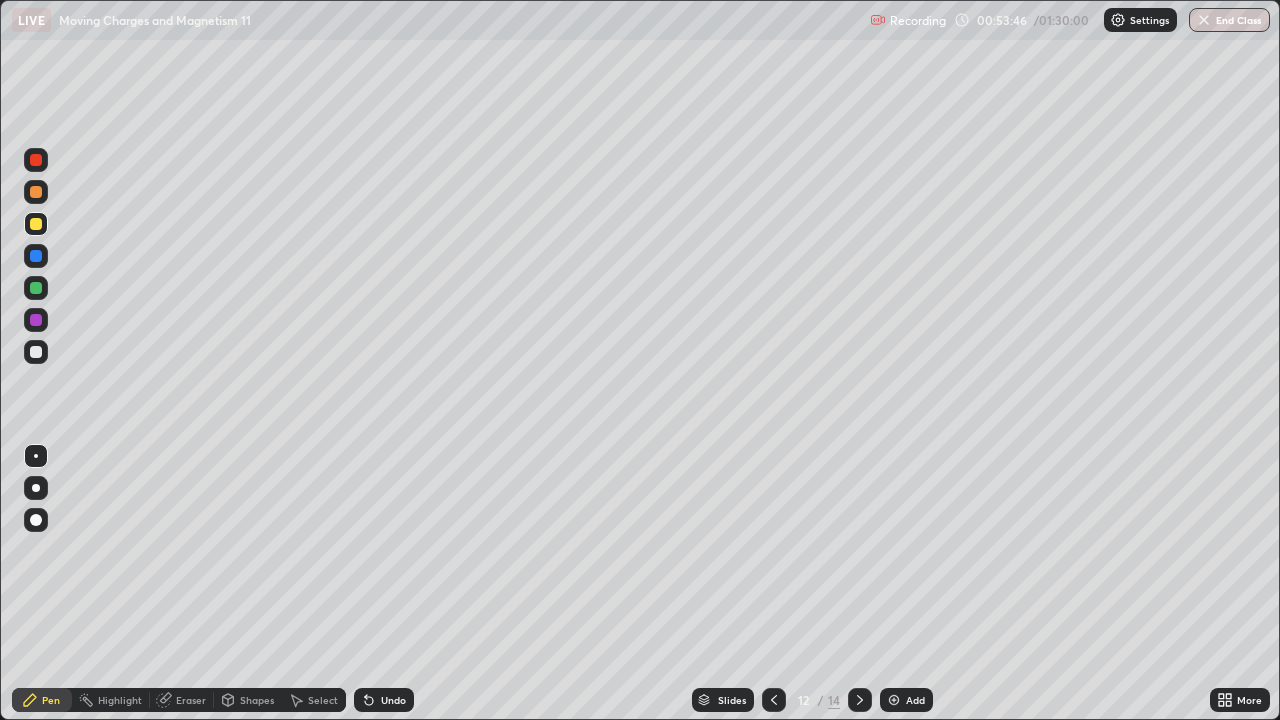 click at bounding box center (860, 700) 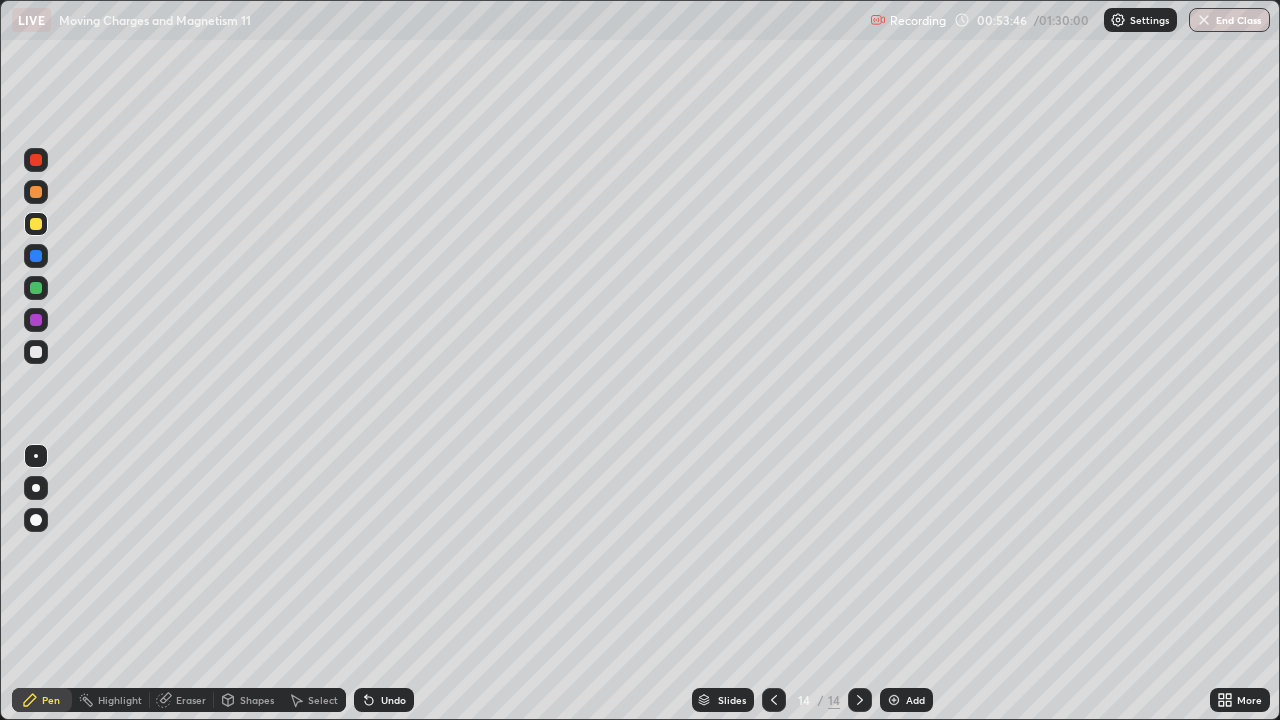 click at bounding box center [860, 700] 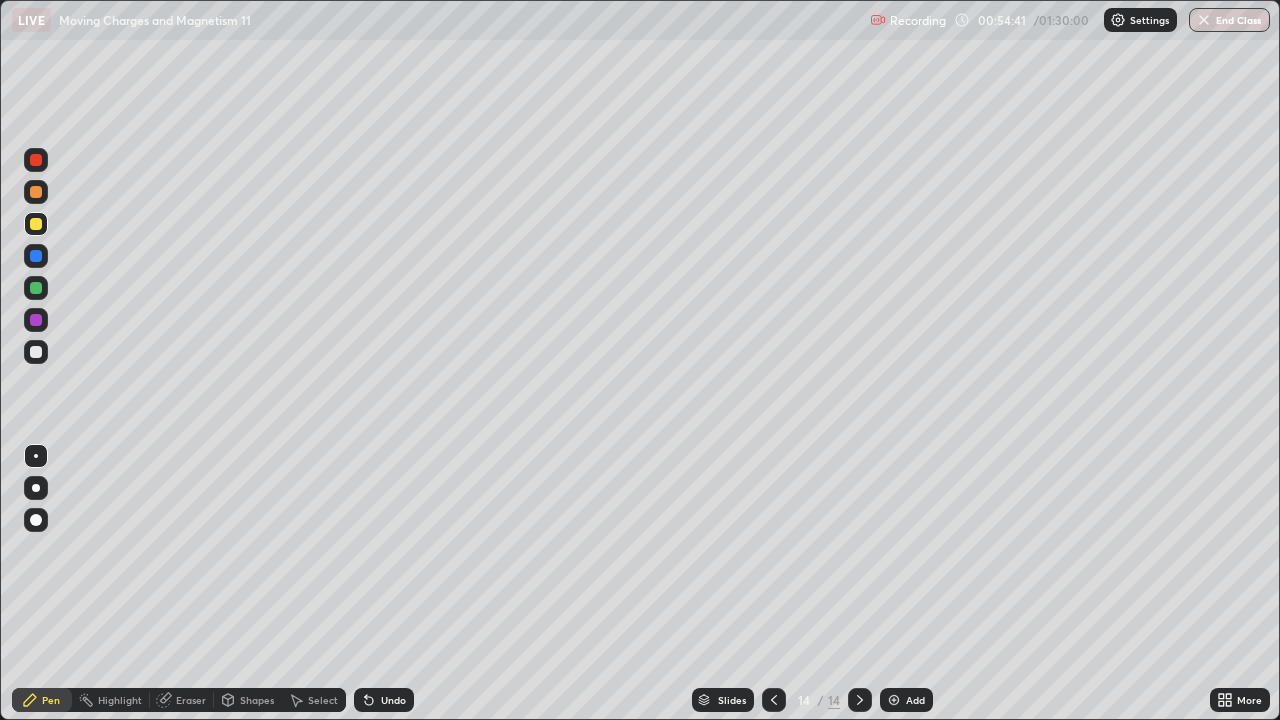click on "Undo" at bounding box center [384, 700] 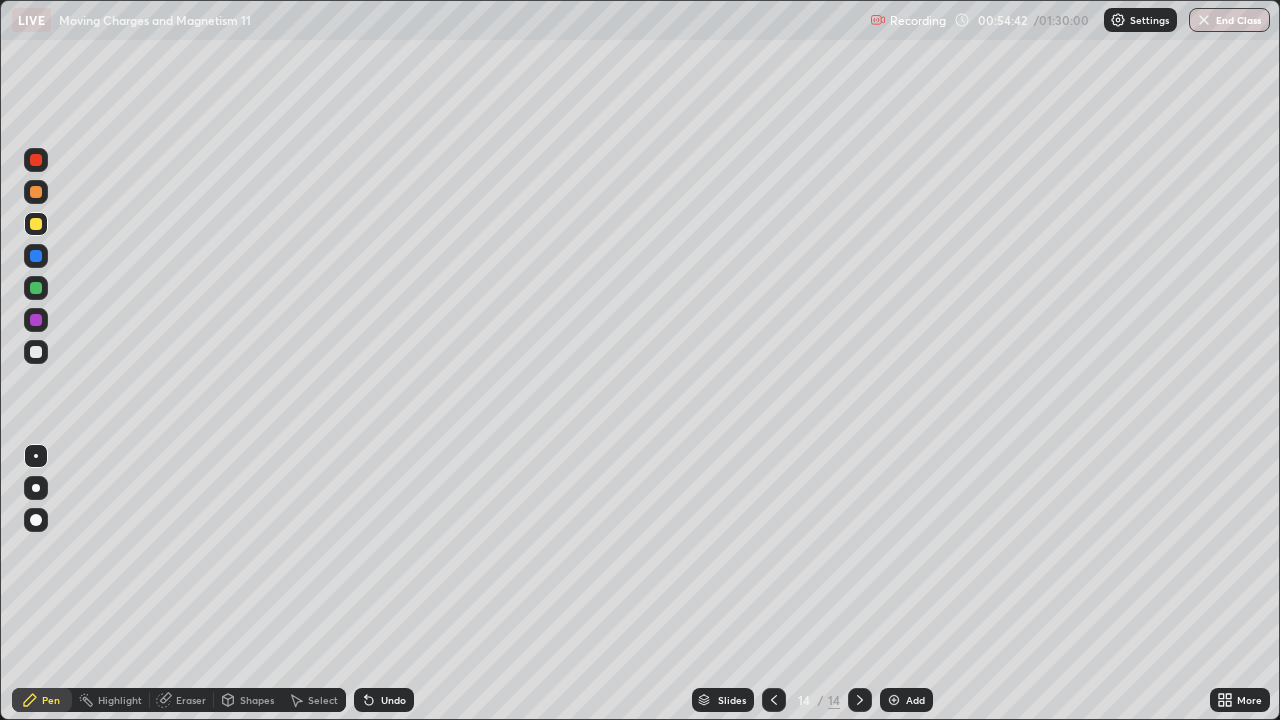 click on "Undo" at bounding box center (384, 700) 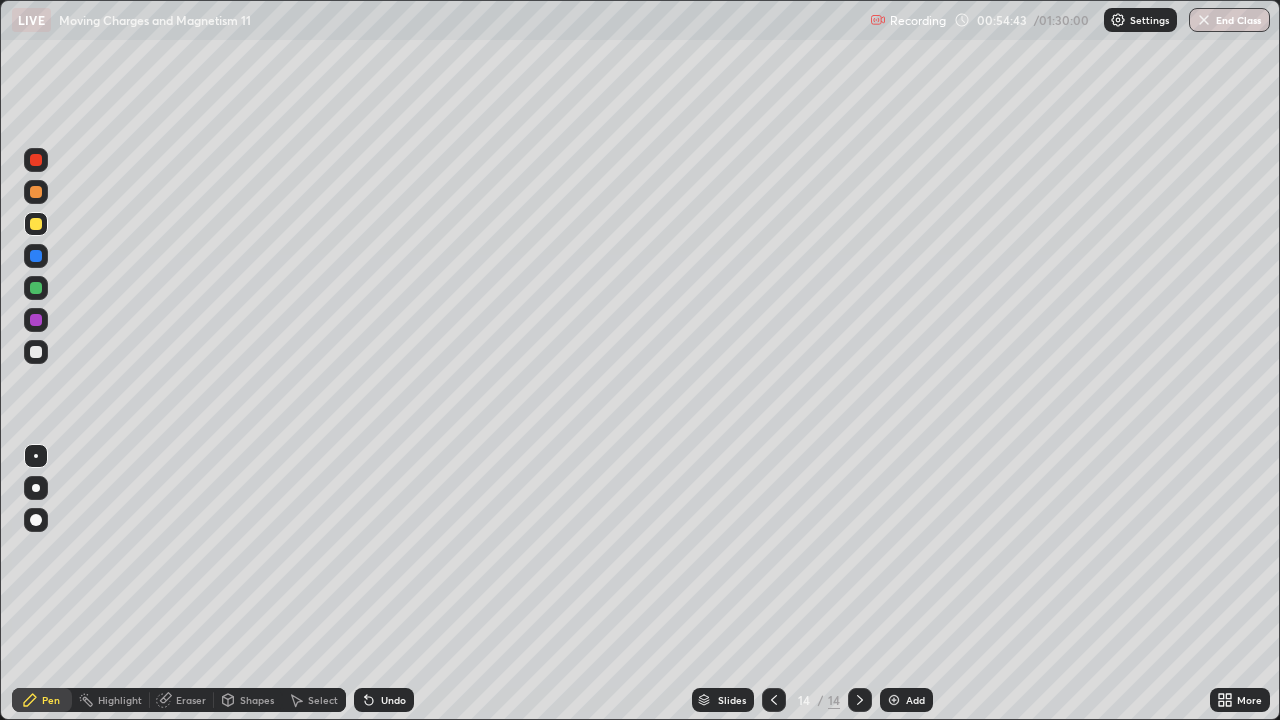 click on "Select" at bounding box center [314, 700] 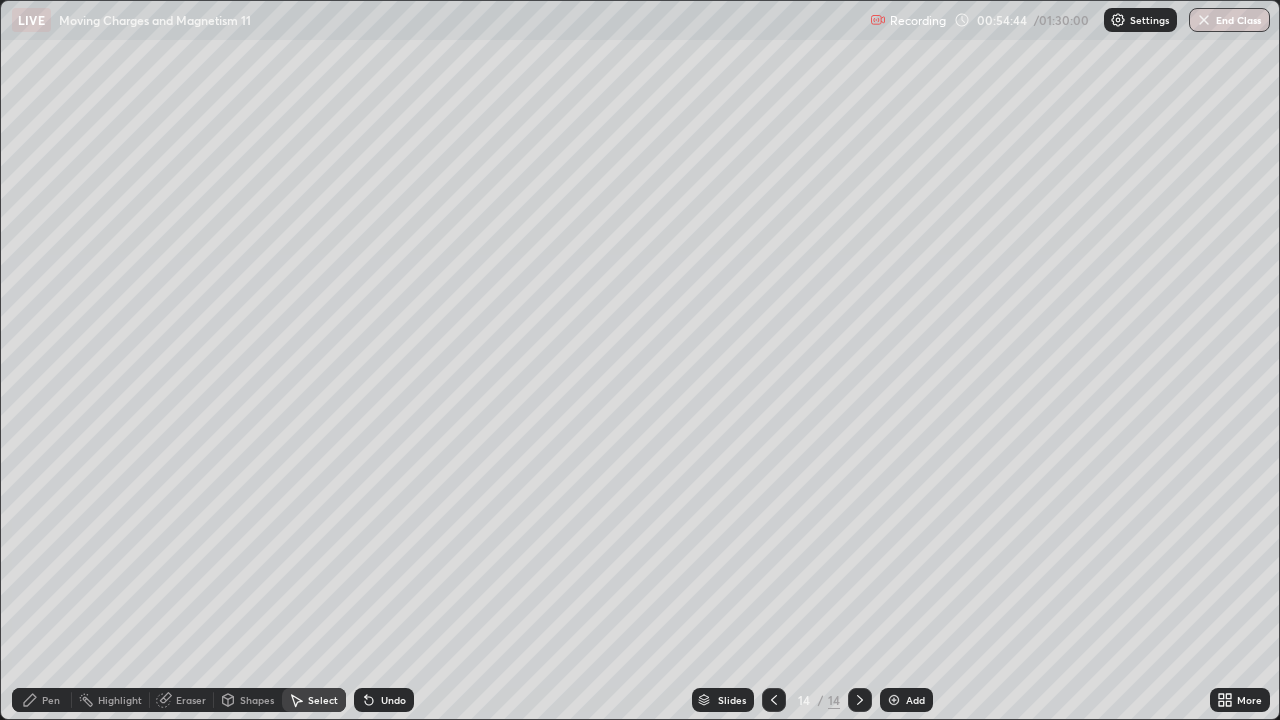 click on "Undo" at bounding box center [384, 700] 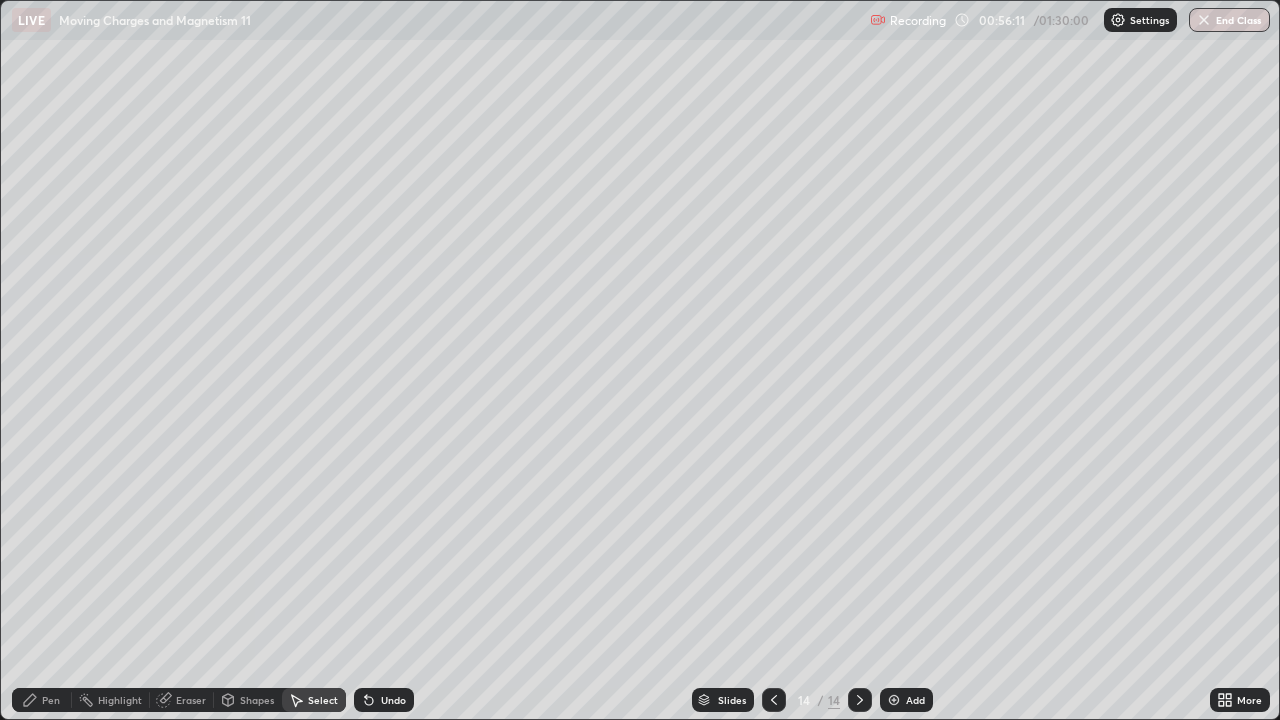 click on "Add" at bounding box center [915, 700] 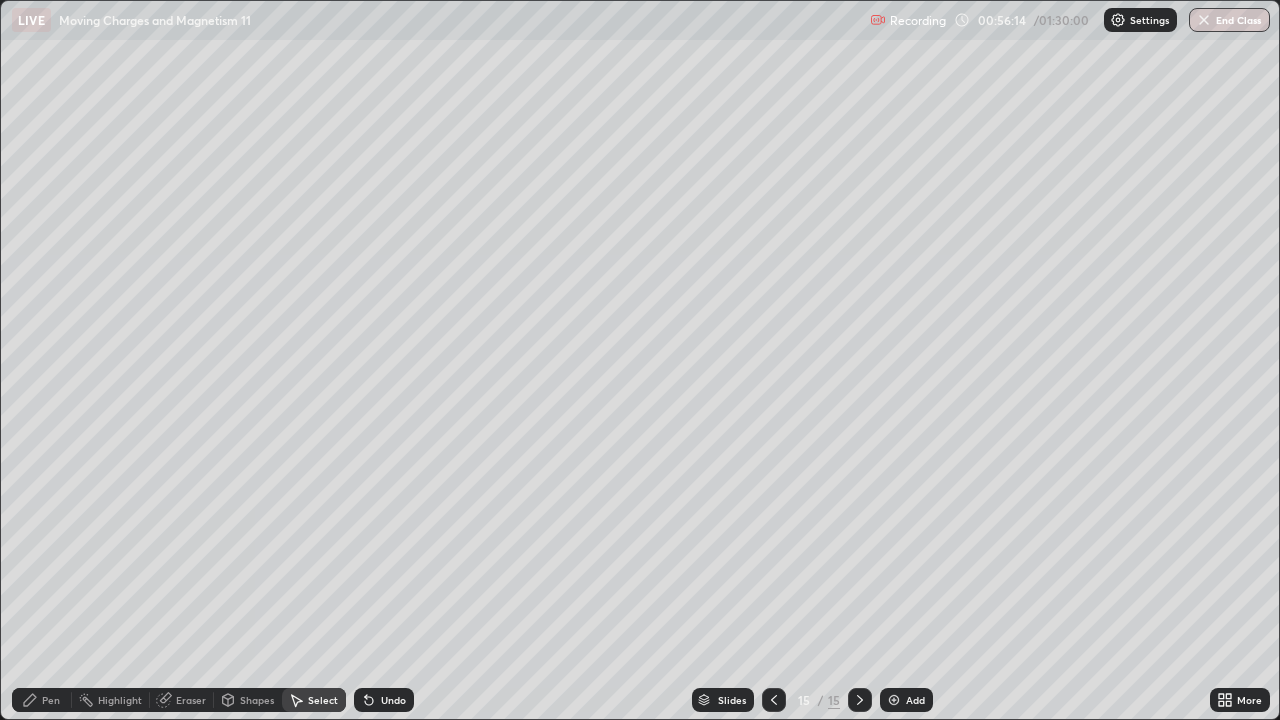 click 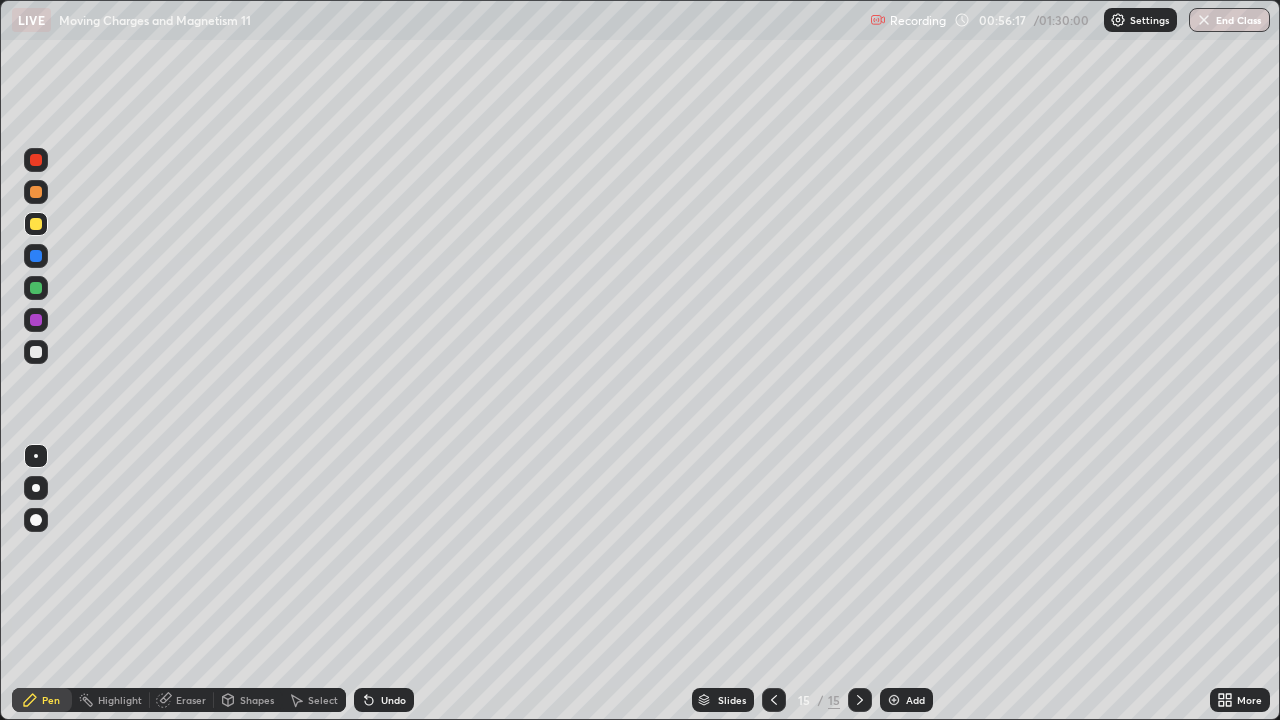 click on "Undo" at bounding box center [384, 700] 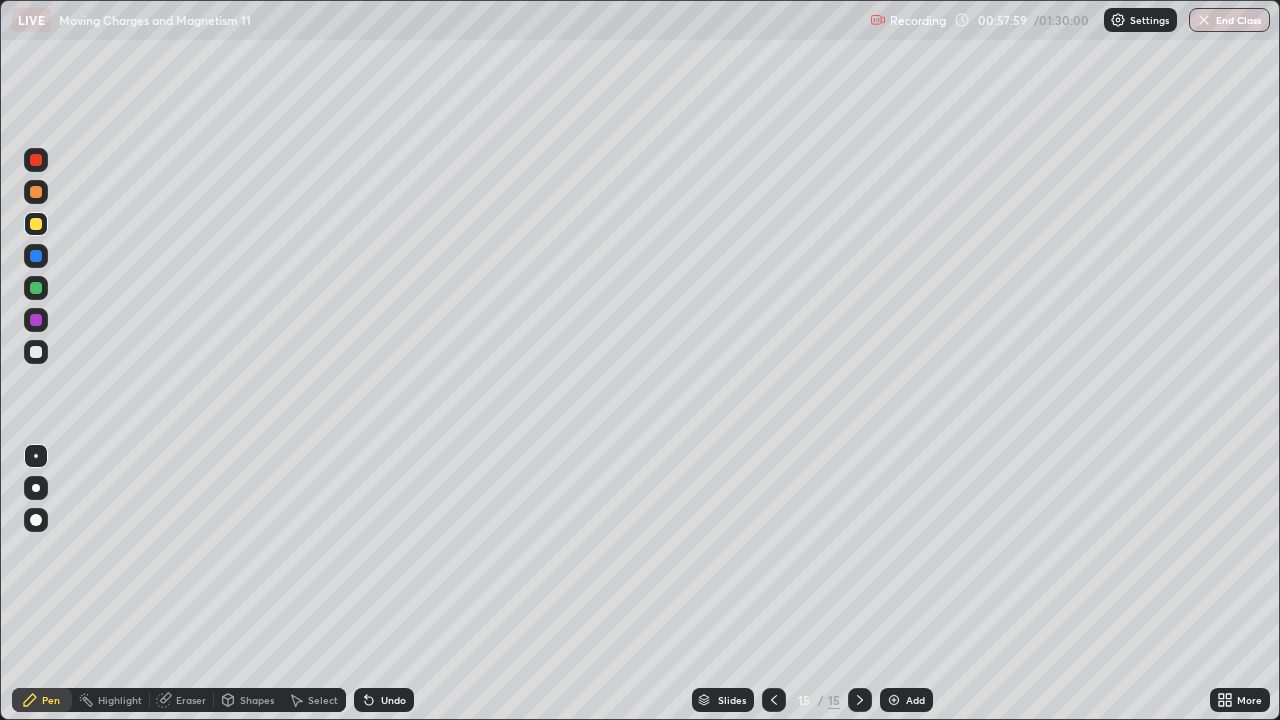 click on "Add" at bounding box center [915, 700] 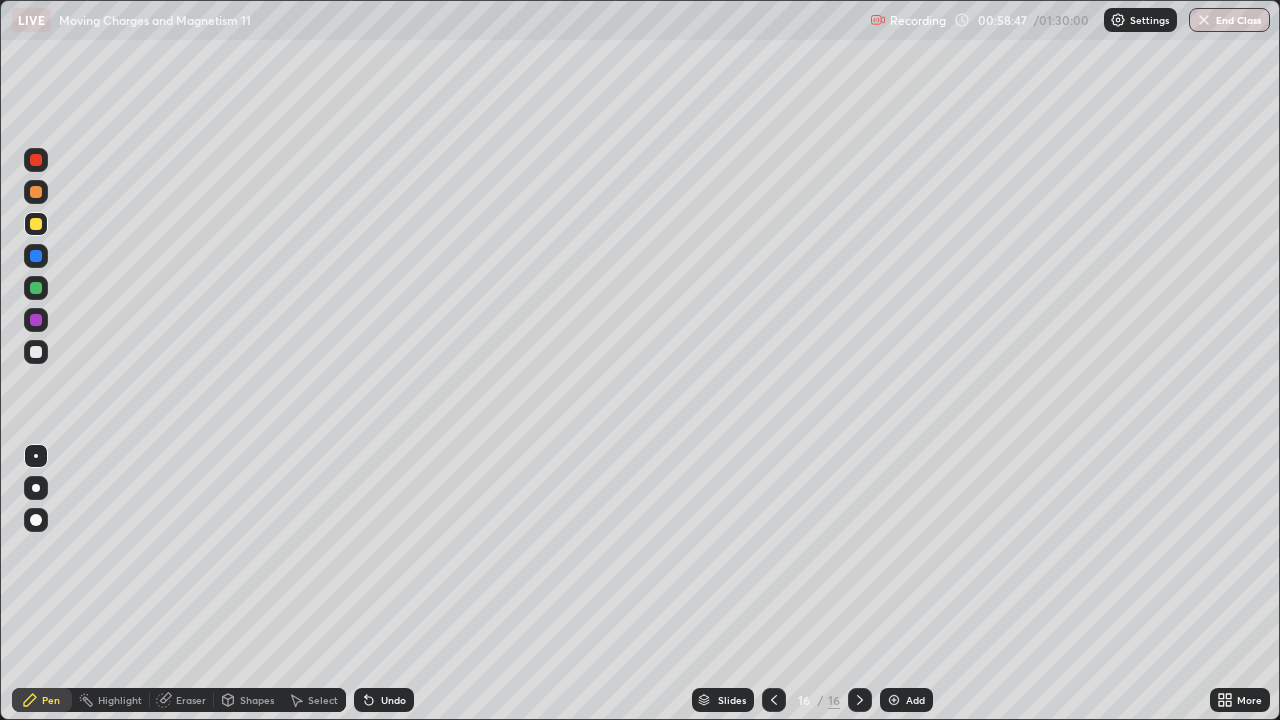 click on "Add" at bounding box center [915, 700] 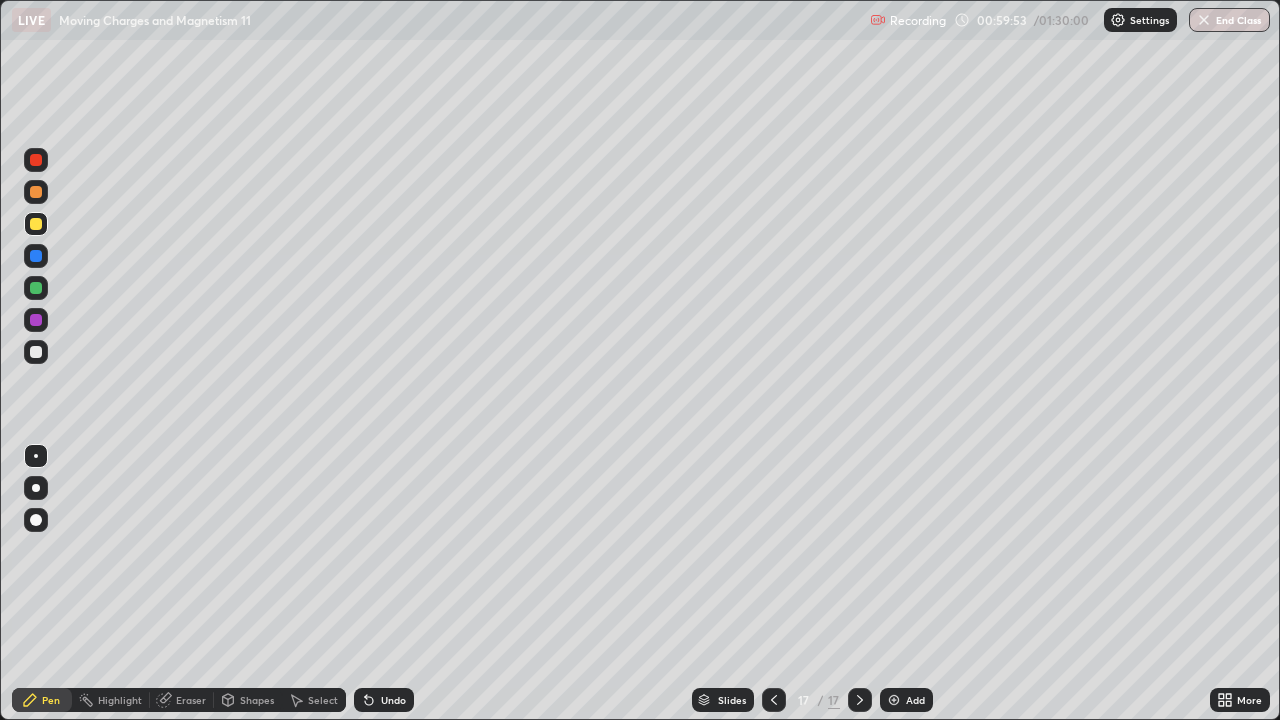click at bounding box center [36, 352] 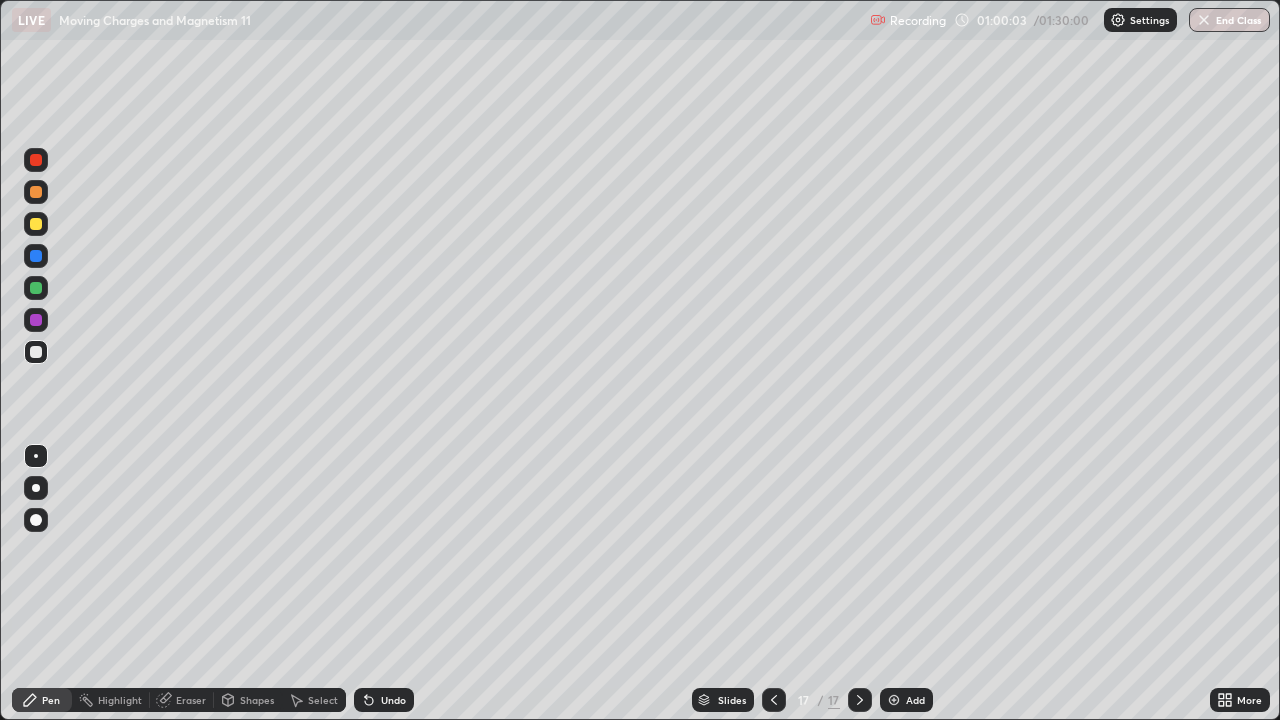 click at bounding box center [36, 224] 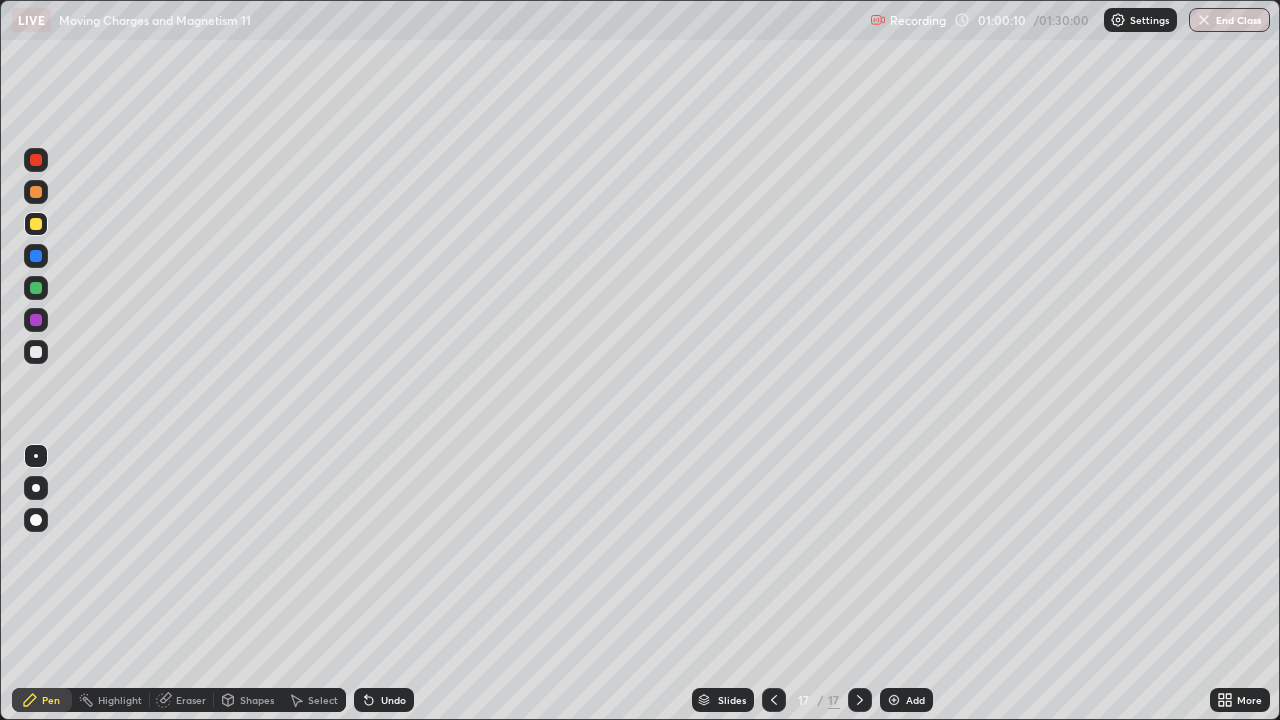 click on "Undo" at bounding box center [393, 700] 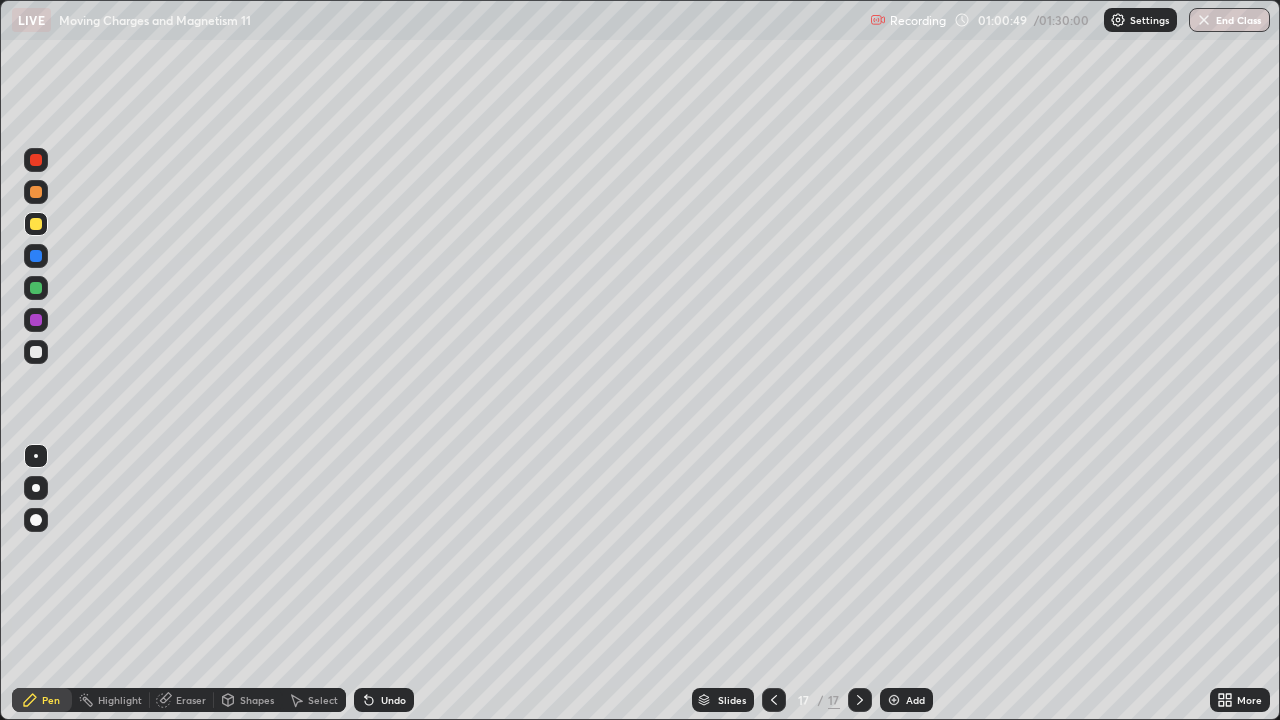 click 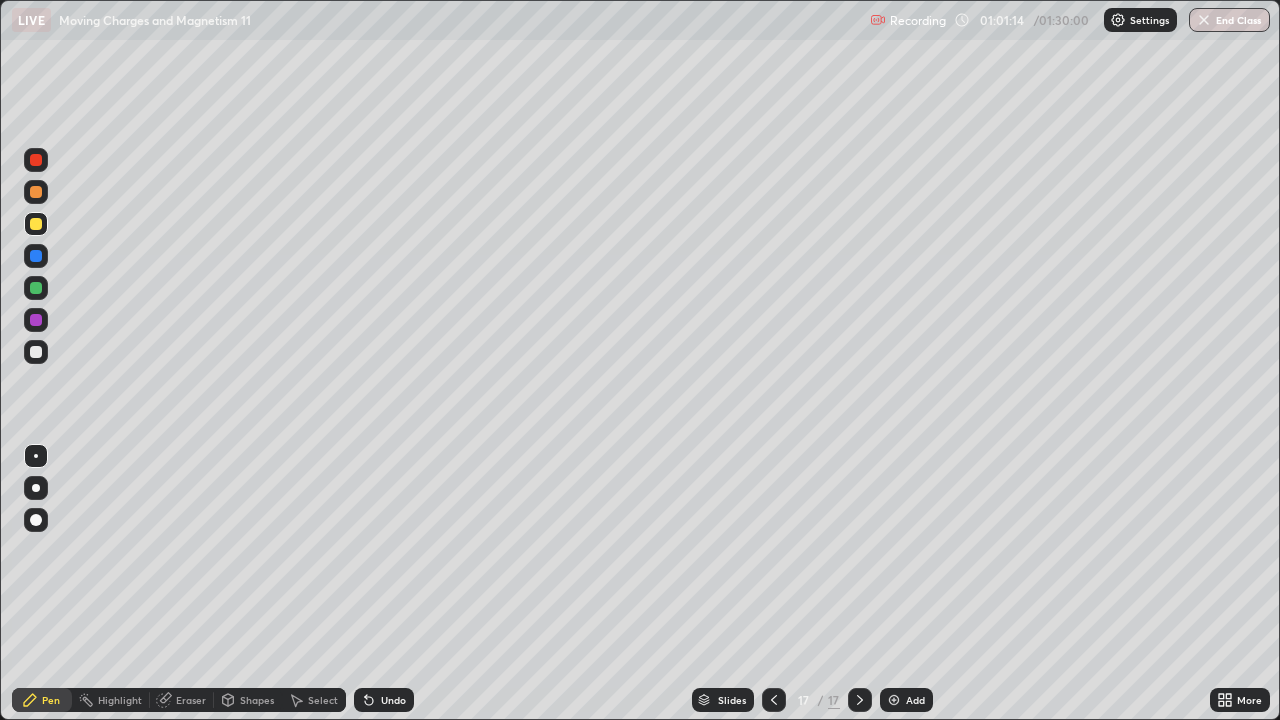 click at bounding box center (36, 192) 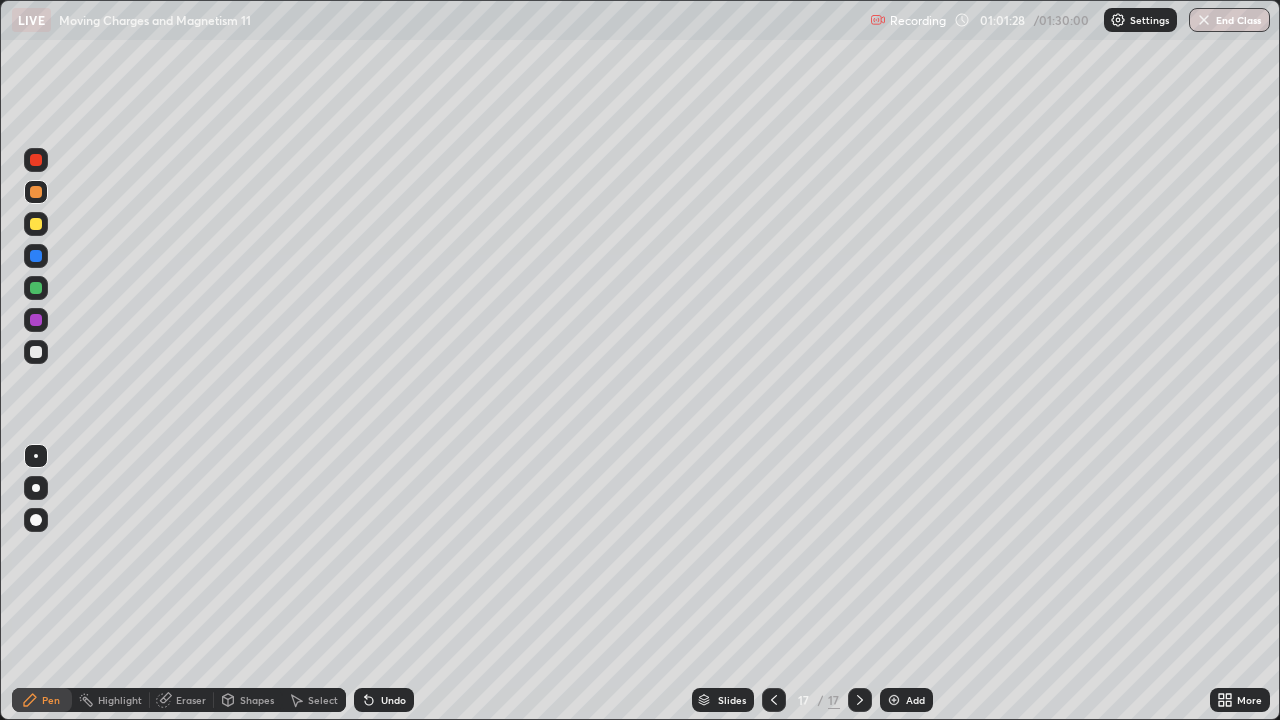 click at bounding box center [36, 288] 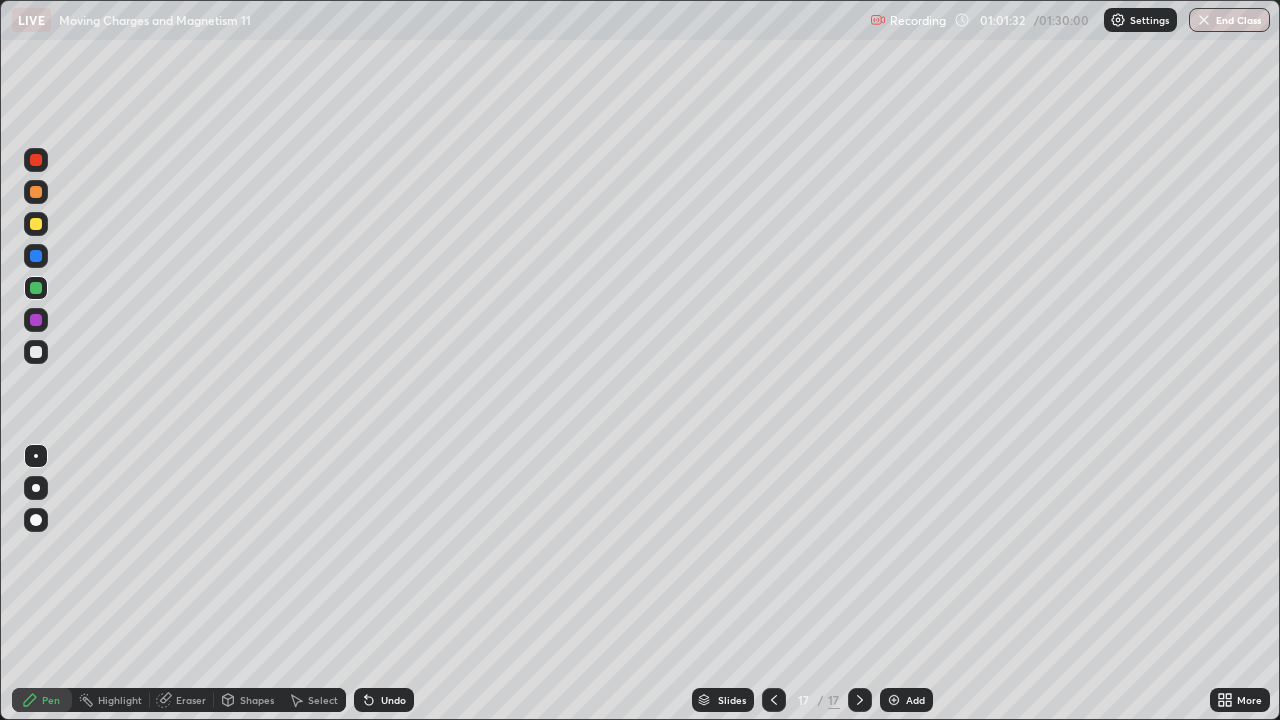 click on "Undo" at bounding box center [393, 700] 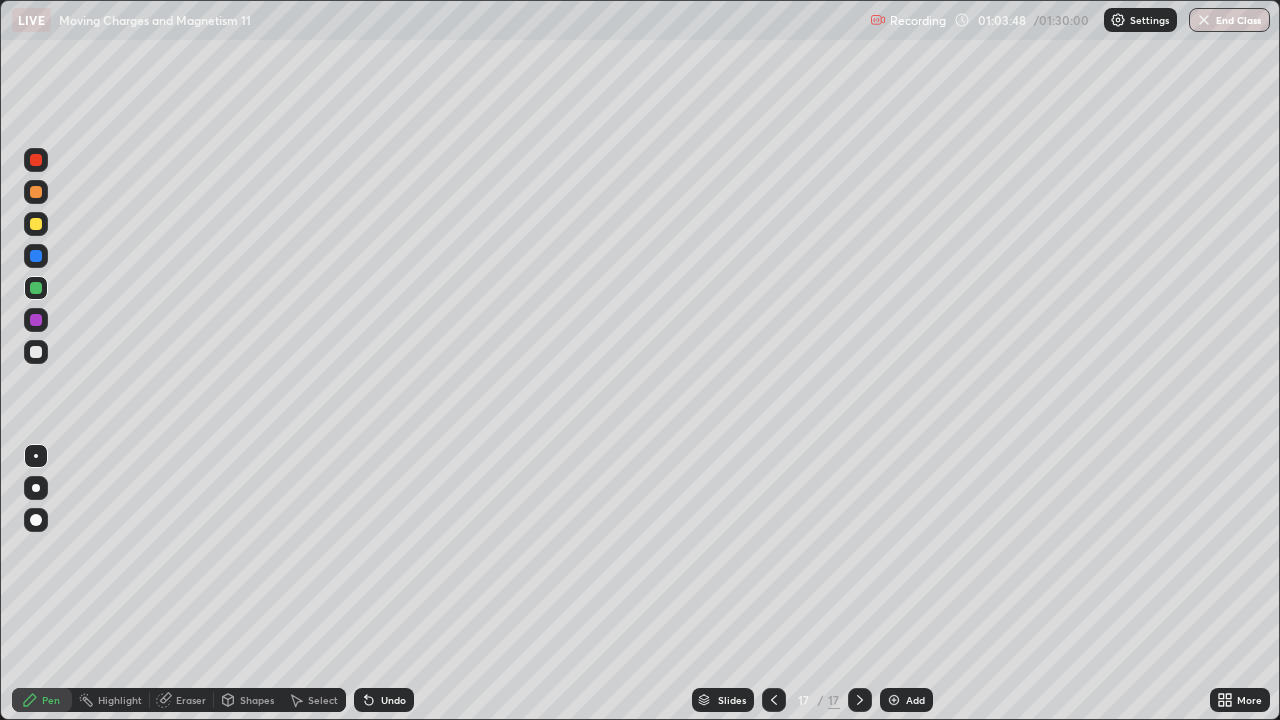click on "Add" at bounding box center (906, 700) 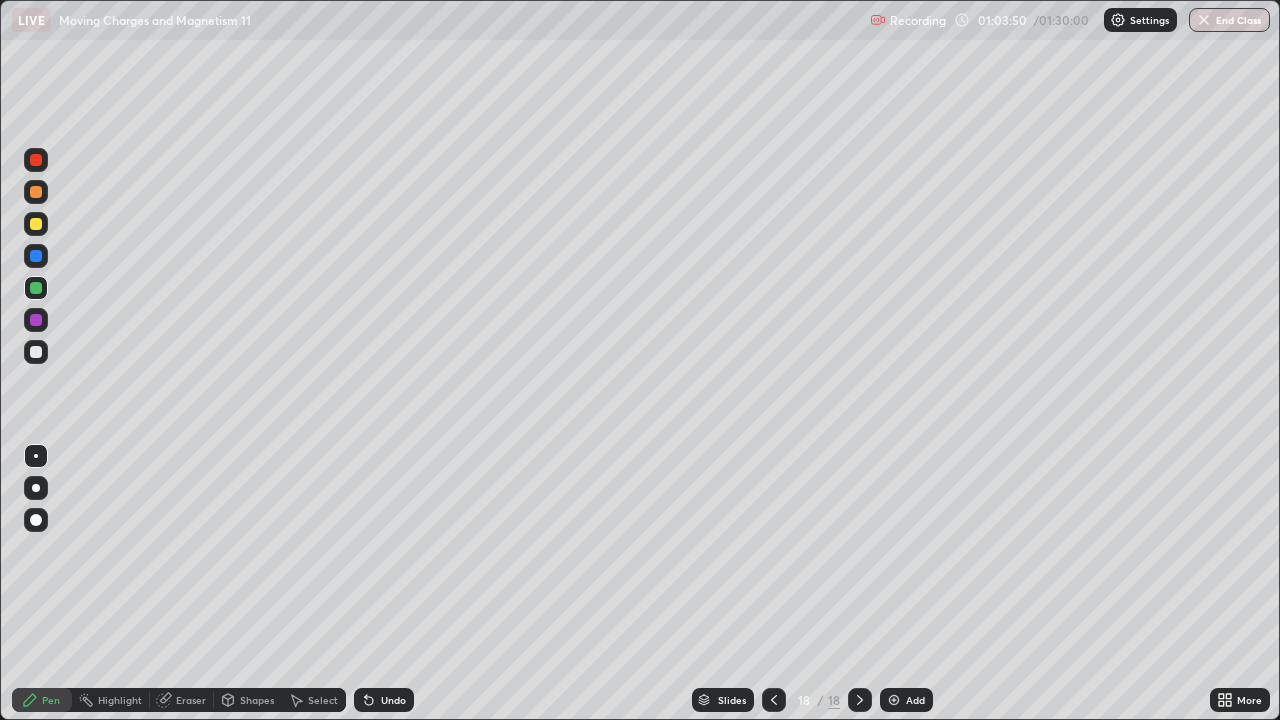 click at bounding box center [36, 352] 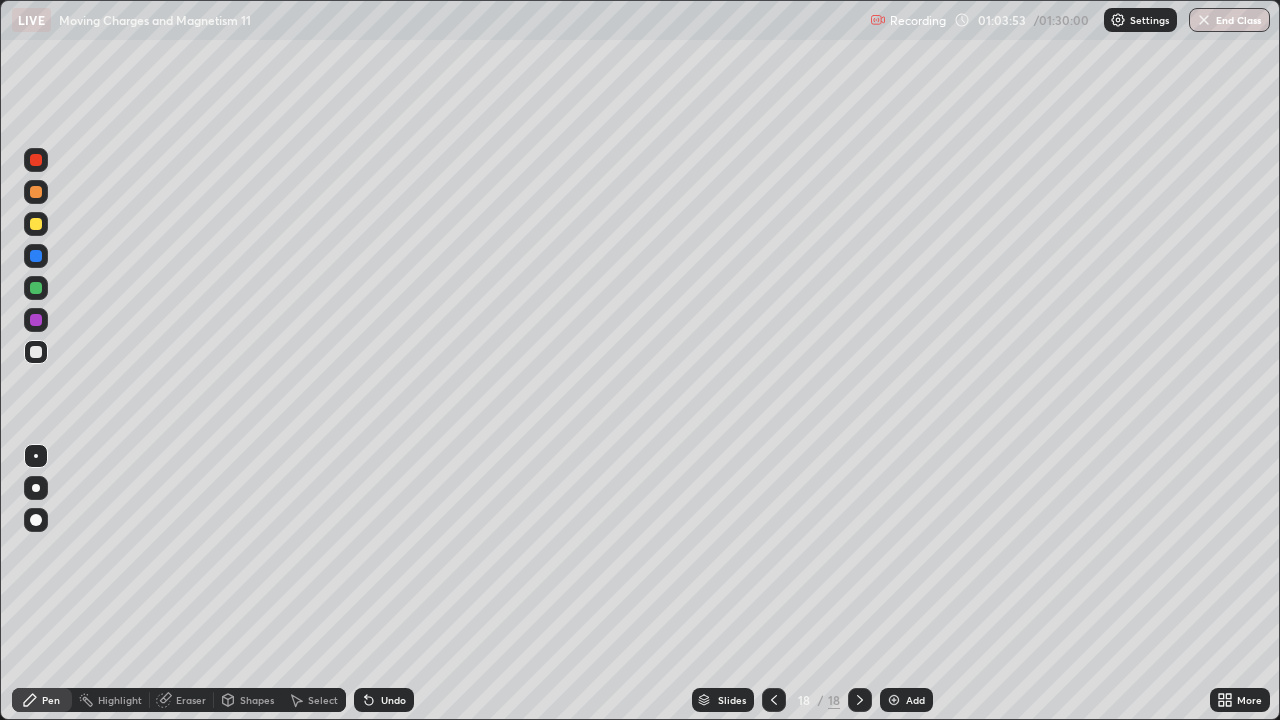 click on "Undo" at bounding box center [393, 700] 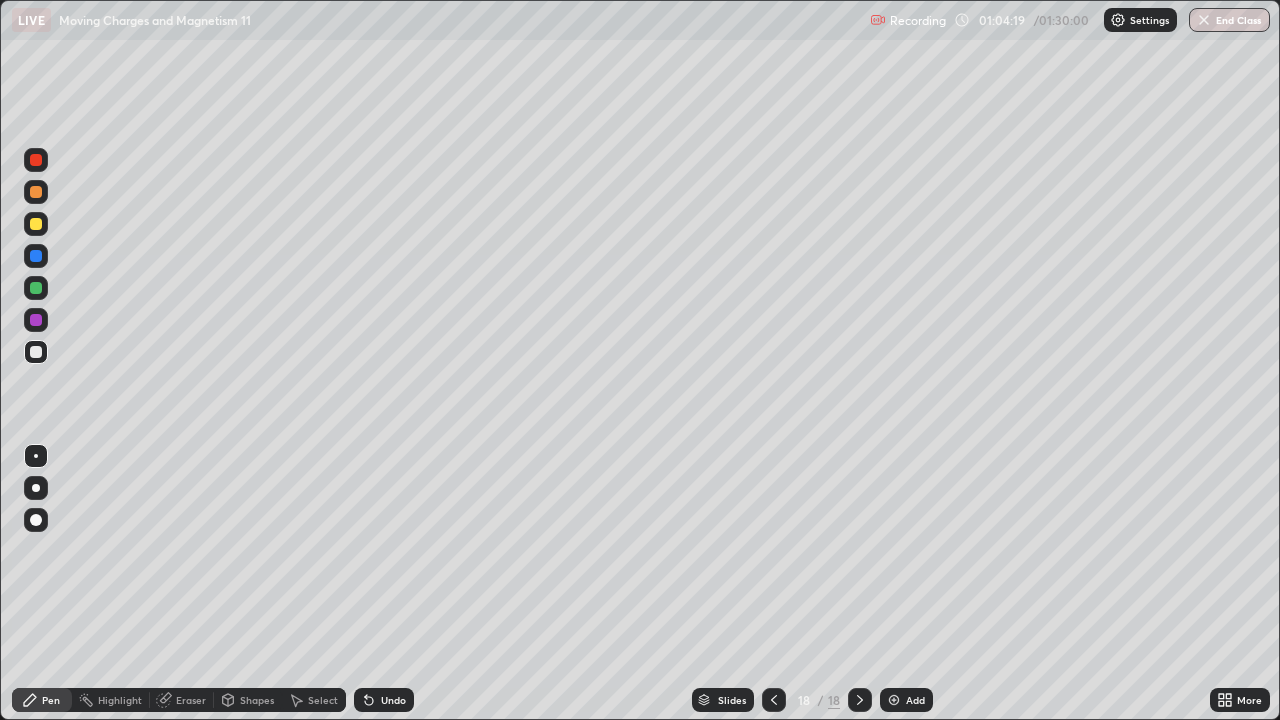 click at bounding box center [36, 224] 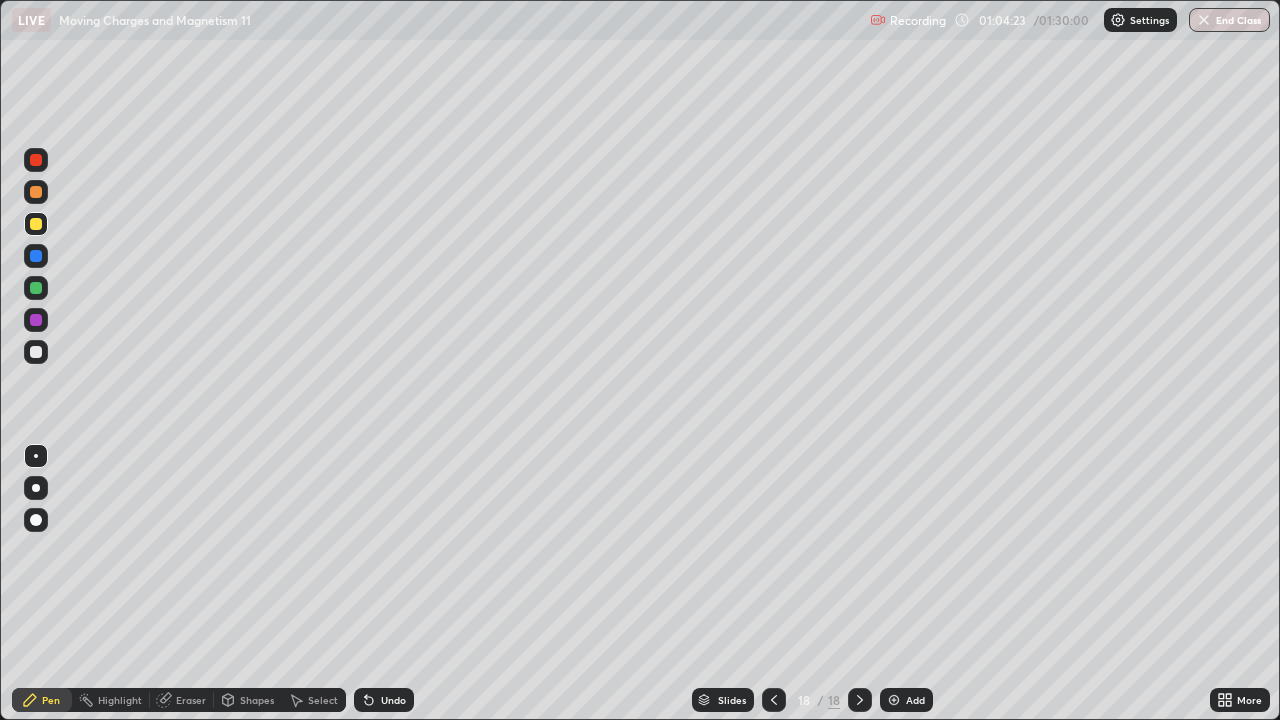click at bounding box center [36, 352] 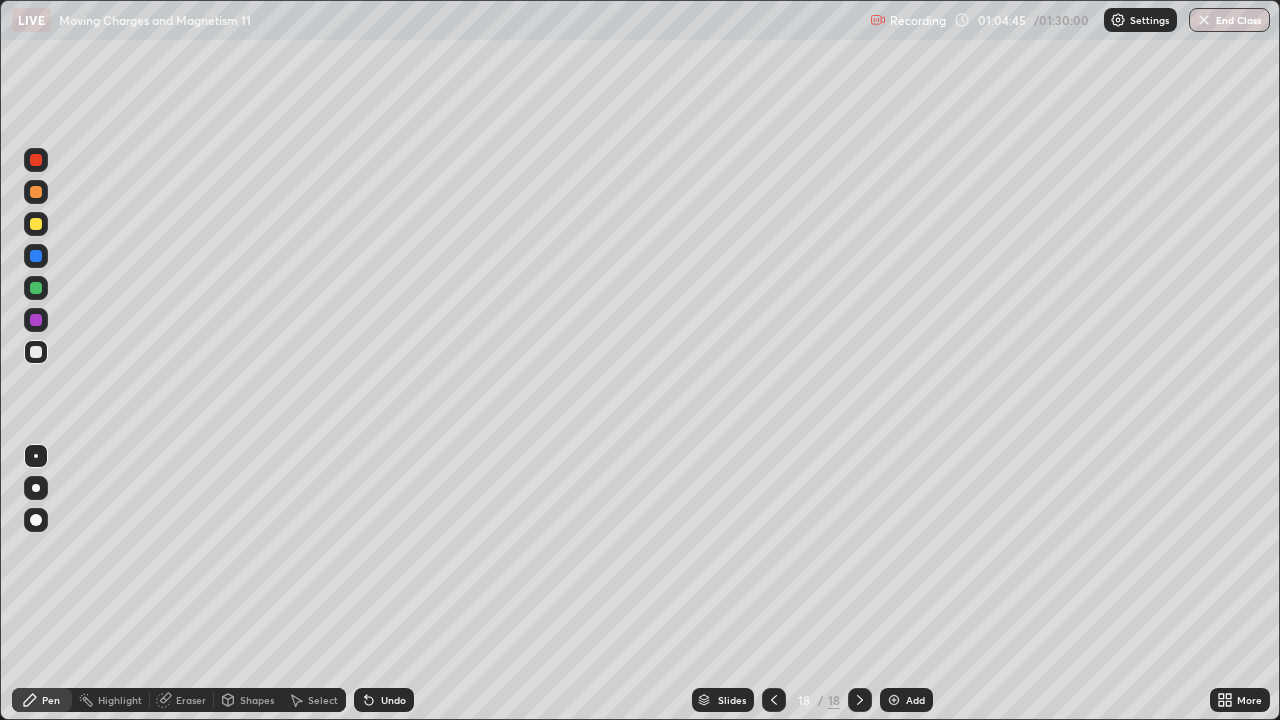 click at bounding box center (36, 224) 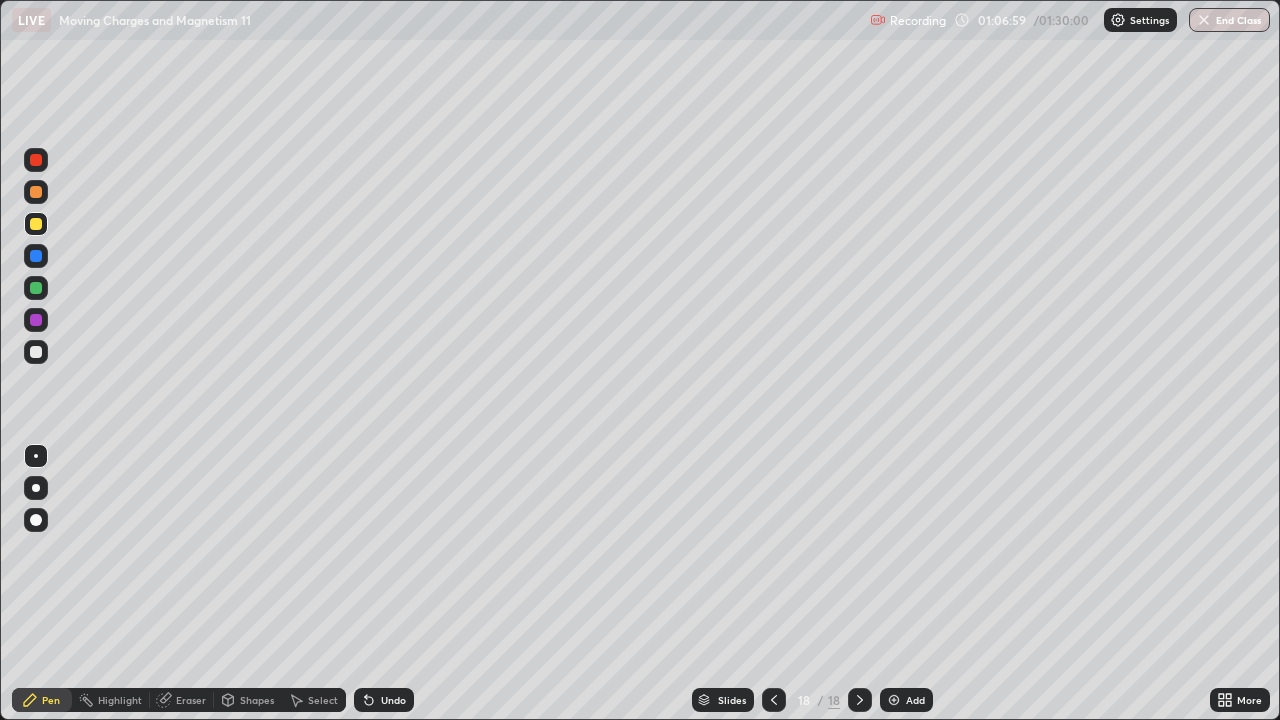 click at bounding box center [36, 192] 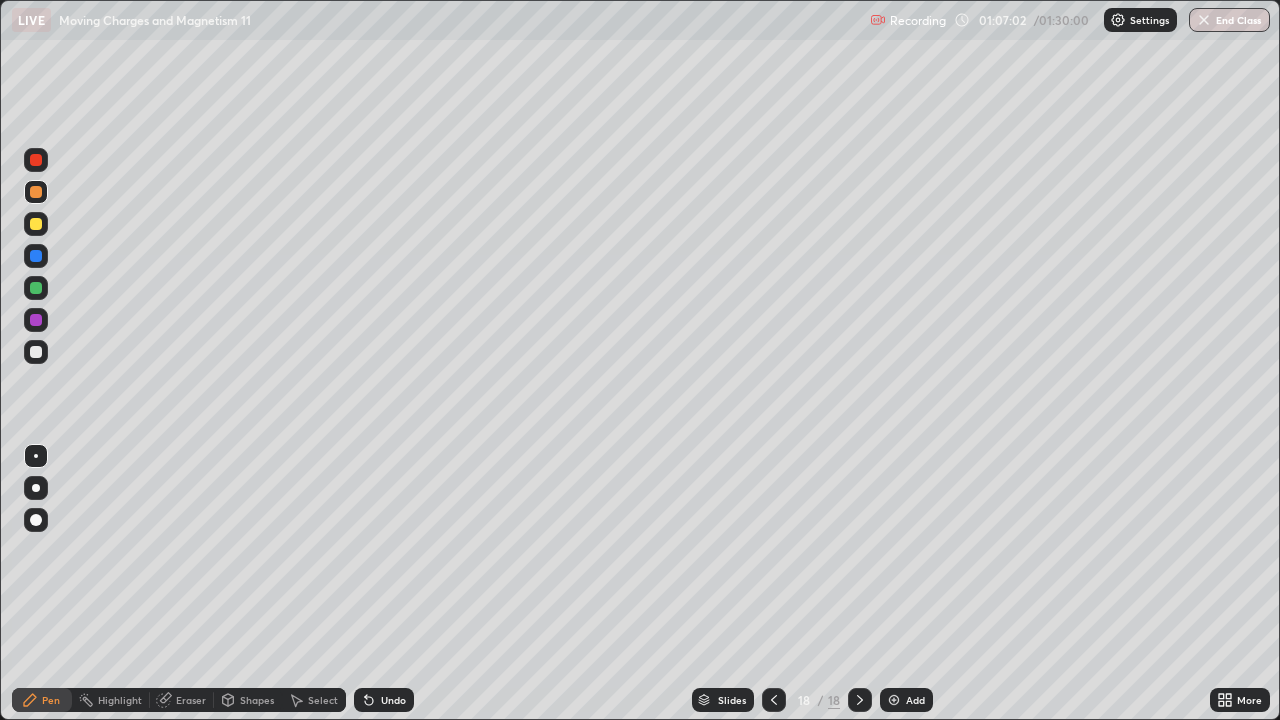 click at bounding box center [36, 224] 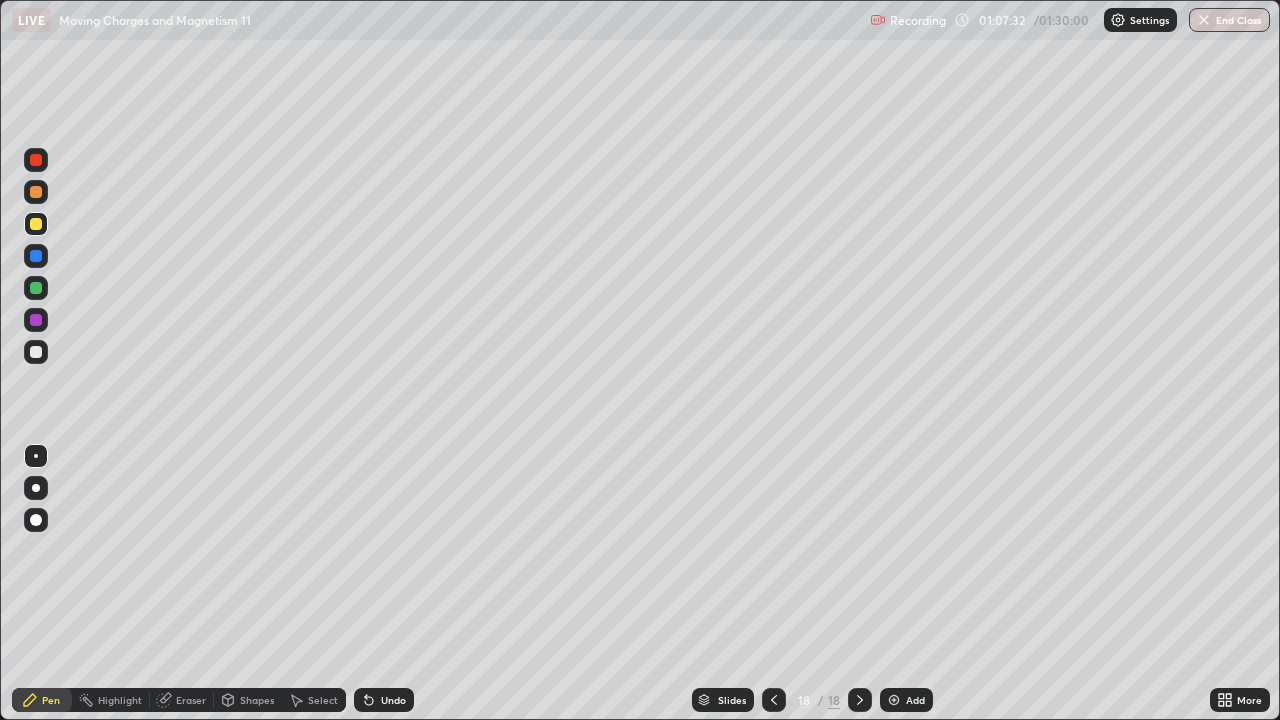 click 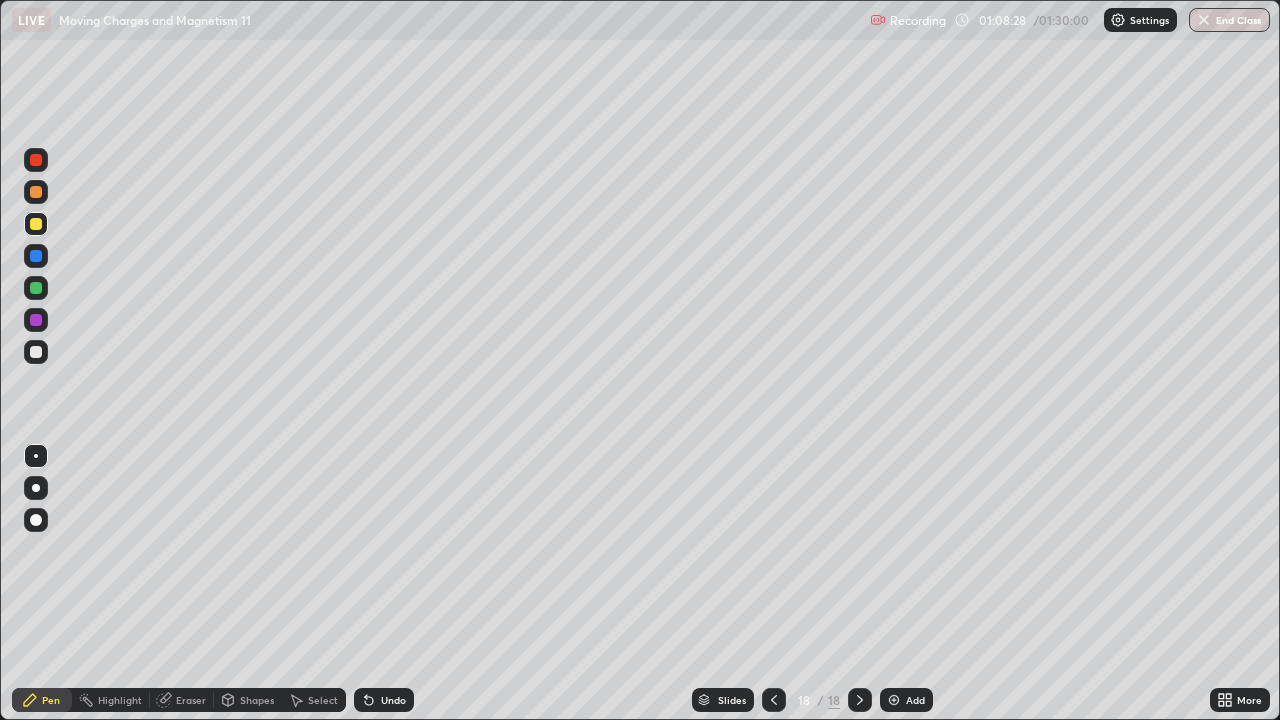 click at bounding box center [36, 352] 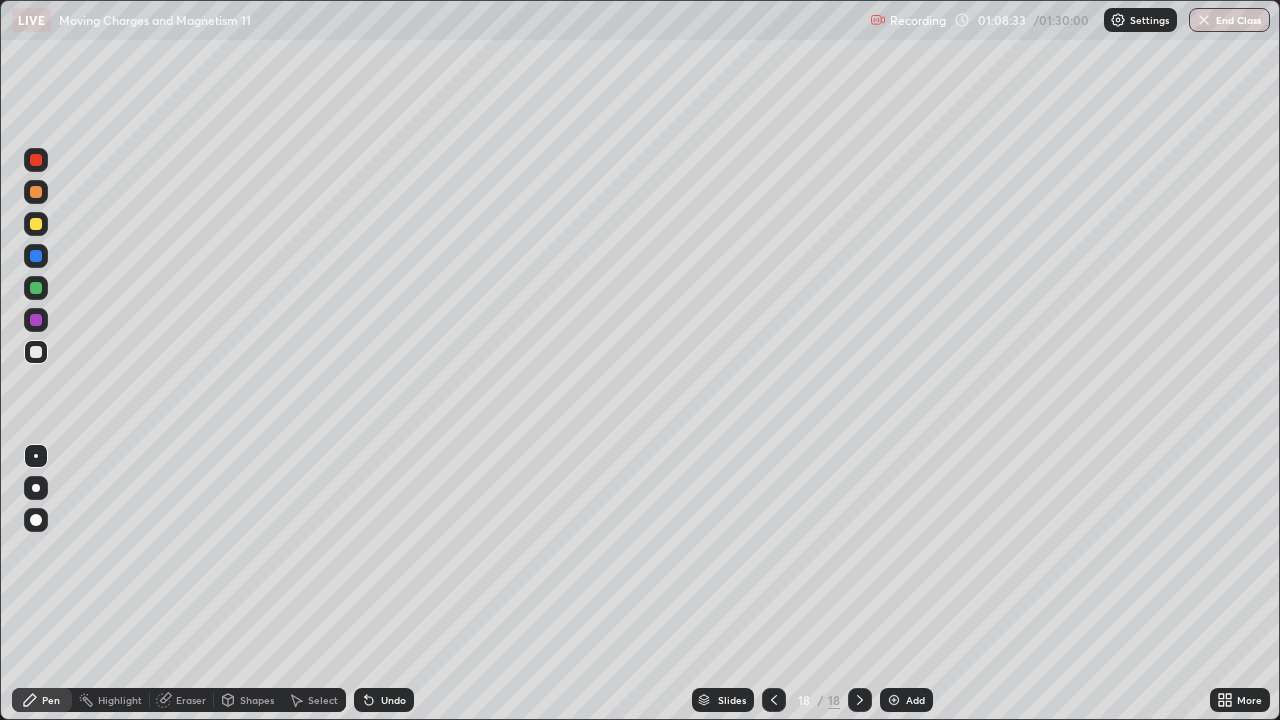 click at bounding box center [894, 700] 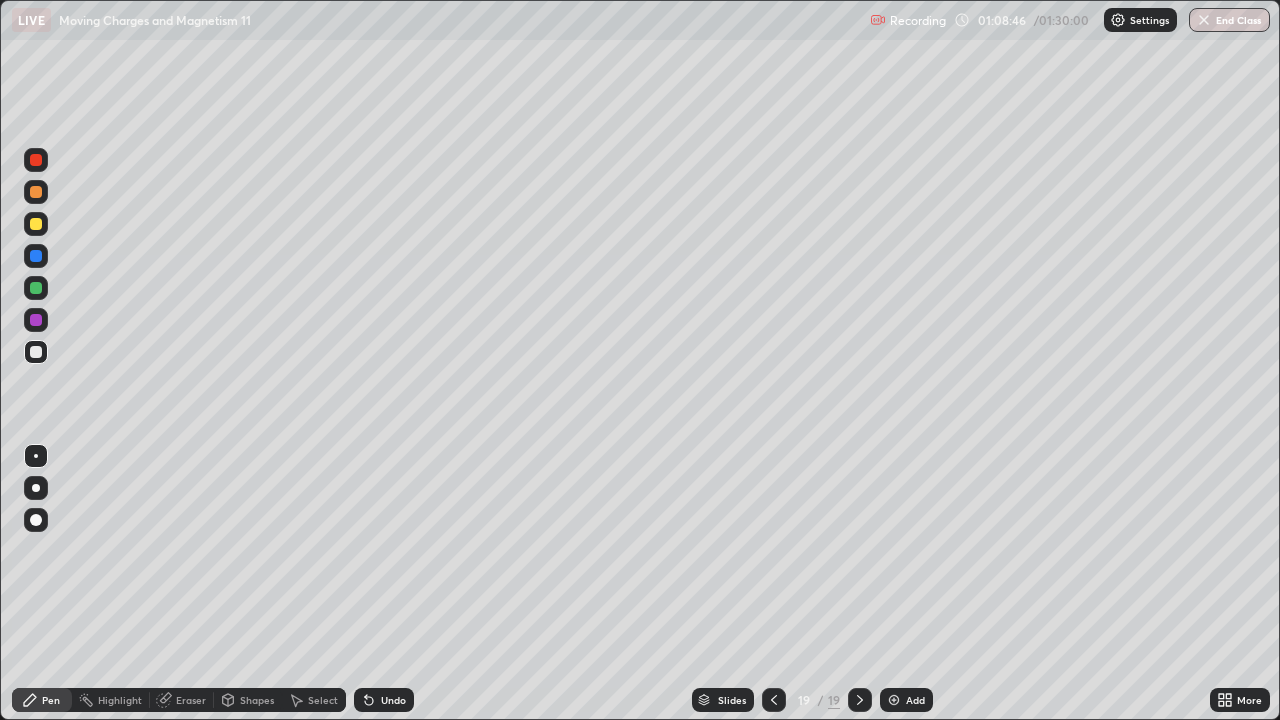 click at bounding box center (36, 224) 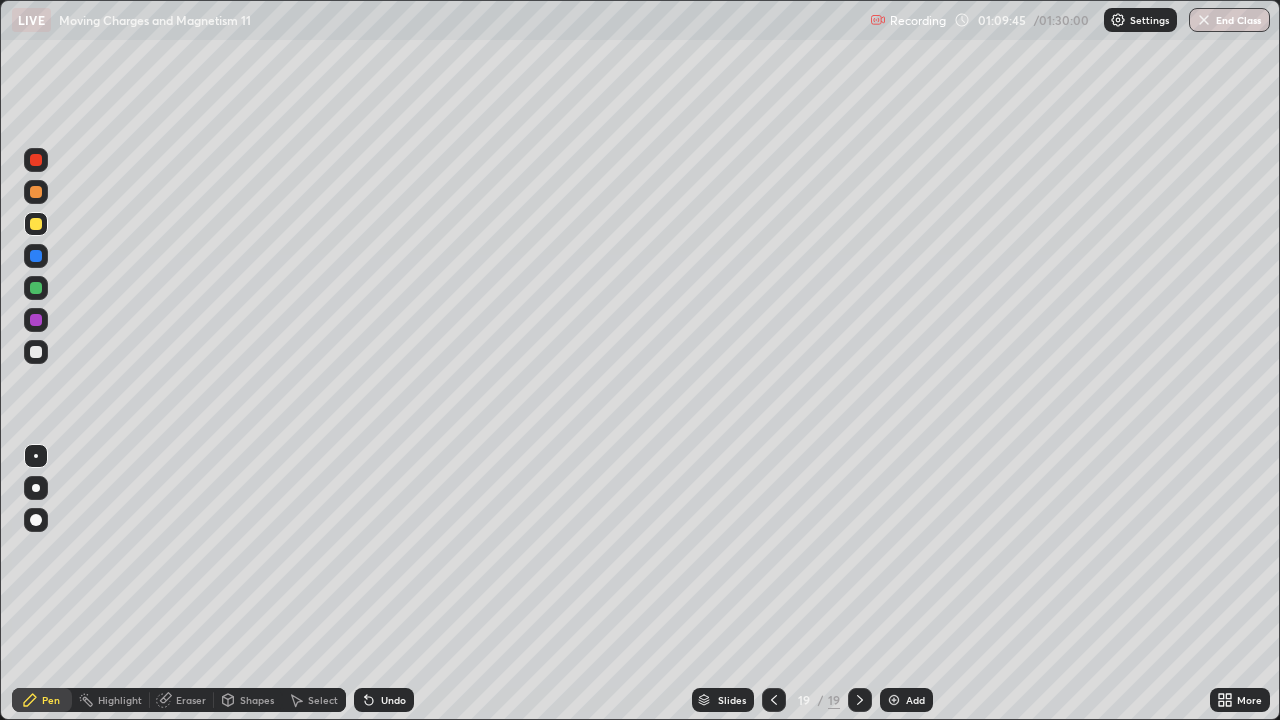 click at bounding box center (36, 288) 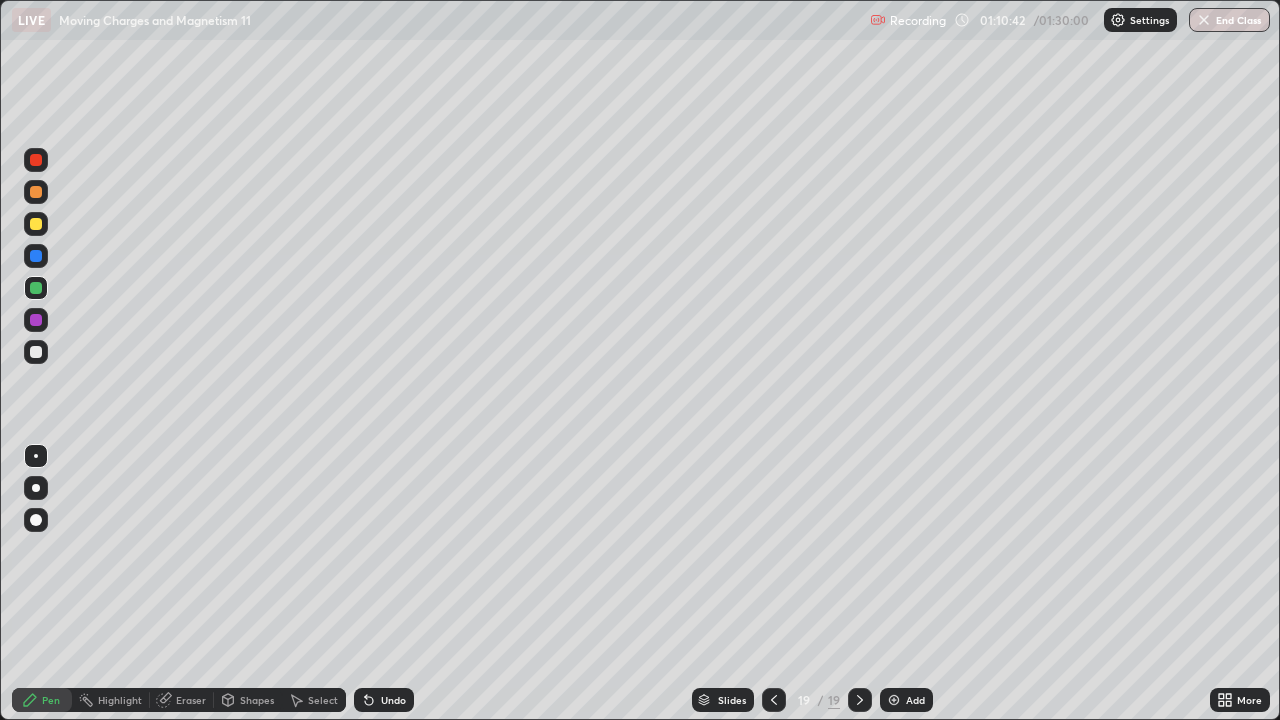click on "Undo" at bounding box center [393, 700] 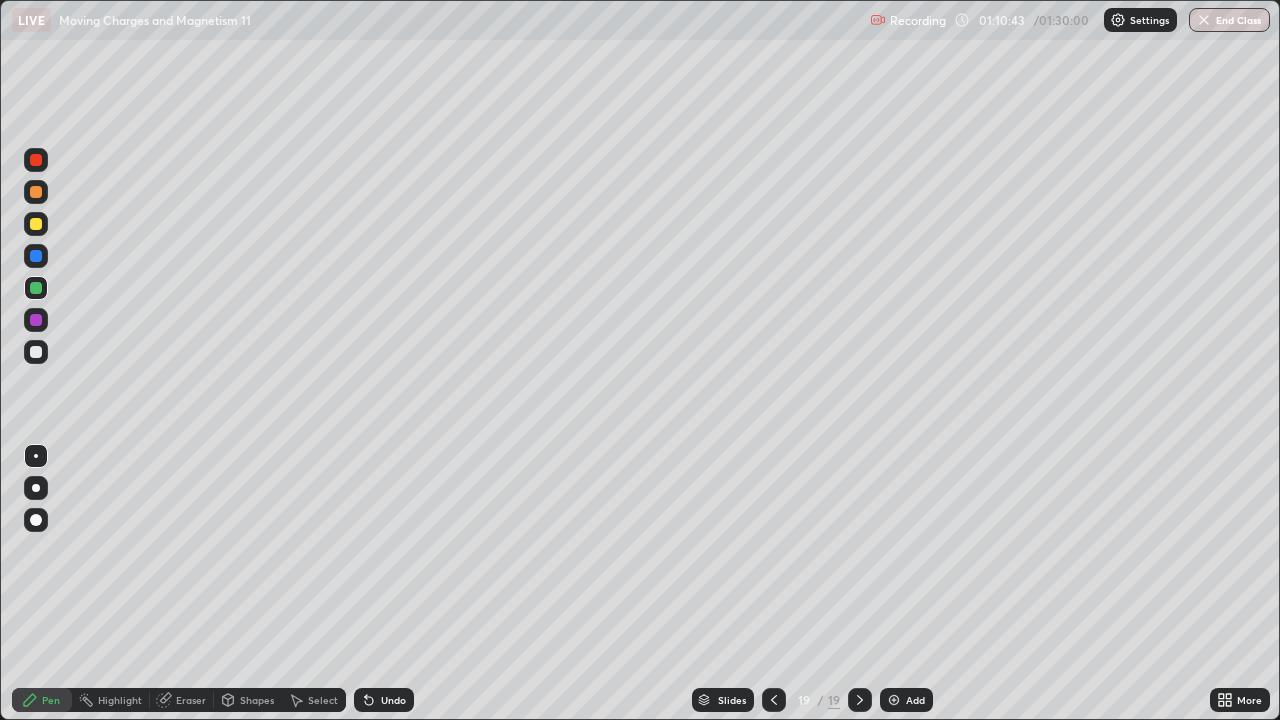click on "Undo" at bounding box center [384, 700] 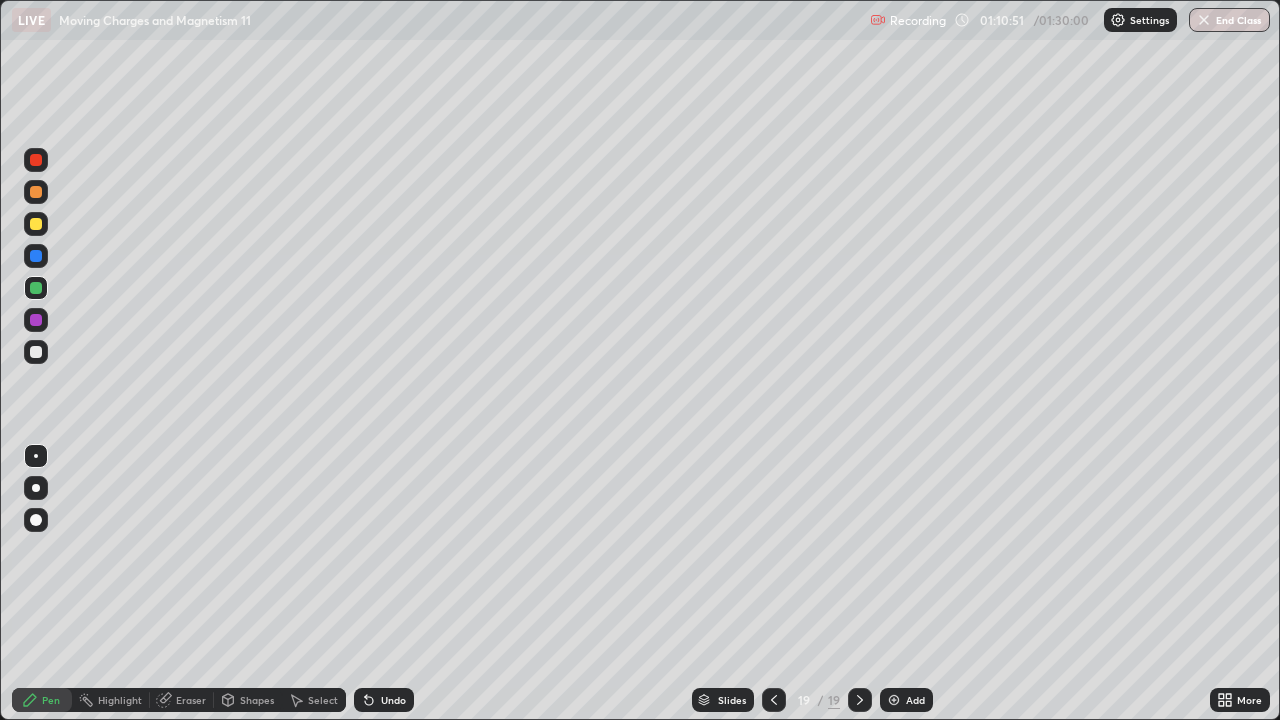 click at bounding box center (36, 256) 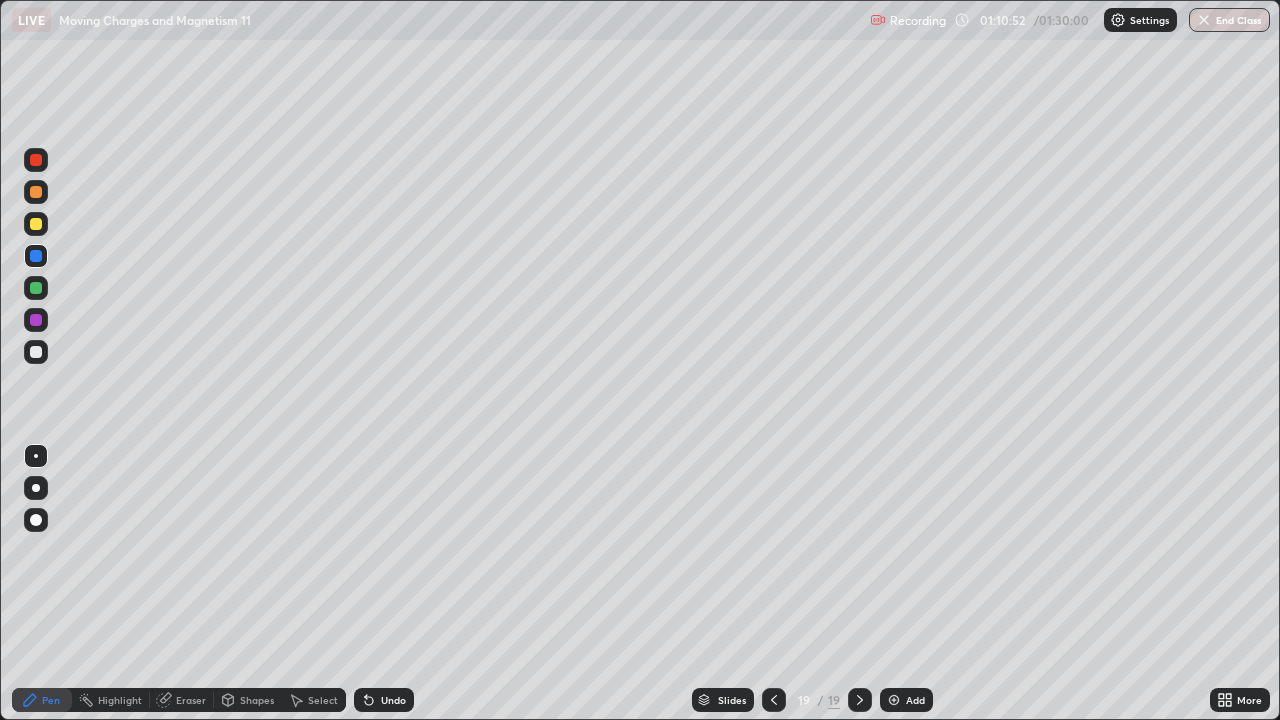 click at bounding box center [36, 288] 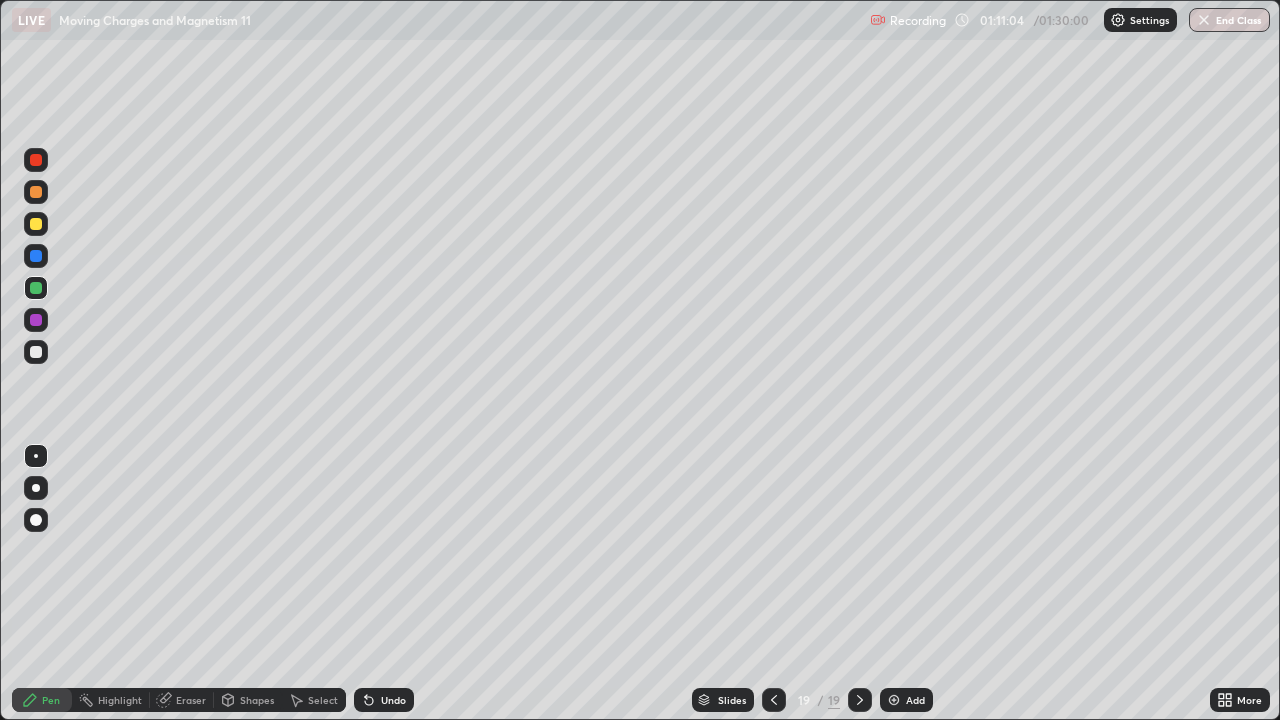 click at bounding box center (36, 224) 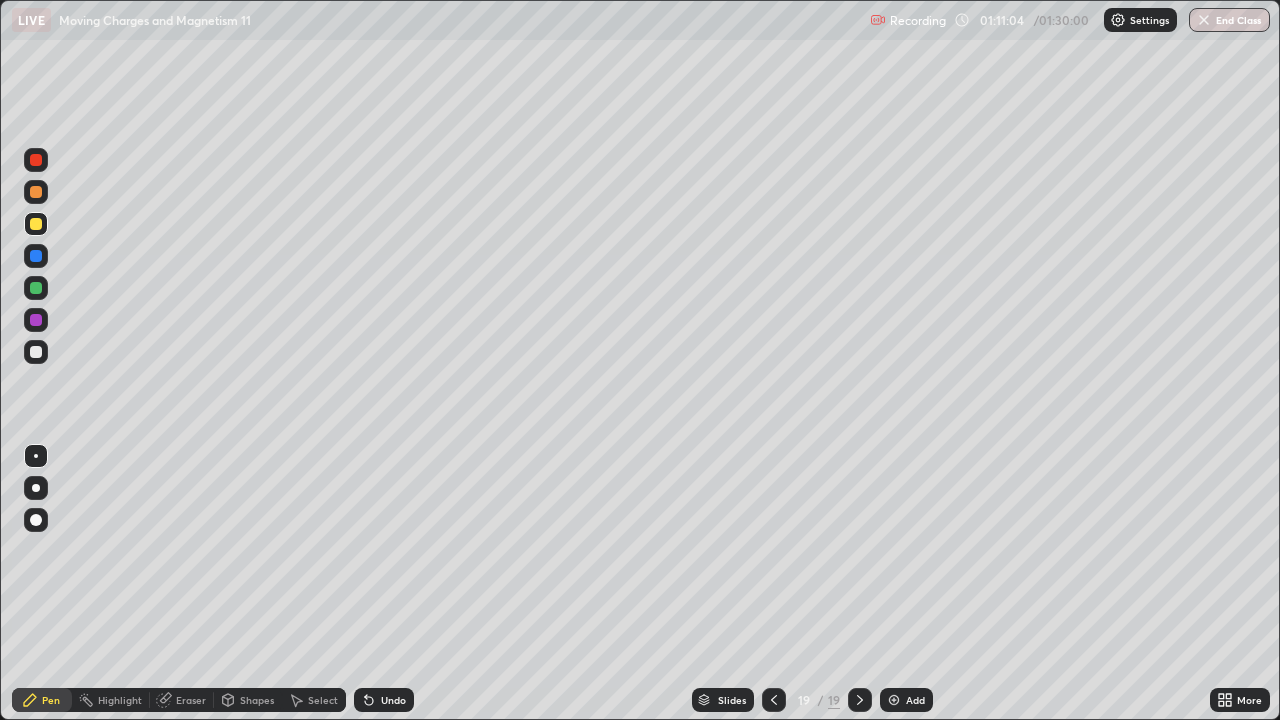 click at bounding box center (36, 192) 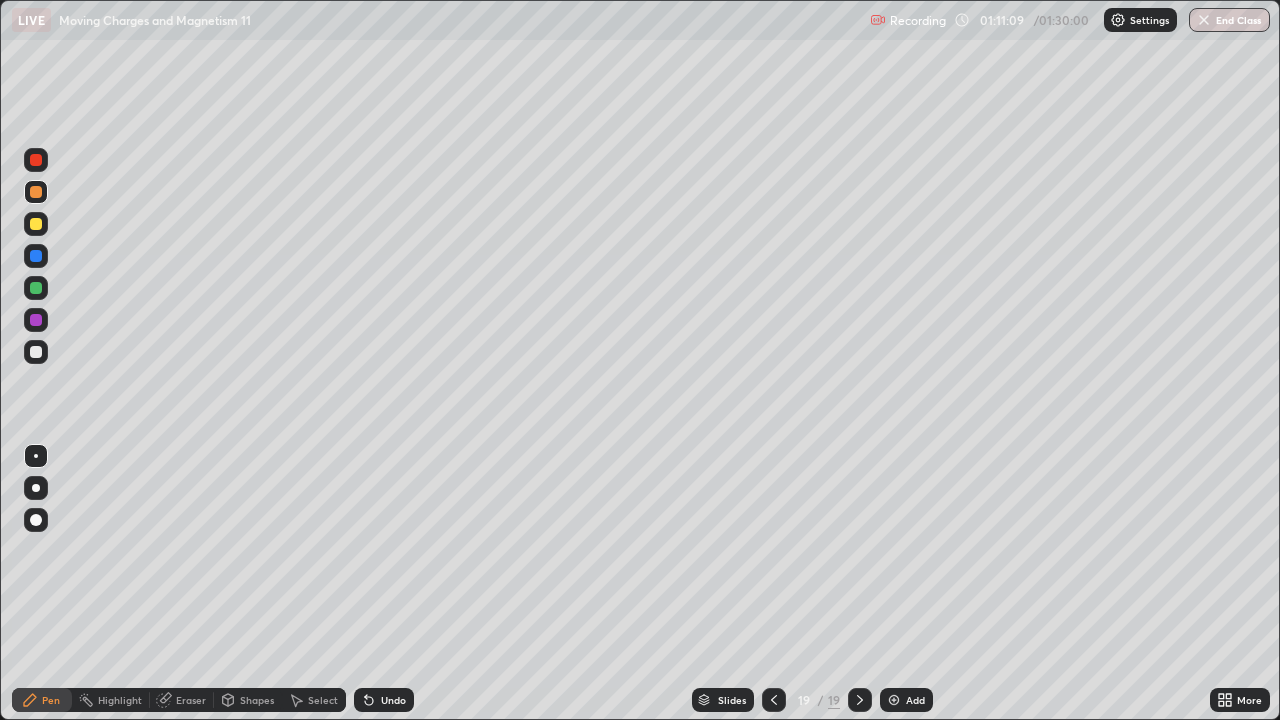 click on "Undo" at bounding box center (393, 700) 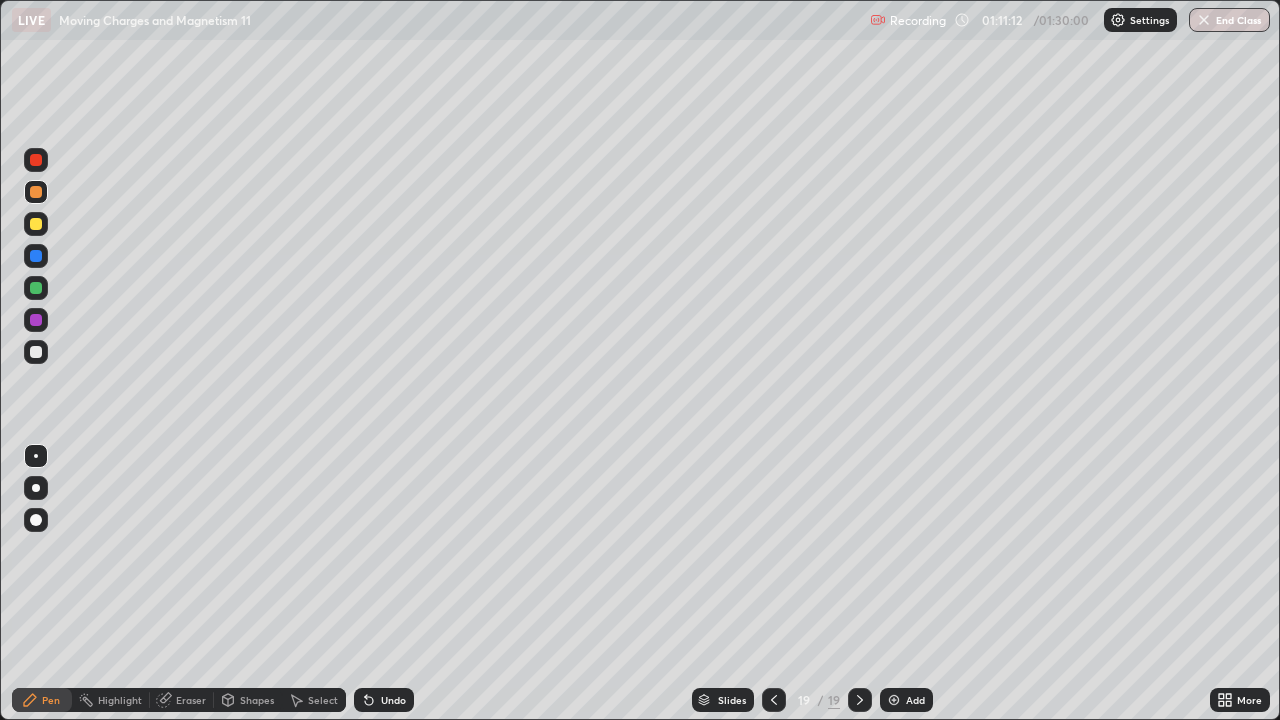 click on "Undo" at bounding box center [393, 700] 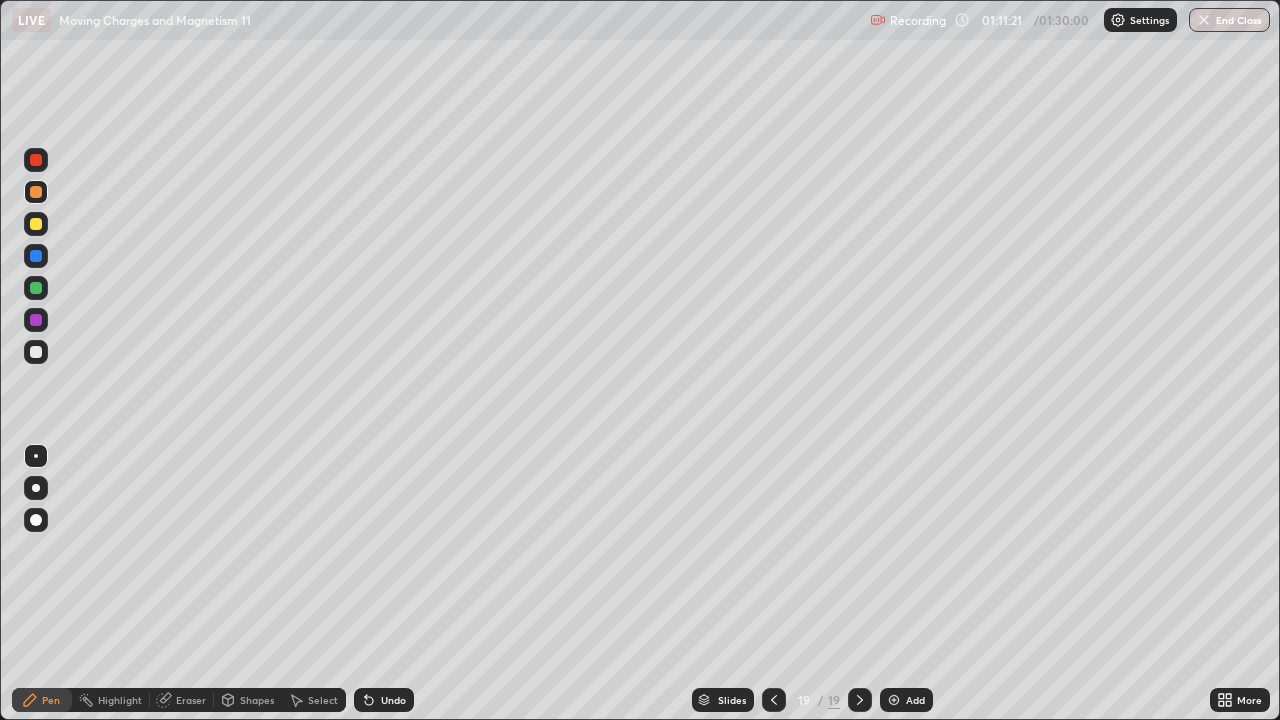 click on "Undo" at bounding box center (384, 700) 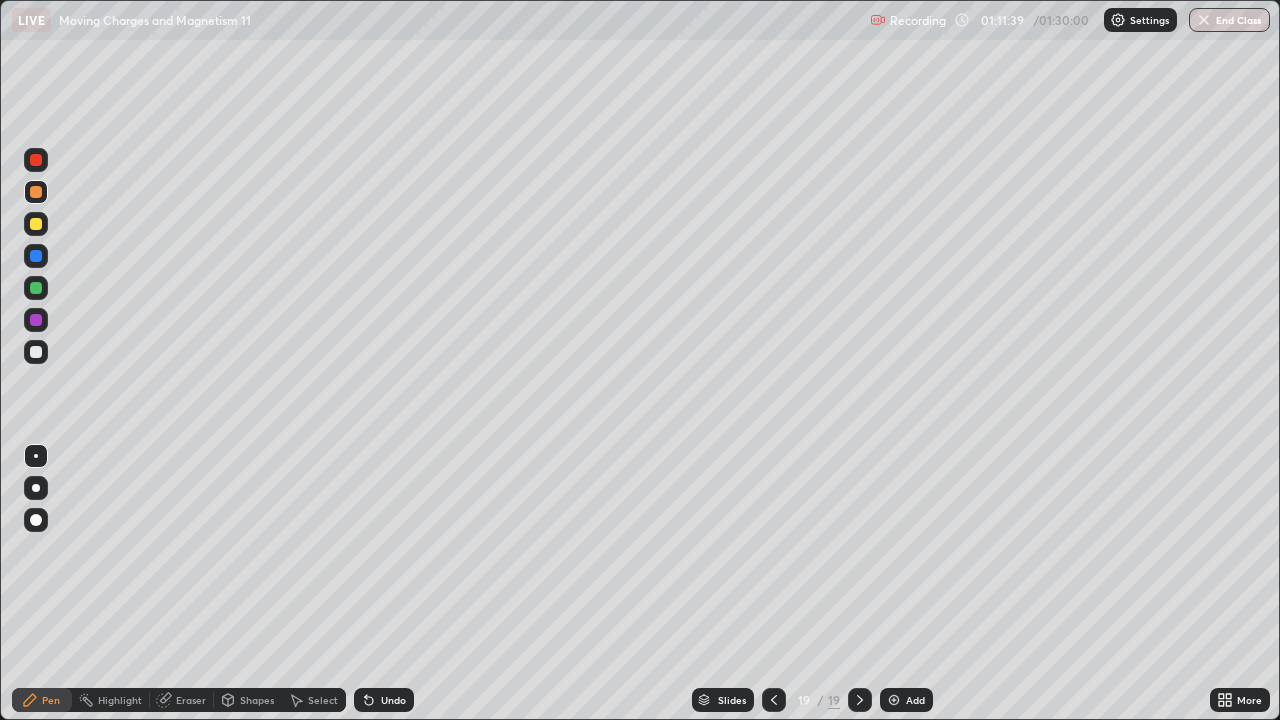 click at bounding box center [36, 224] 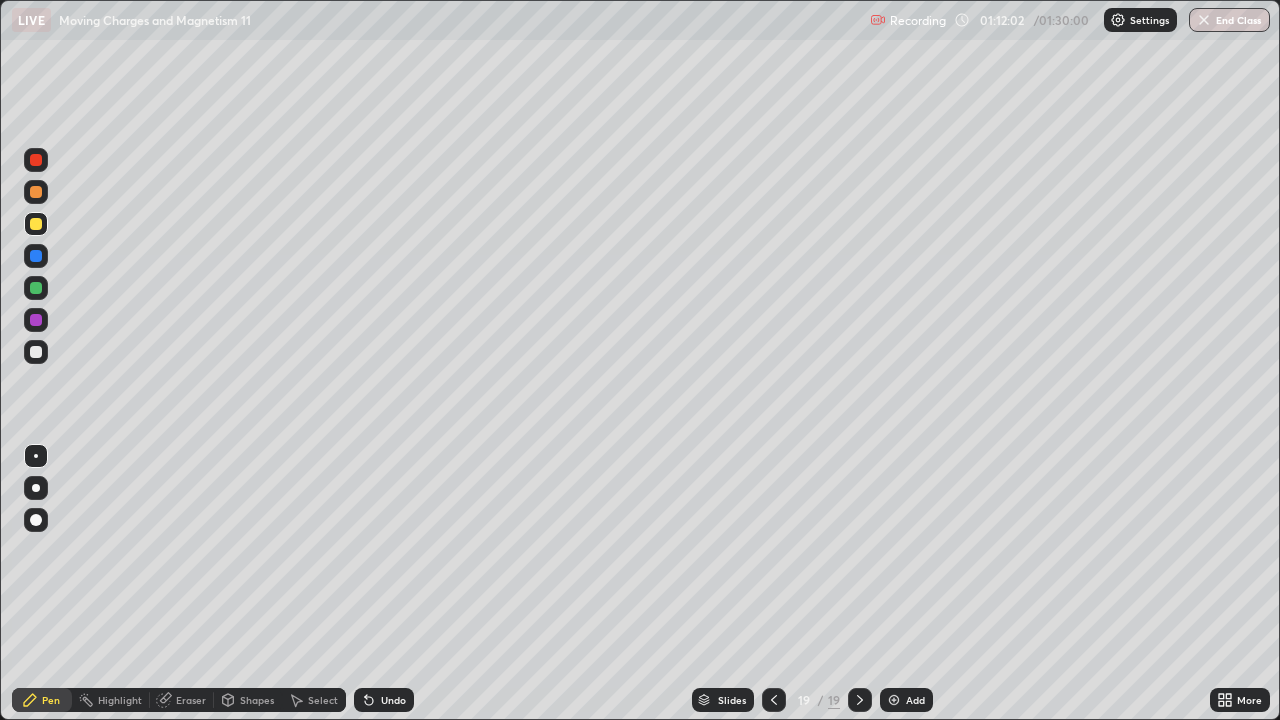 click on "Undo" at bounding box center [384, 700] 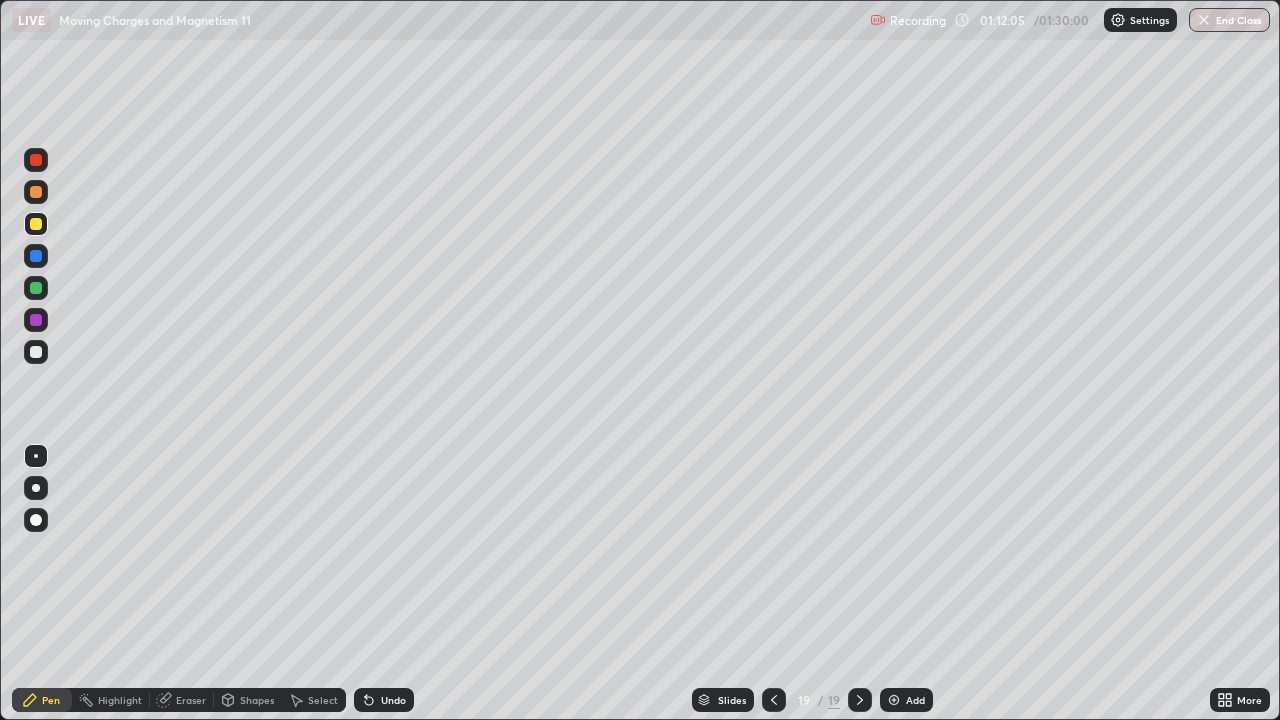 click on "Undo" at bounding box center [393, 700] 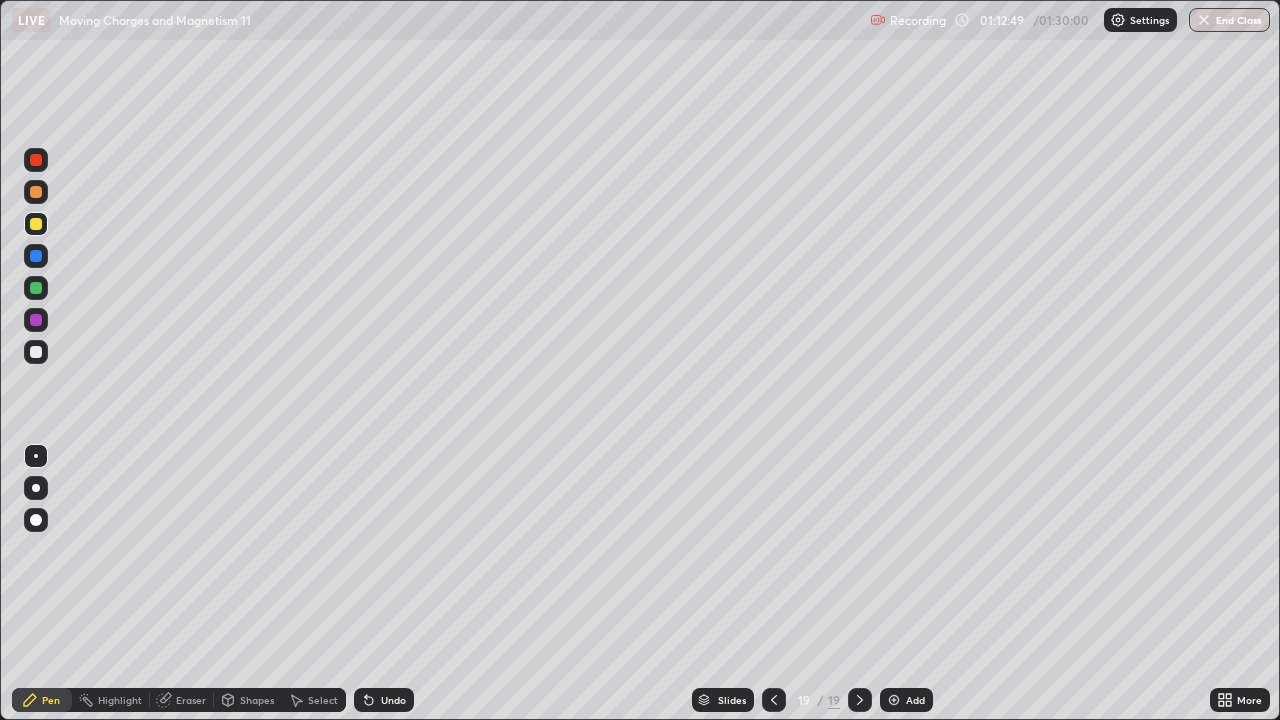 click on "Undo" at bounding box center (384, 700) 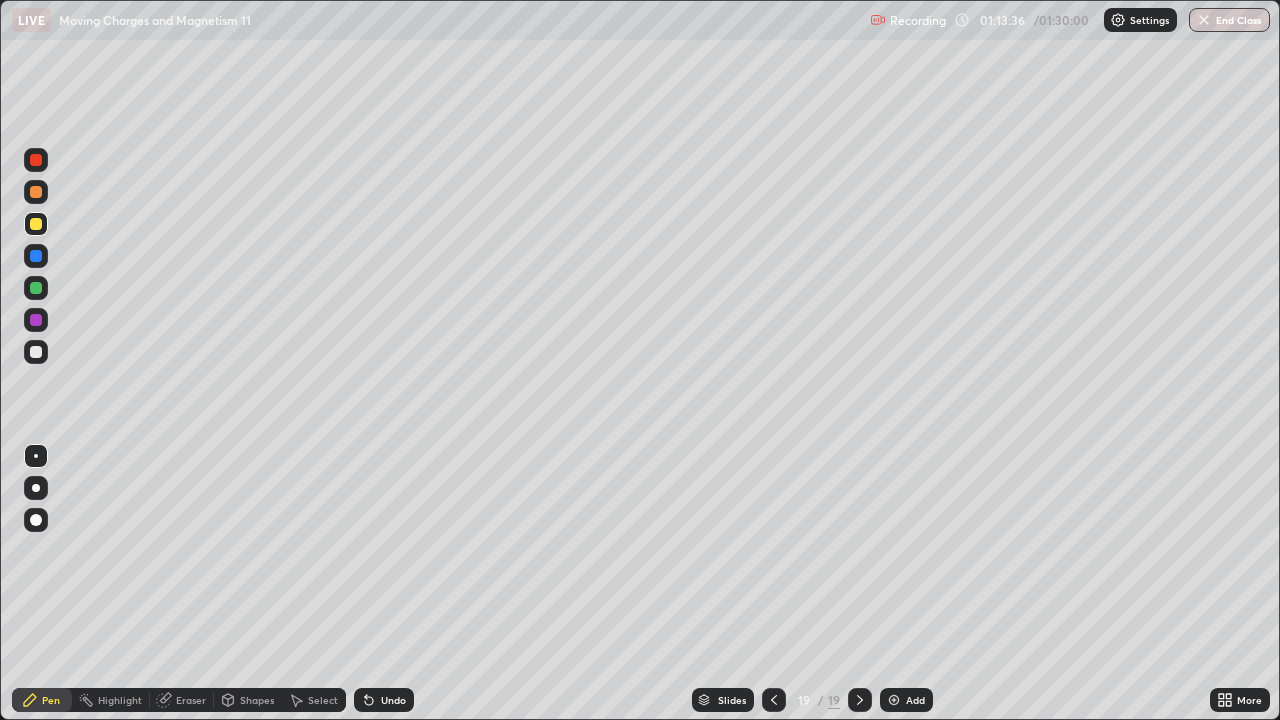 click at bounding box center (36, 352) 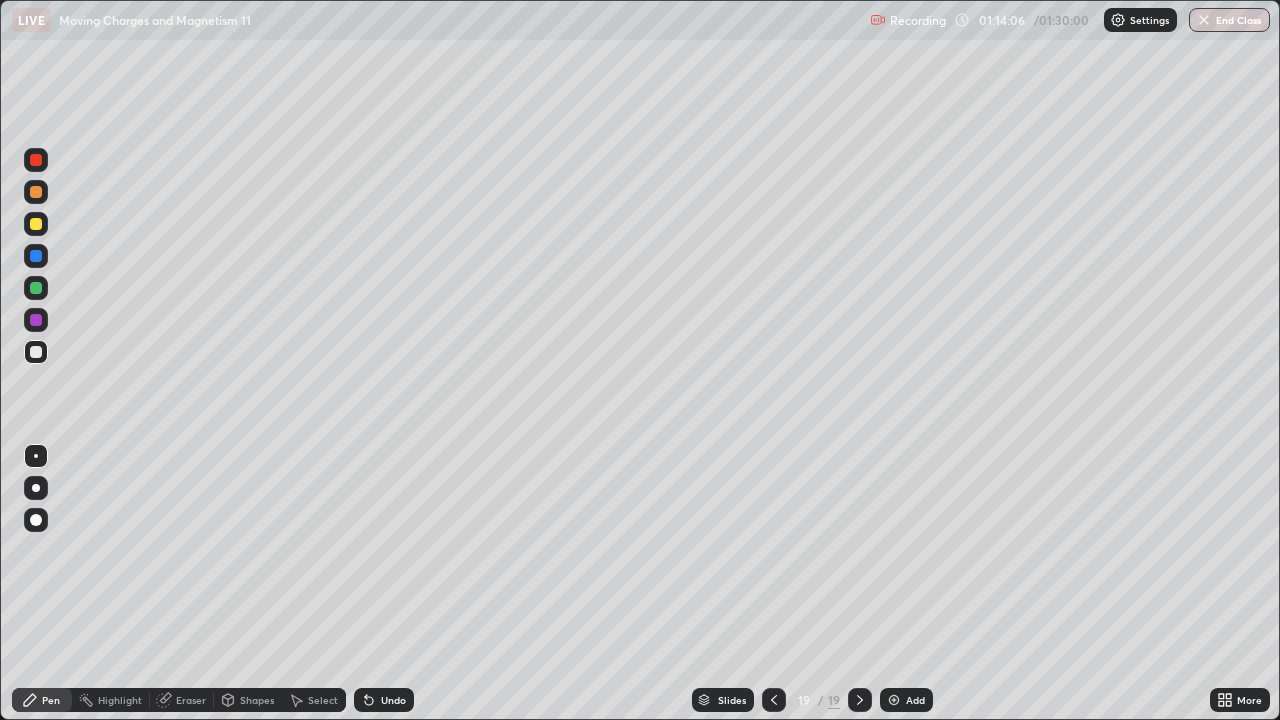 click on "Add" at bounding box center (906, 700) 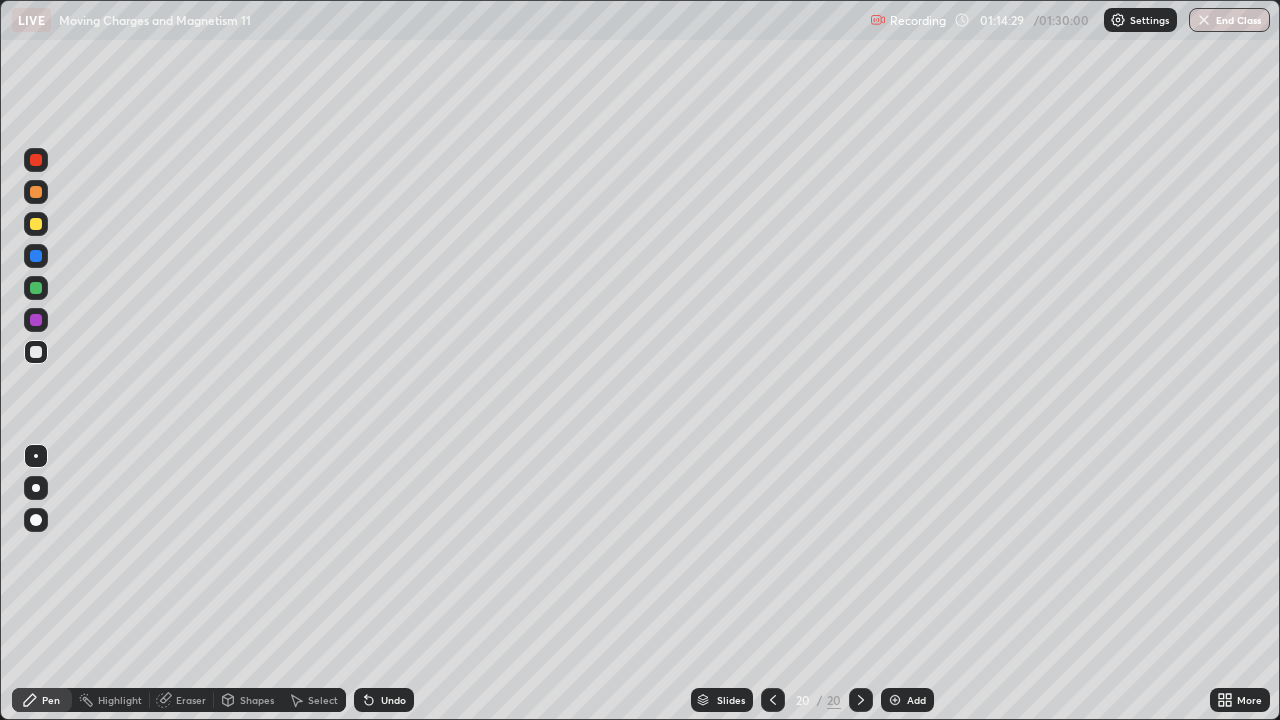 click at bounding box center [36, 224] 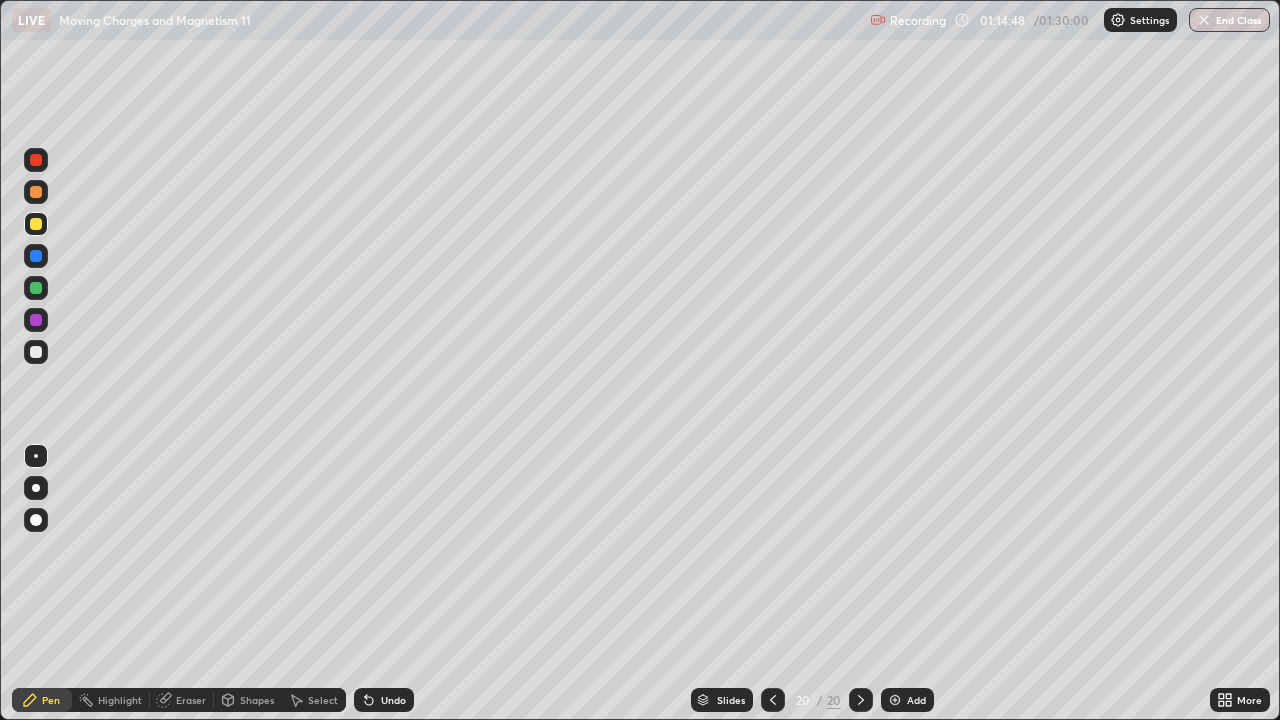 click on "Undo" at bounding box center (384, 700) 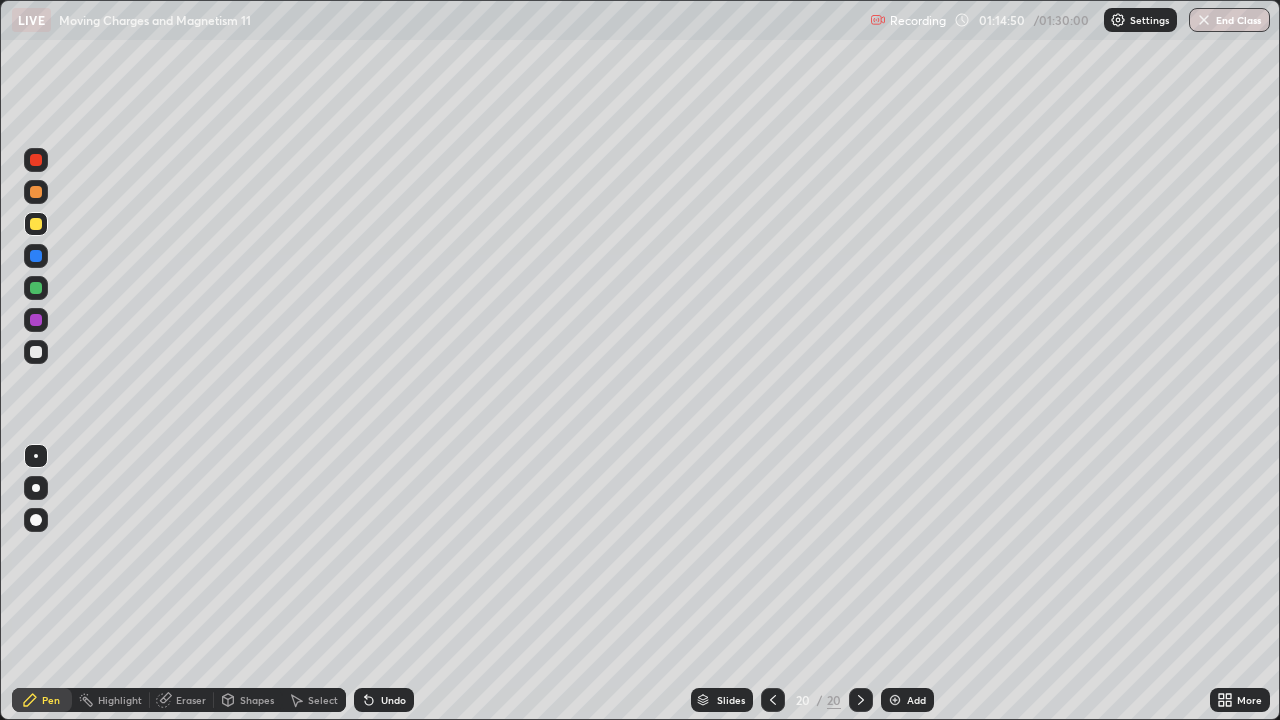click on "Undo" at bounding box center [393, 700] 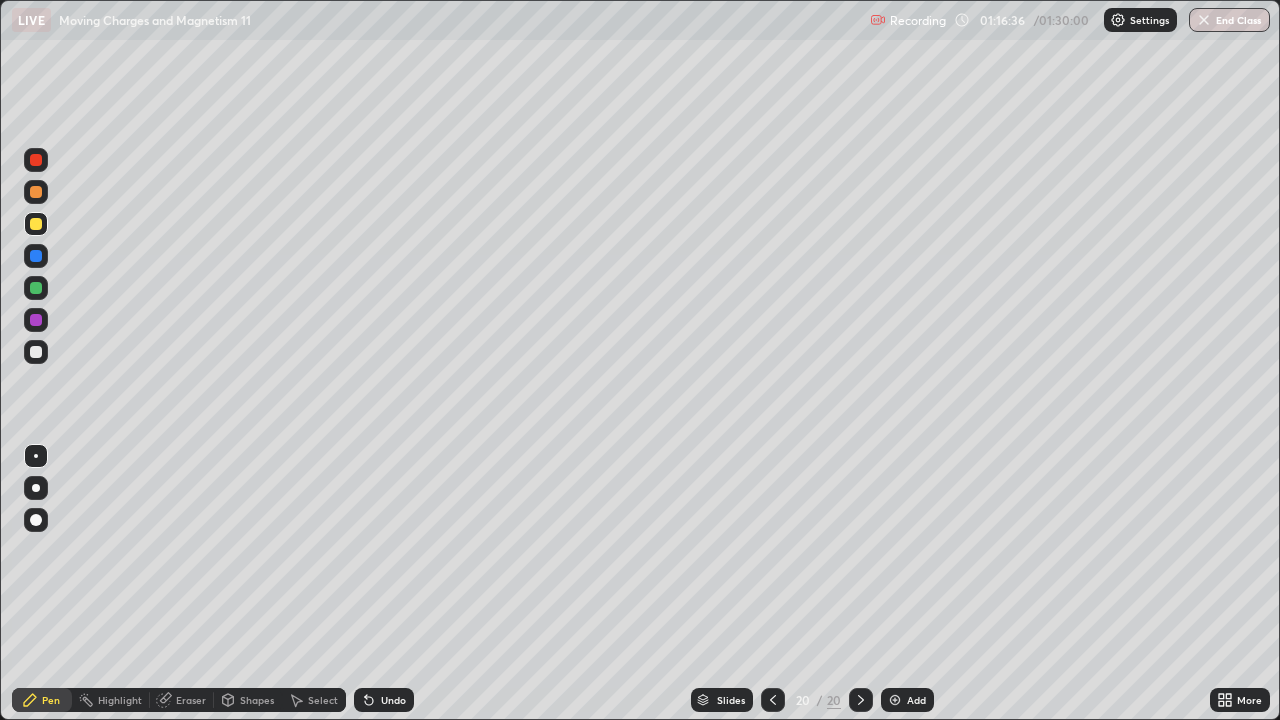 click at bounding box center (36, 192) 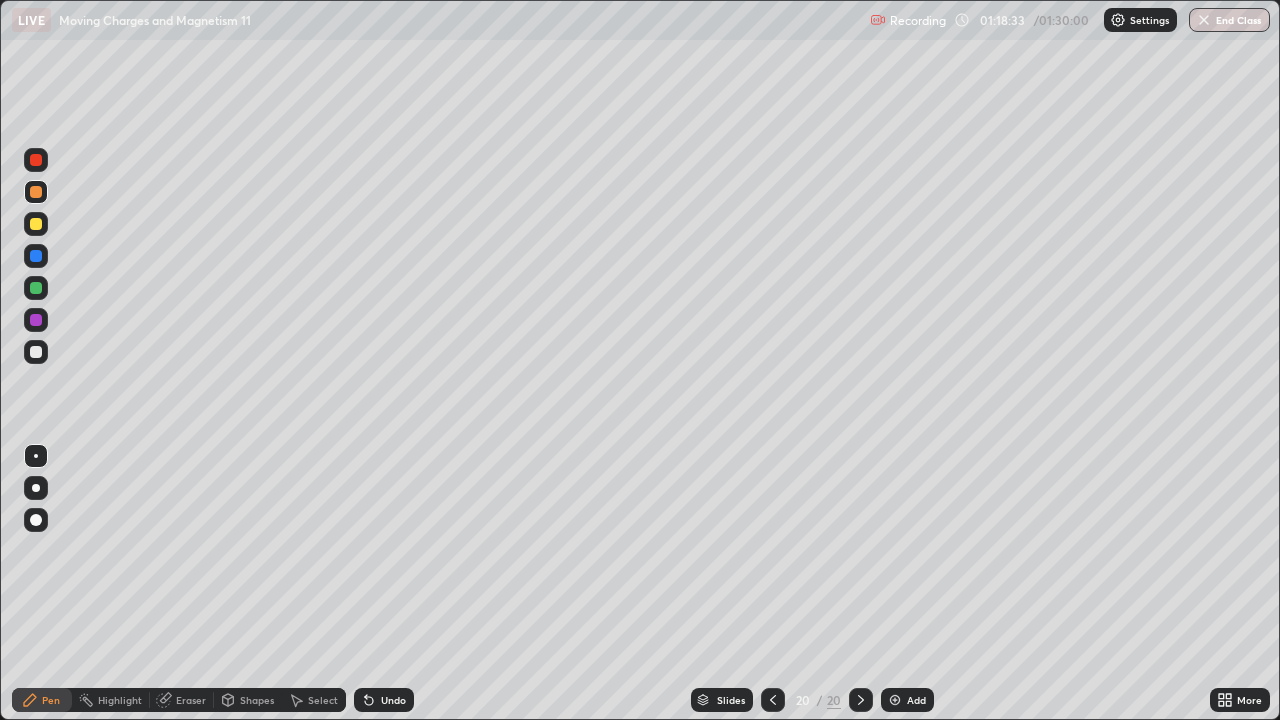 click on "Add" at bounding box center (916, 700) 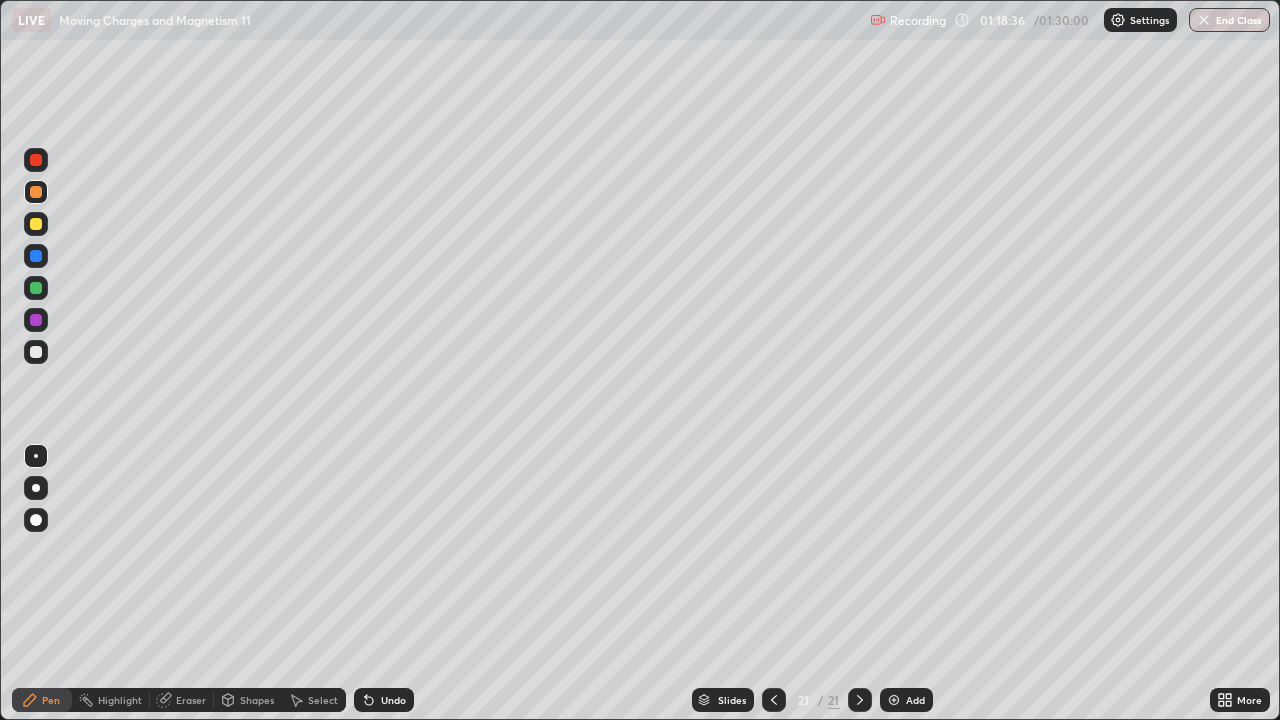 click at bounding box center (36, 352) 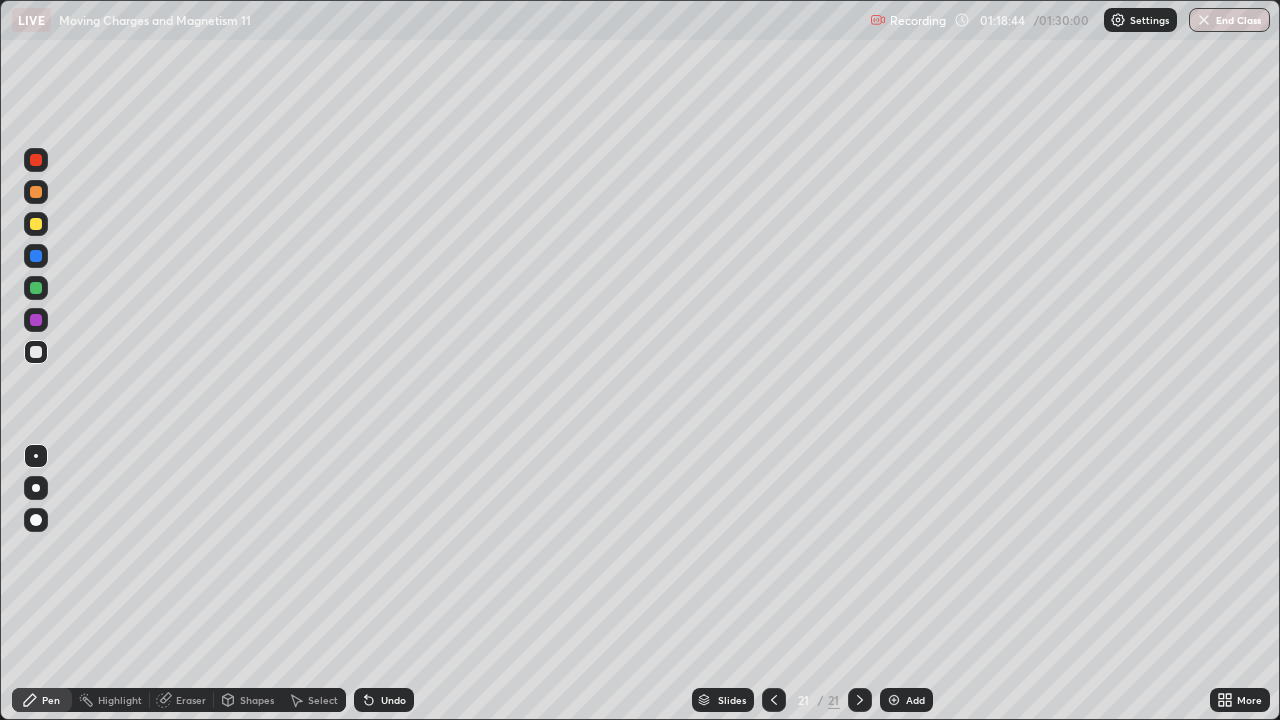 click at bounding box center [36, 224] 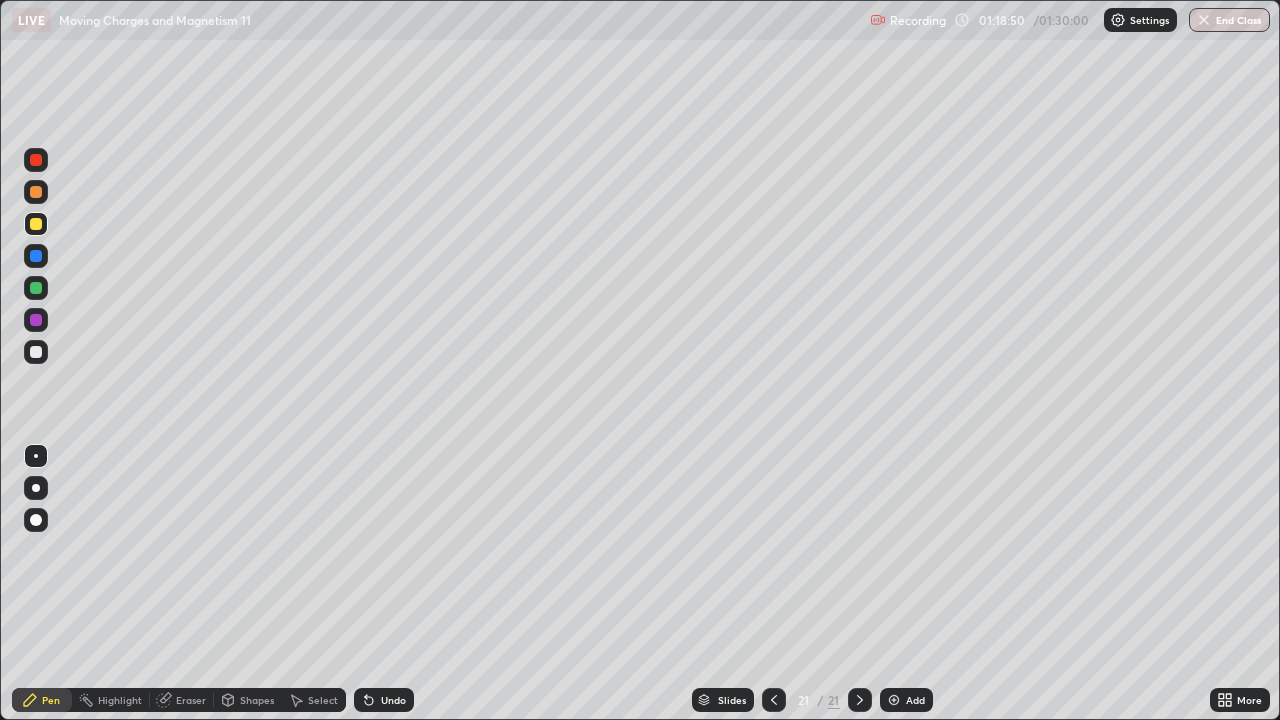click on "Undo" at bounding box center (393, 700) 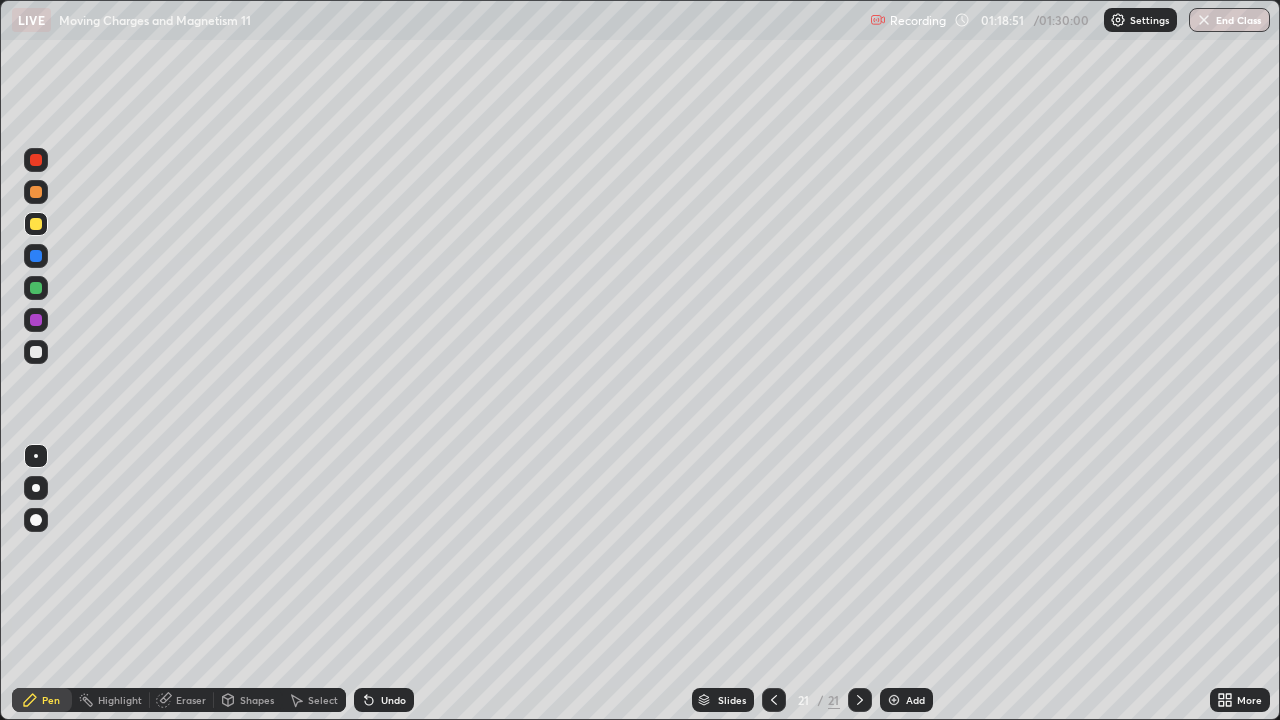 click on "Undo" at bounding box center (393, 700) 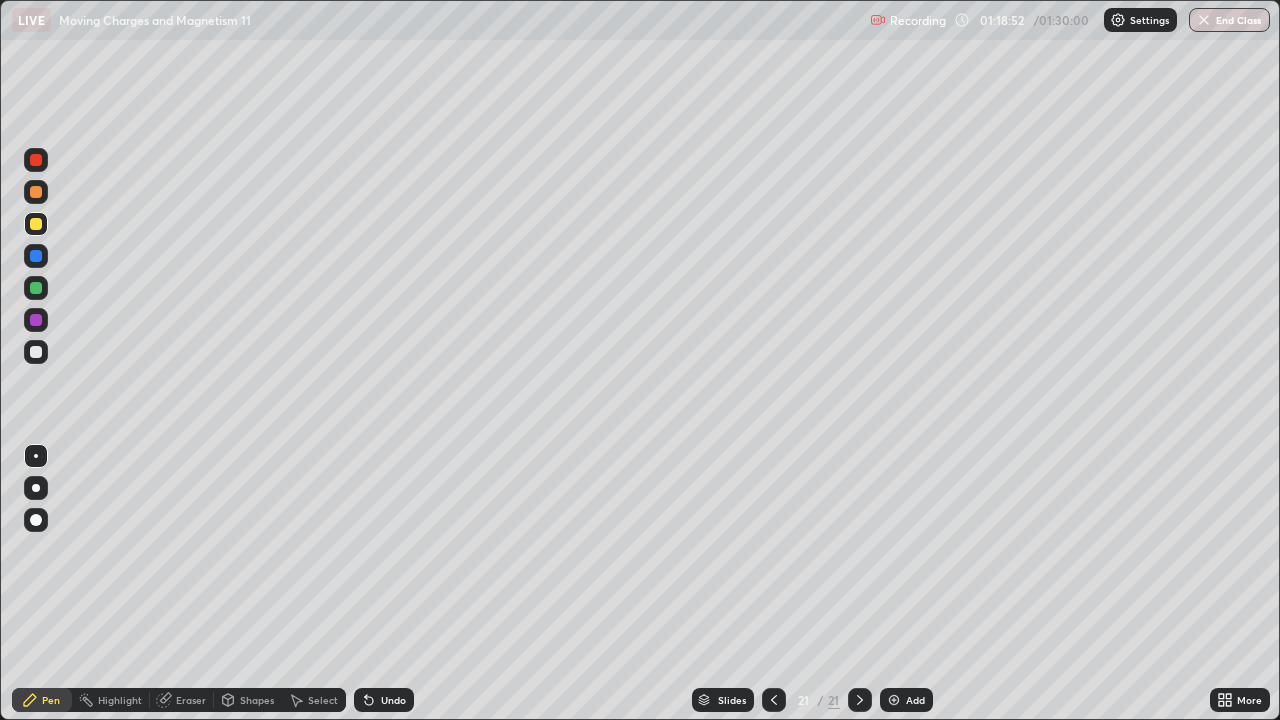 click on "Undo" at bounding box center [384, 700] 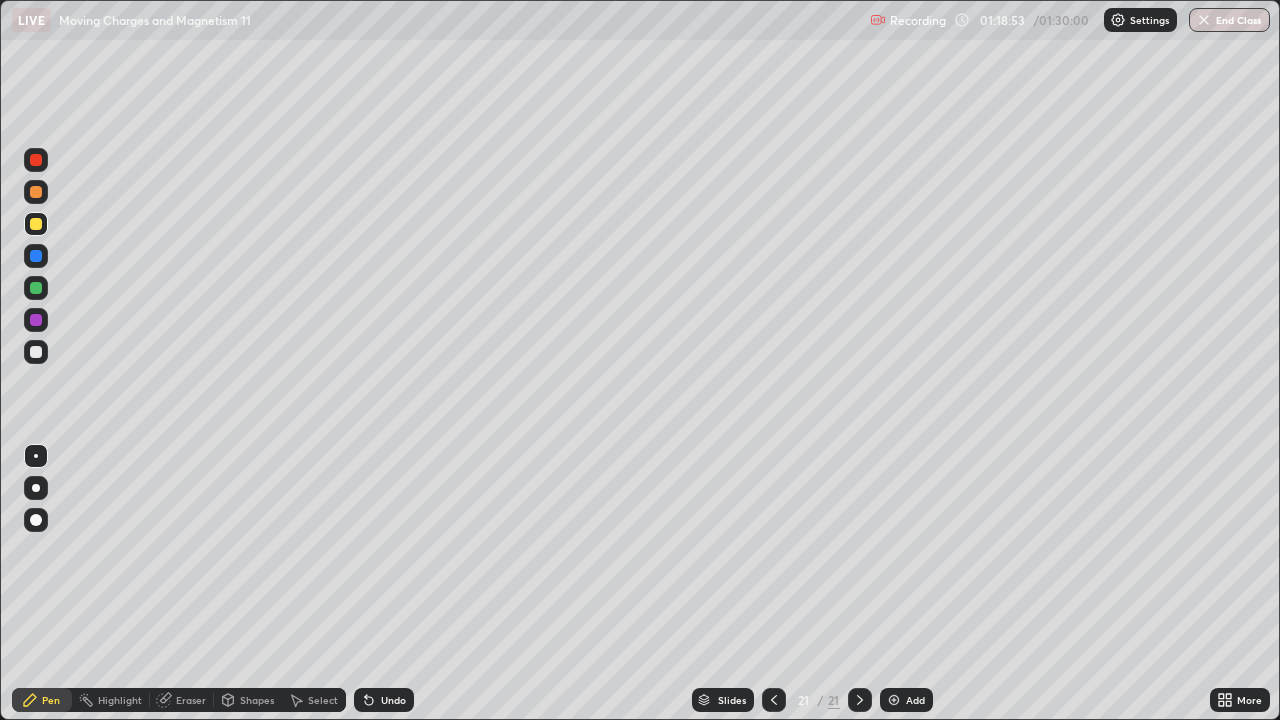 click 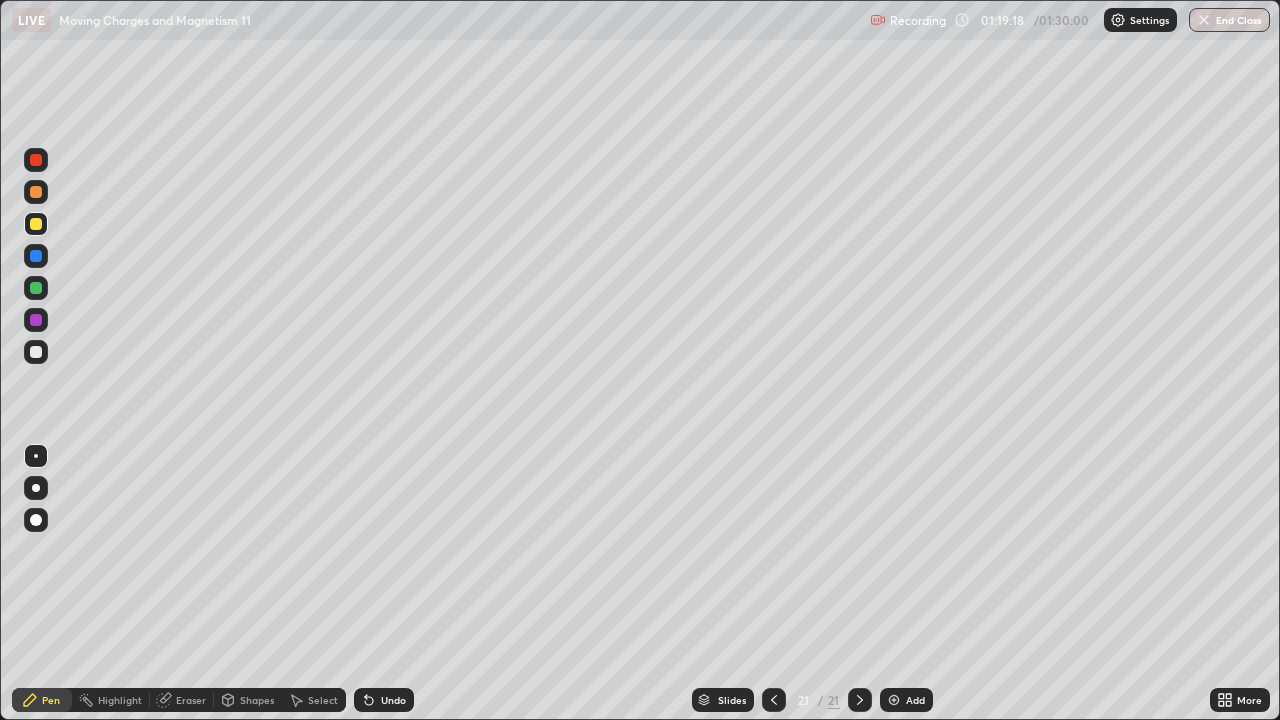 click at bounding box center [36, 352] 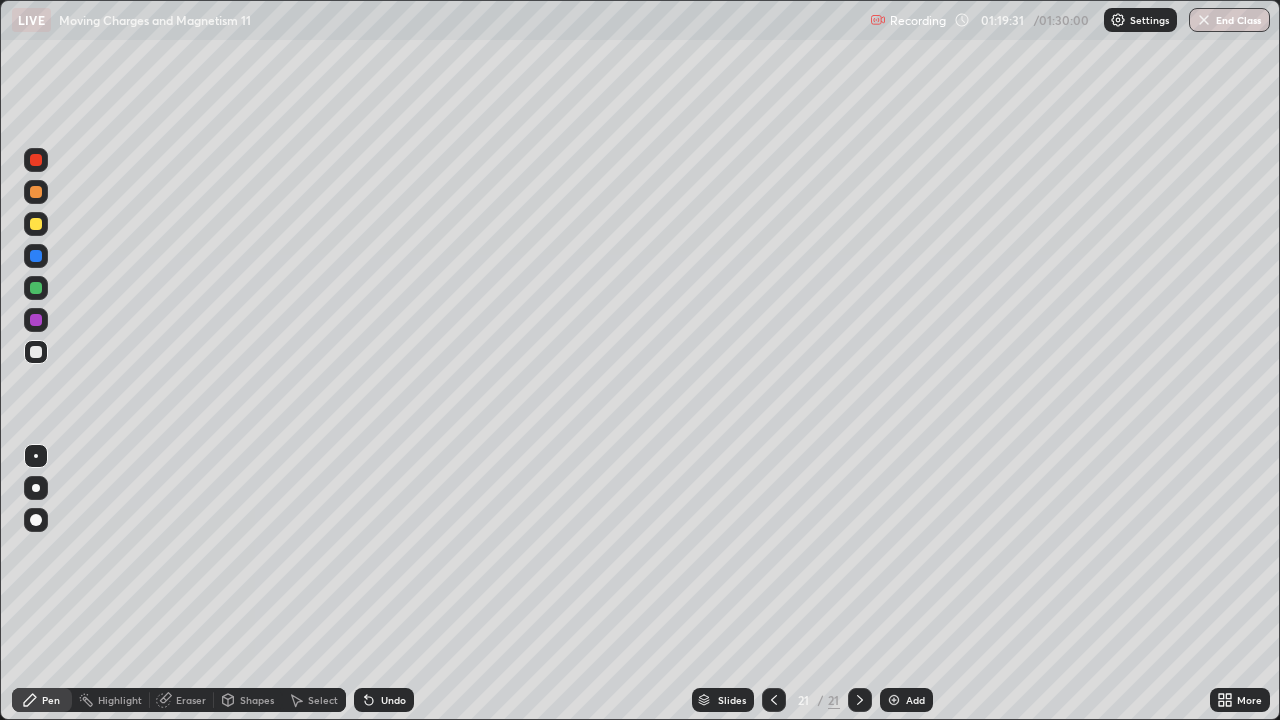 click at bounding box center [36, 224] 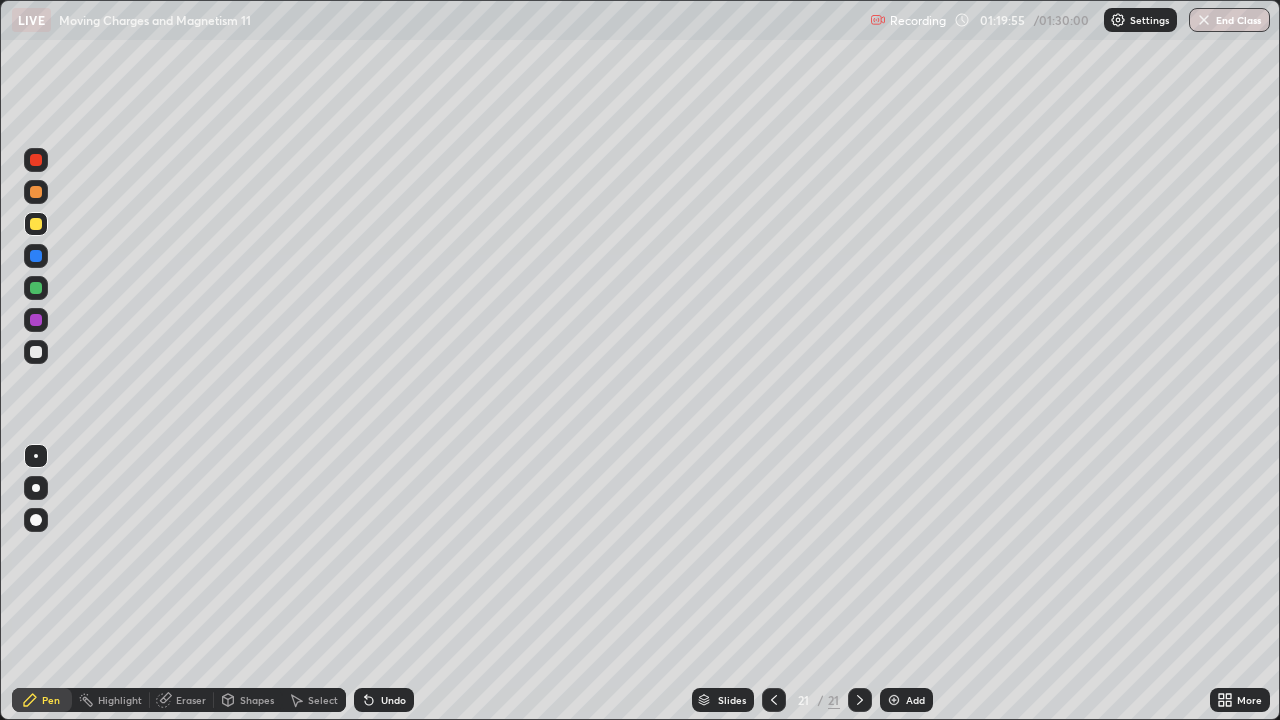 click at bounding box center [36, 352] 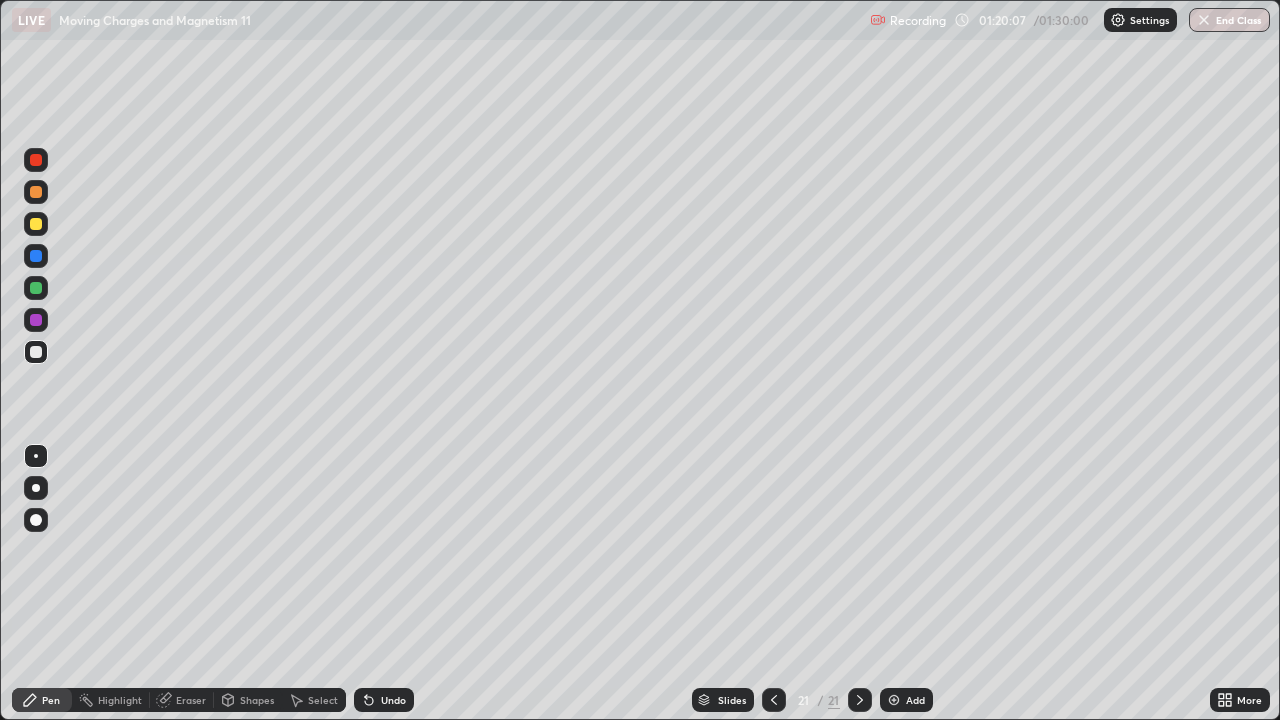 click at bounding box center [36, 224] 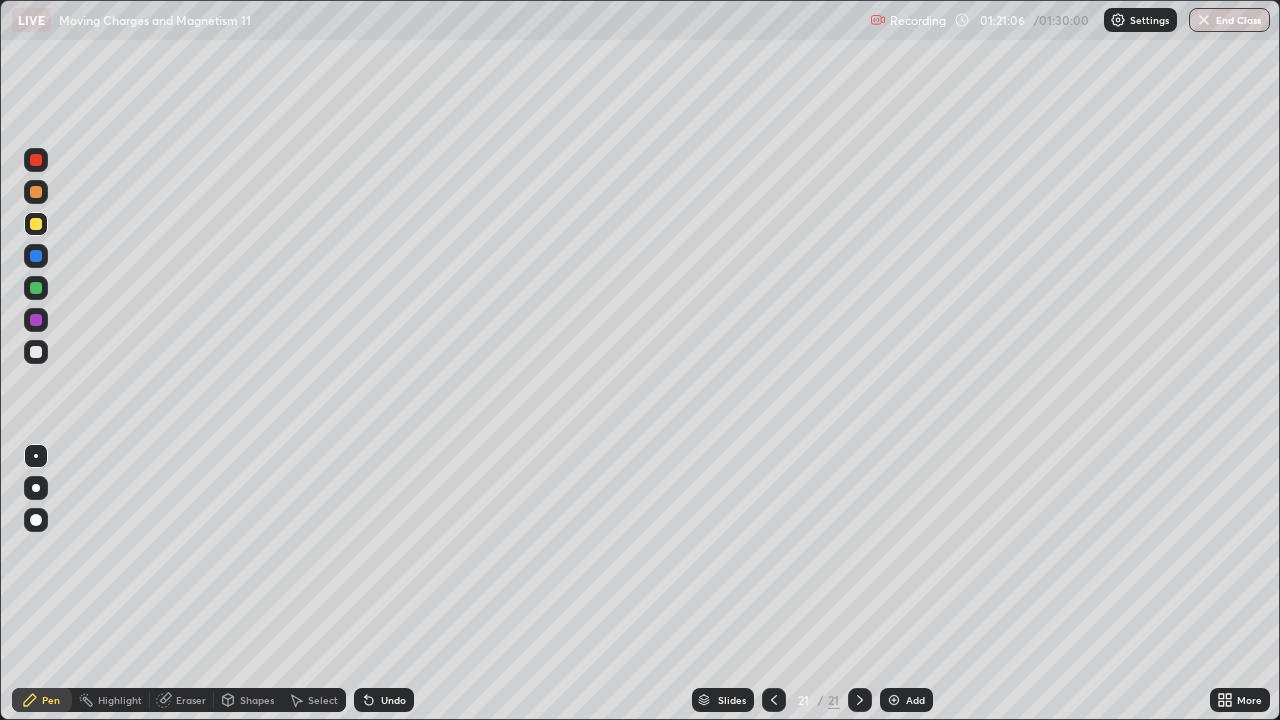 click at bounding box center [36, 352] 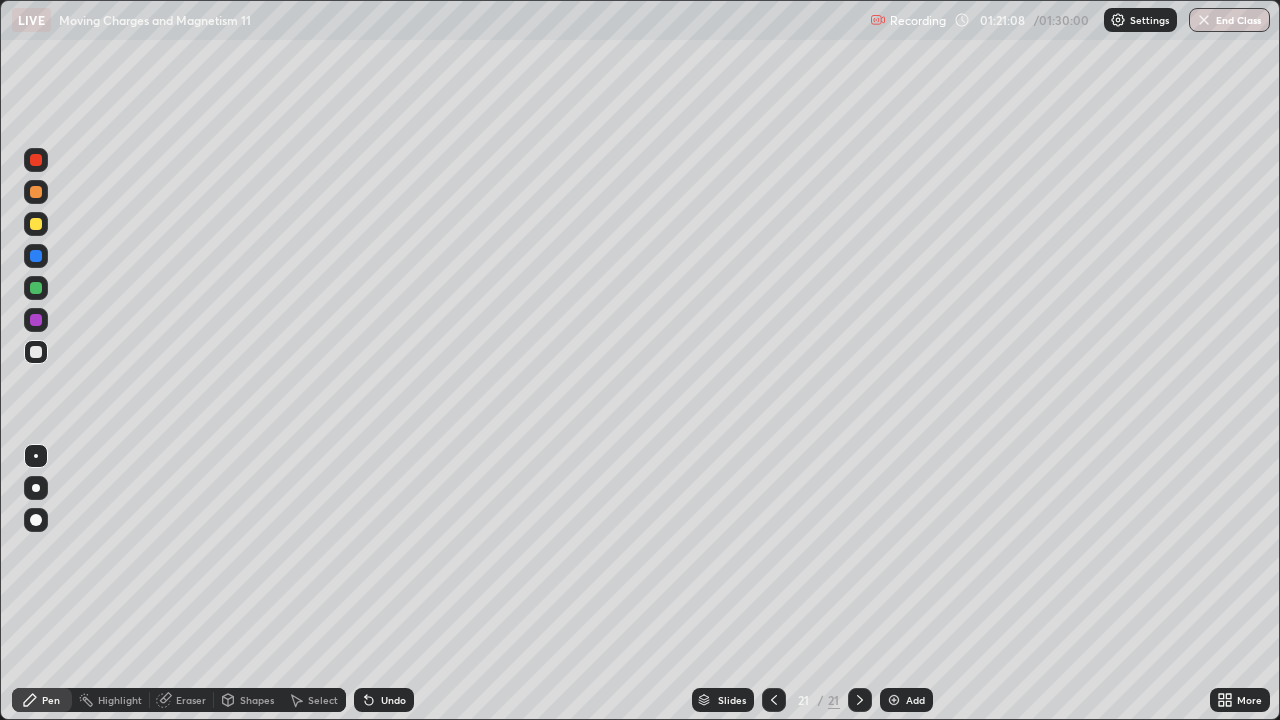click at bounding box center (894, 700) 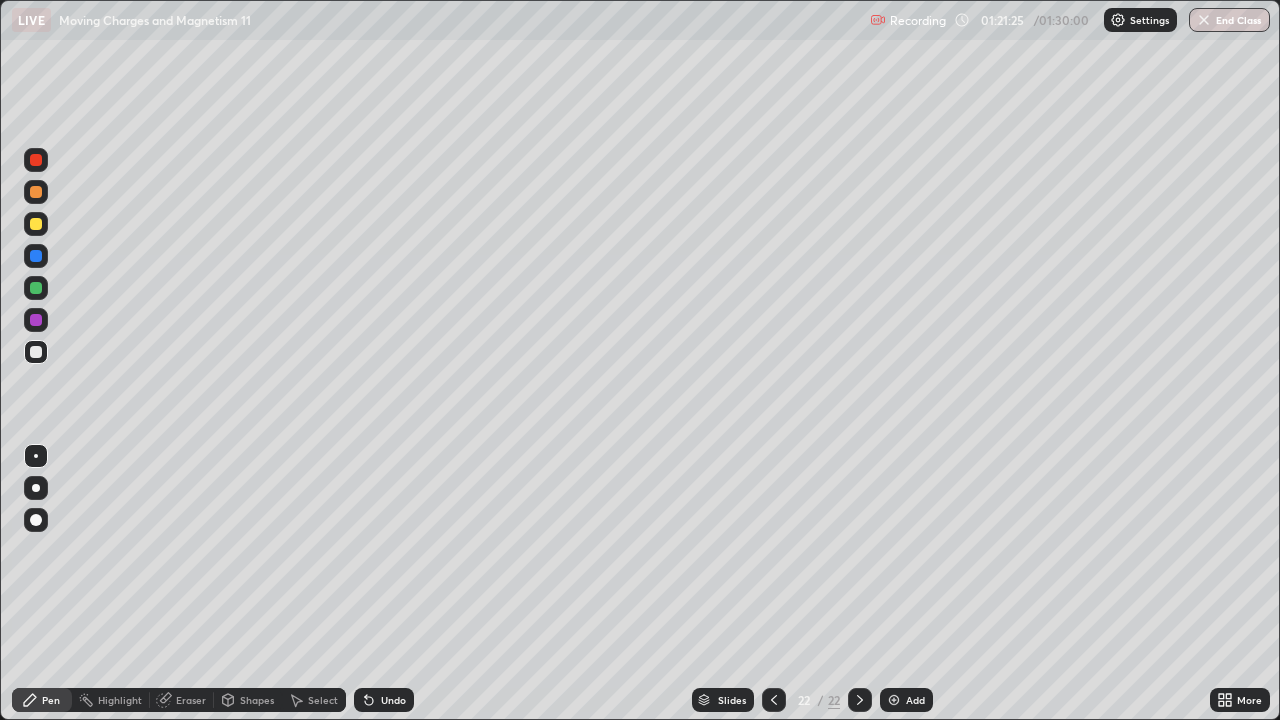 click at bounding box center [36, 224] 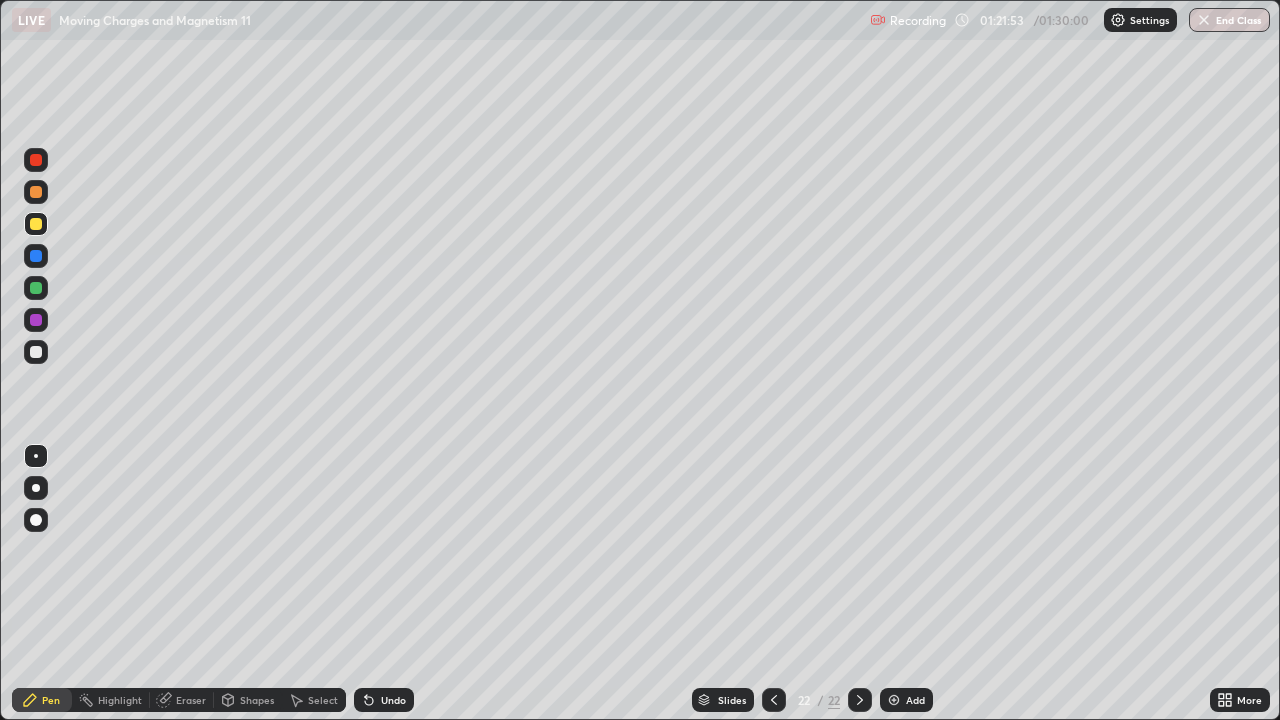 click at bounding box center (36, 352) 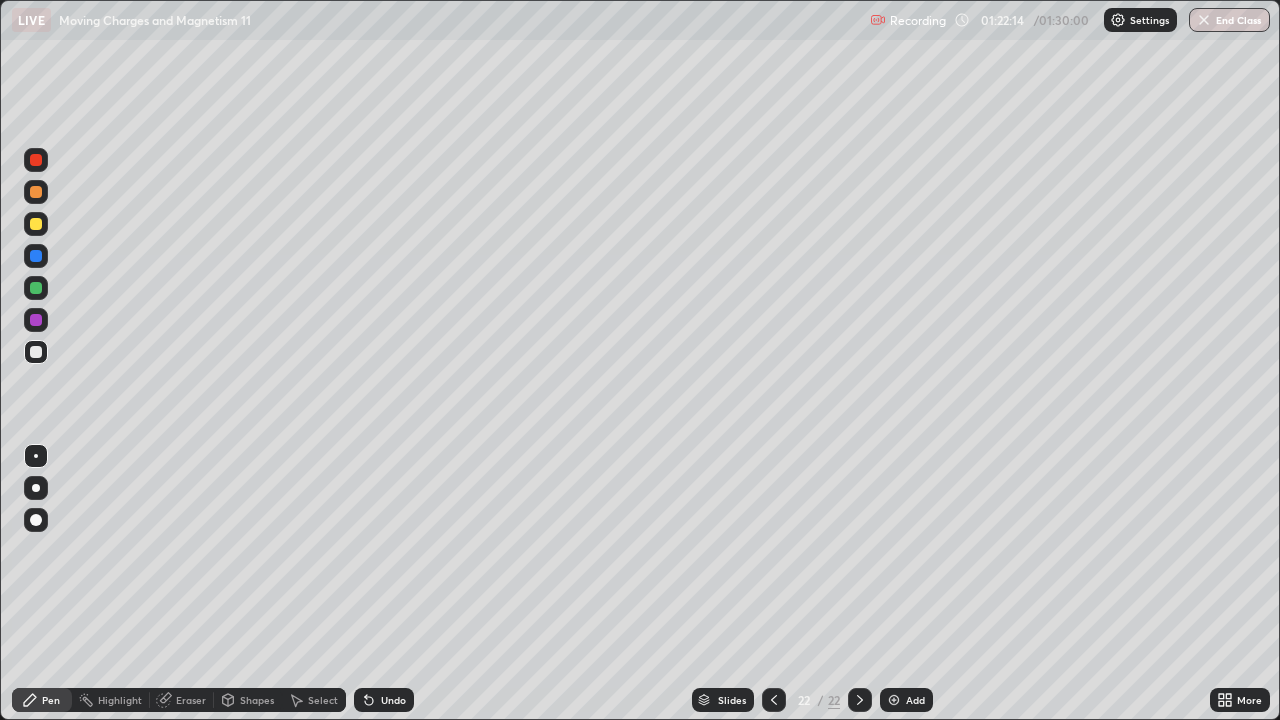 click at bounding box center [36, 224] 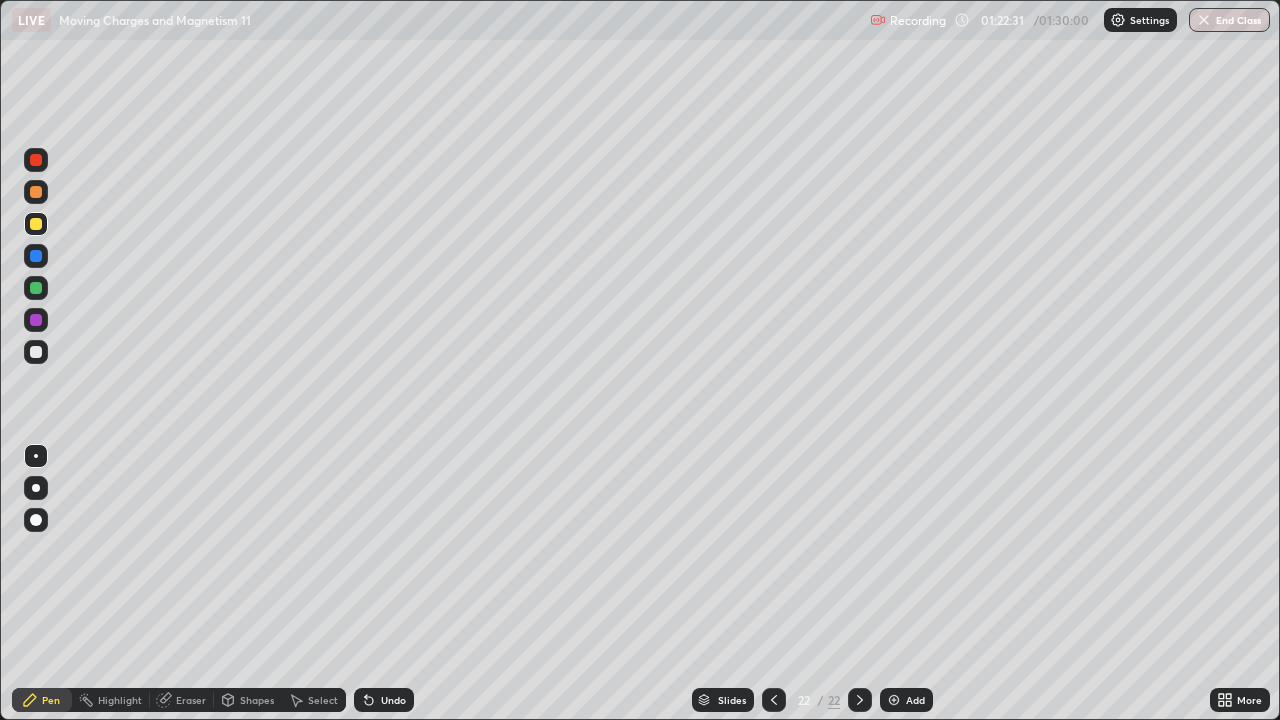 click on "Undo" at bounding box center [393, 700] 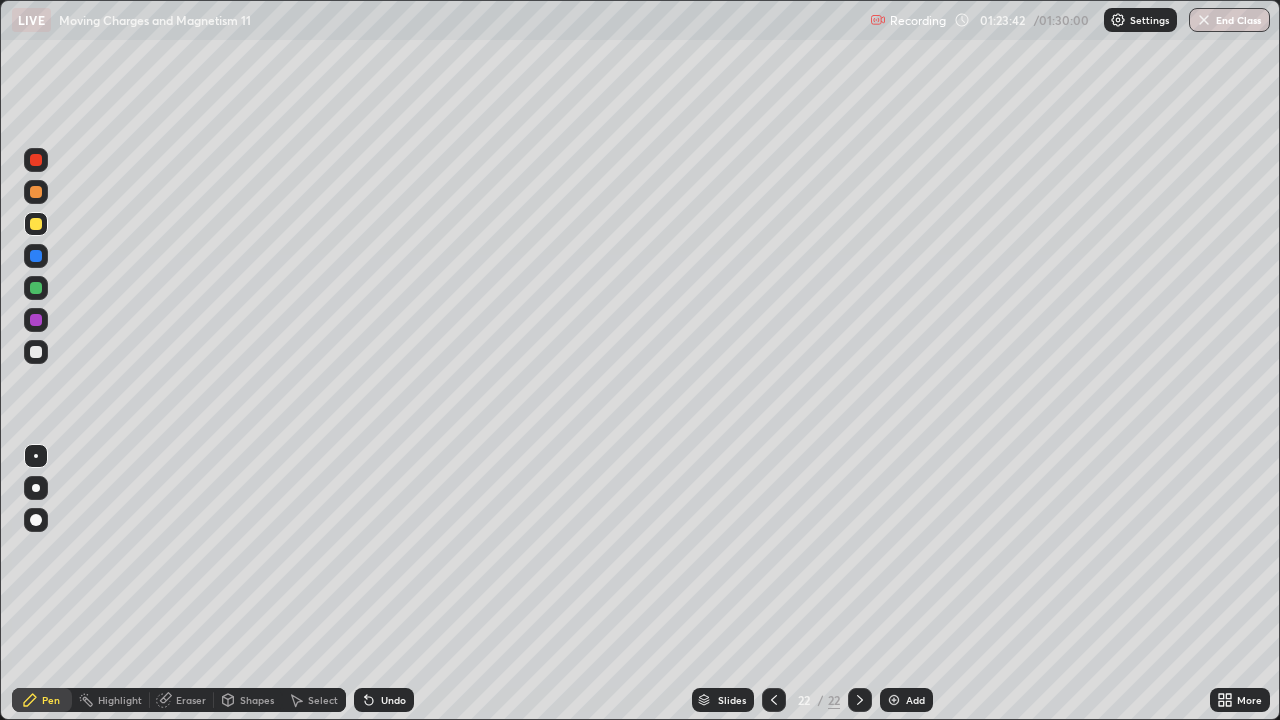 click at bounding box center (36, 288) 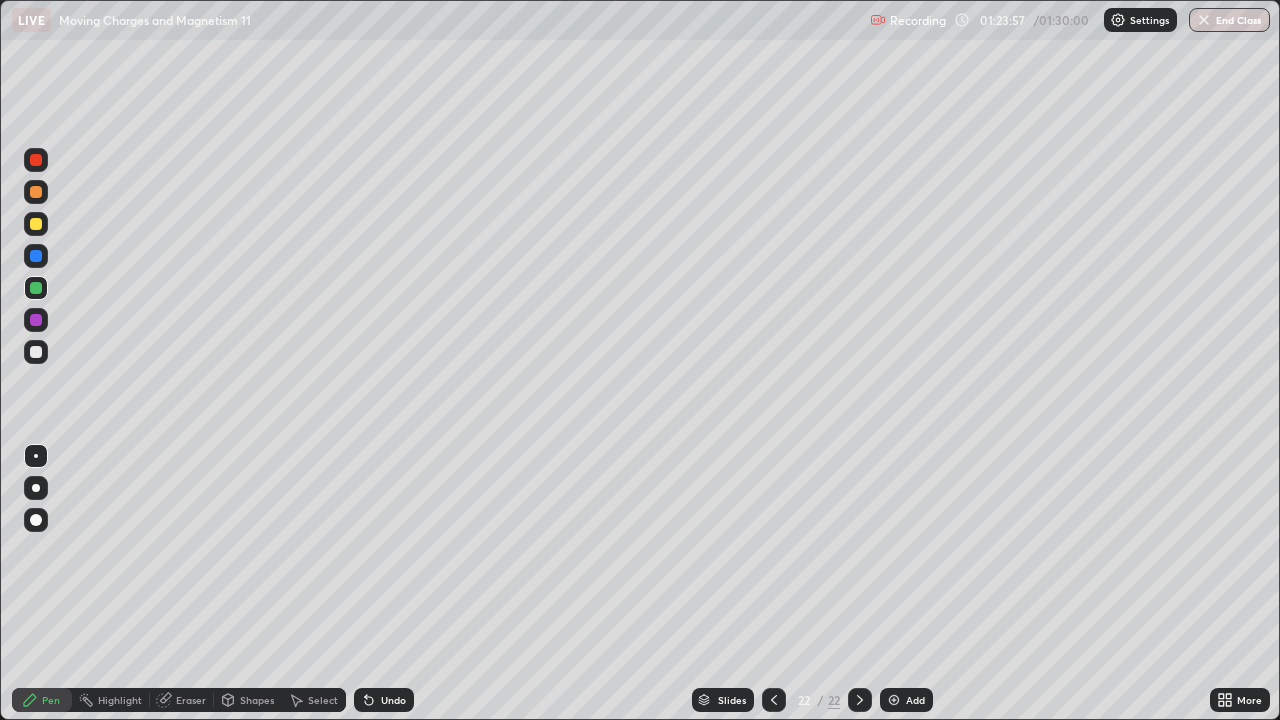 click at bounding box center [36, 224] 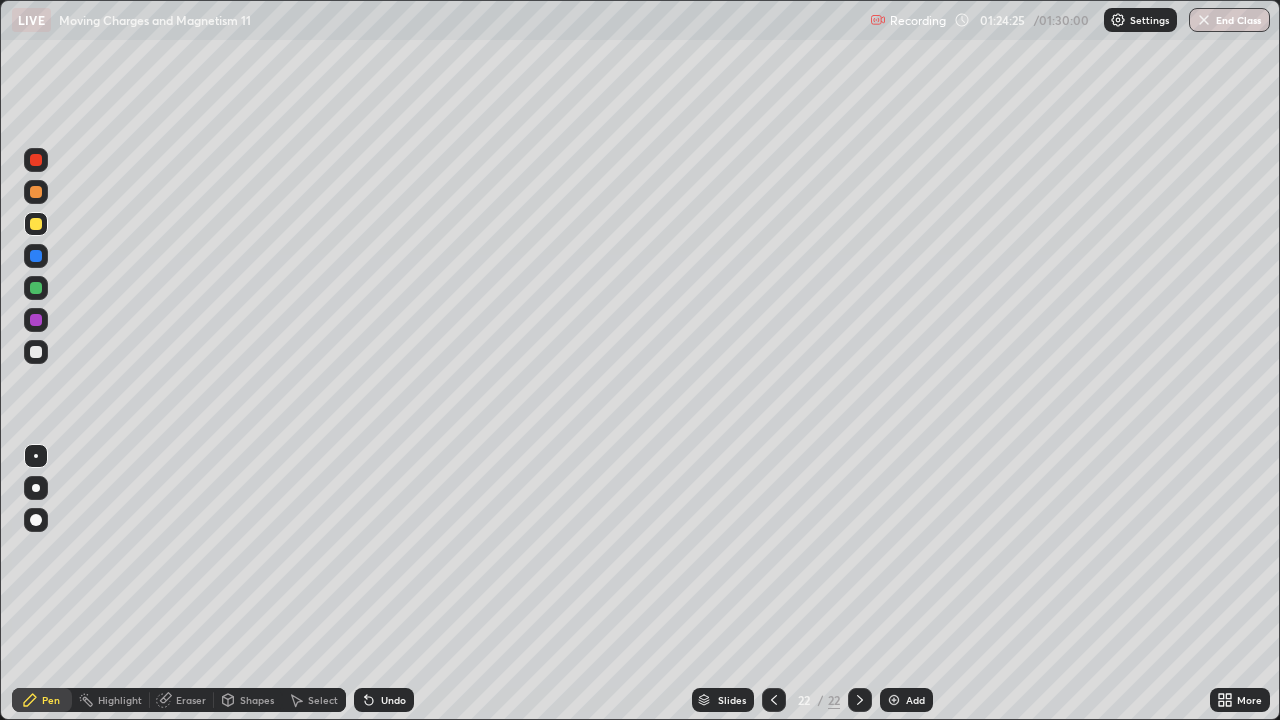 click at bounding box center [36, 160] 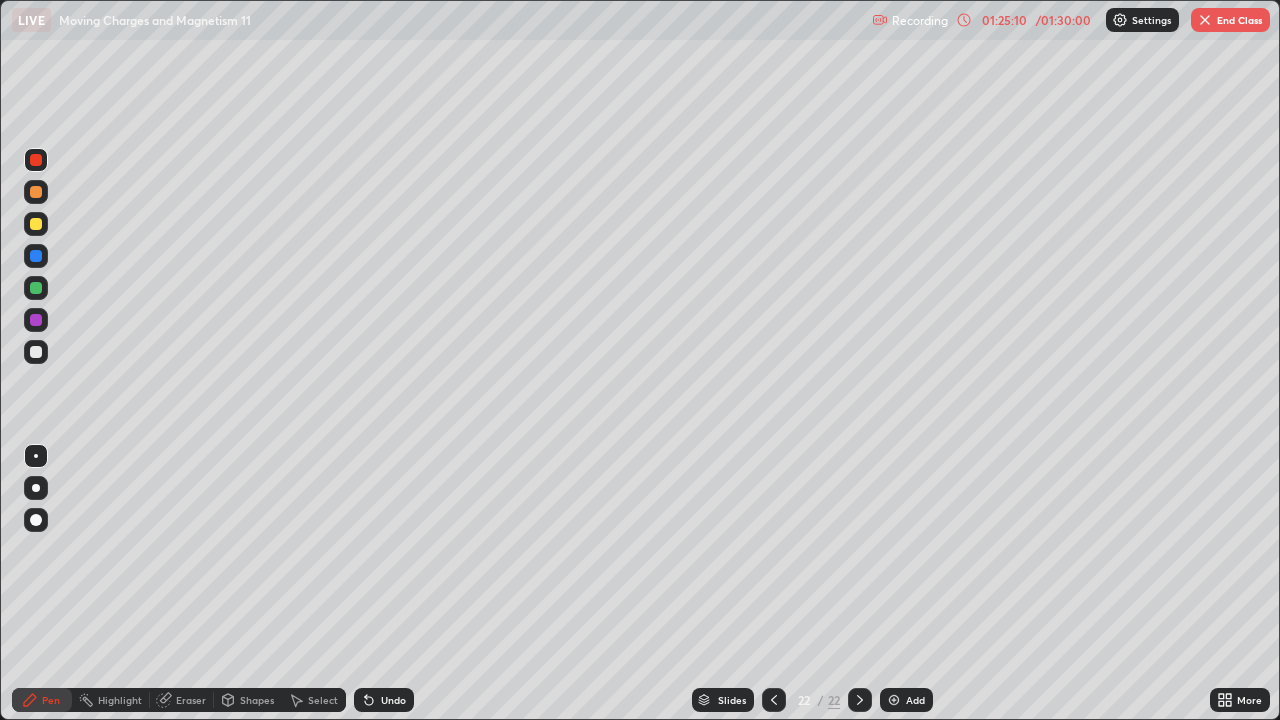 click on "End Class" at bounding box center (1230, 20) 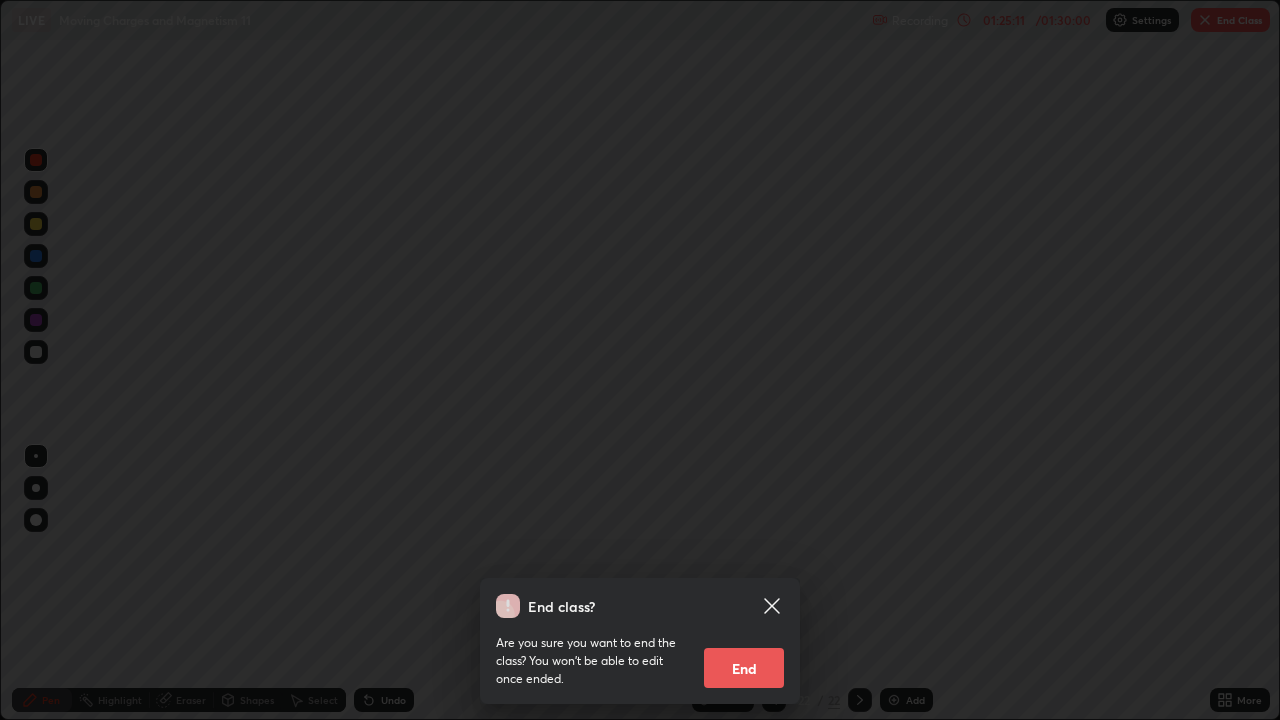 click 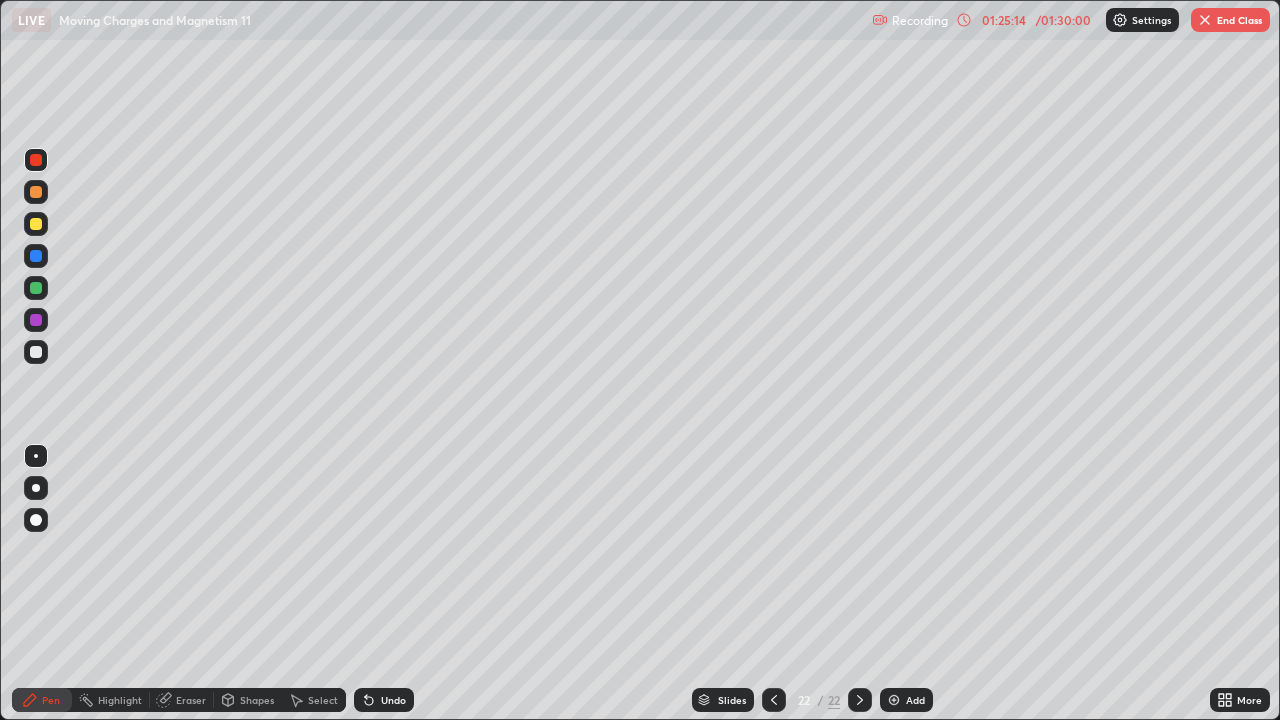 click on "End Class" at bounding box center (1230, 20) 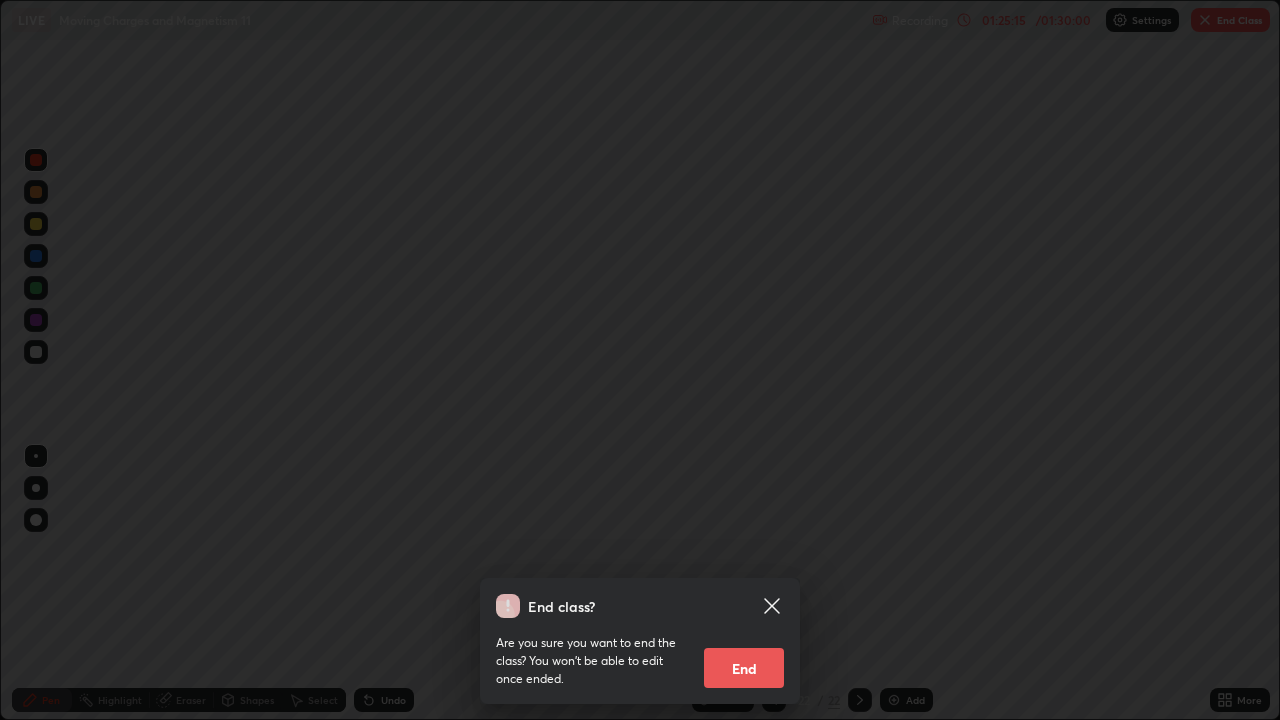 click on "End" at bounding box center [744, 668] 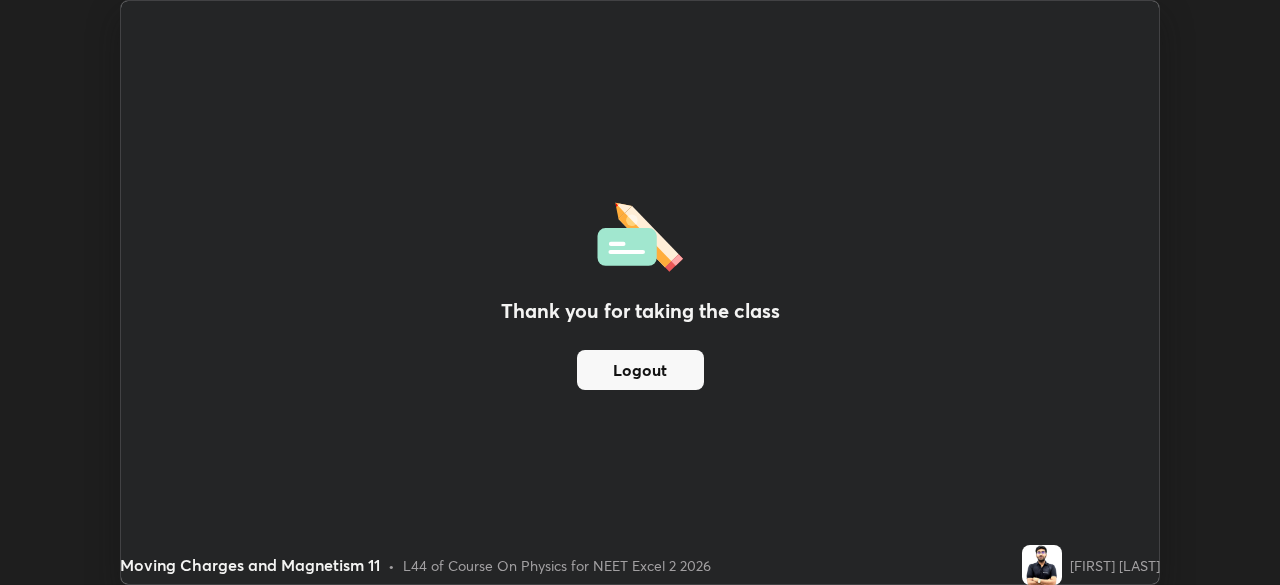 scroll, scrollTop: 585, scrollLeft: 1280, axis: both 